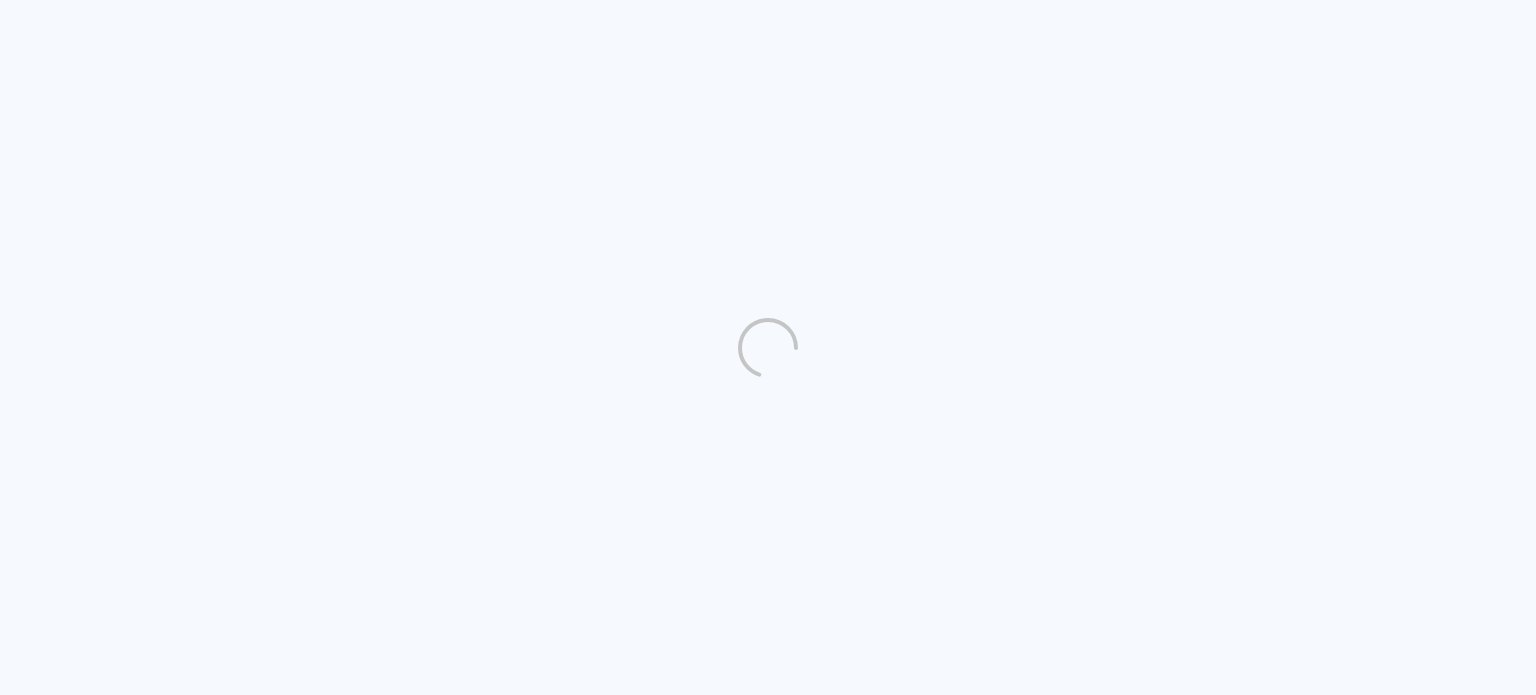 scroll, scrollTop: 0, scrollLeft: 0, axis: both 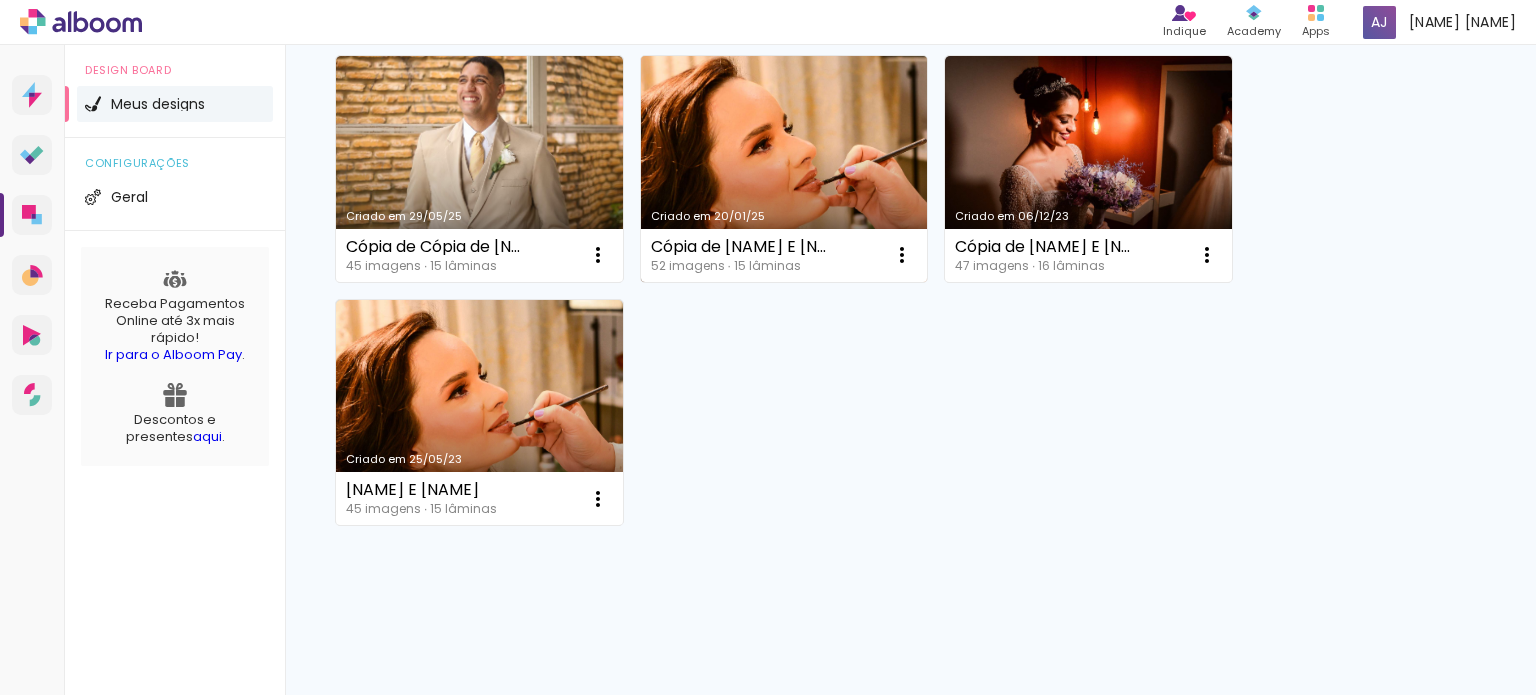 click on "Criado em 20/01/25" at bounding box center (784, 169) 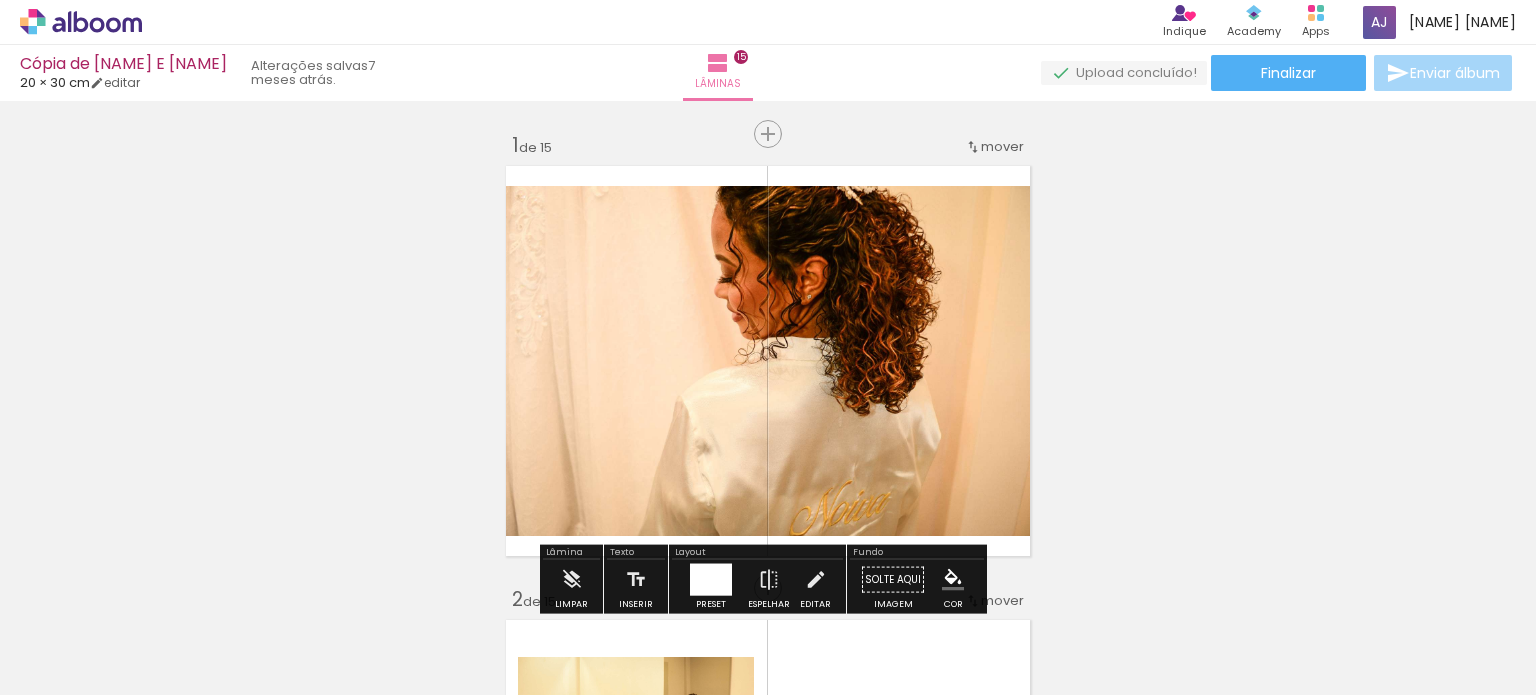 click at bounding box center (156, 587) 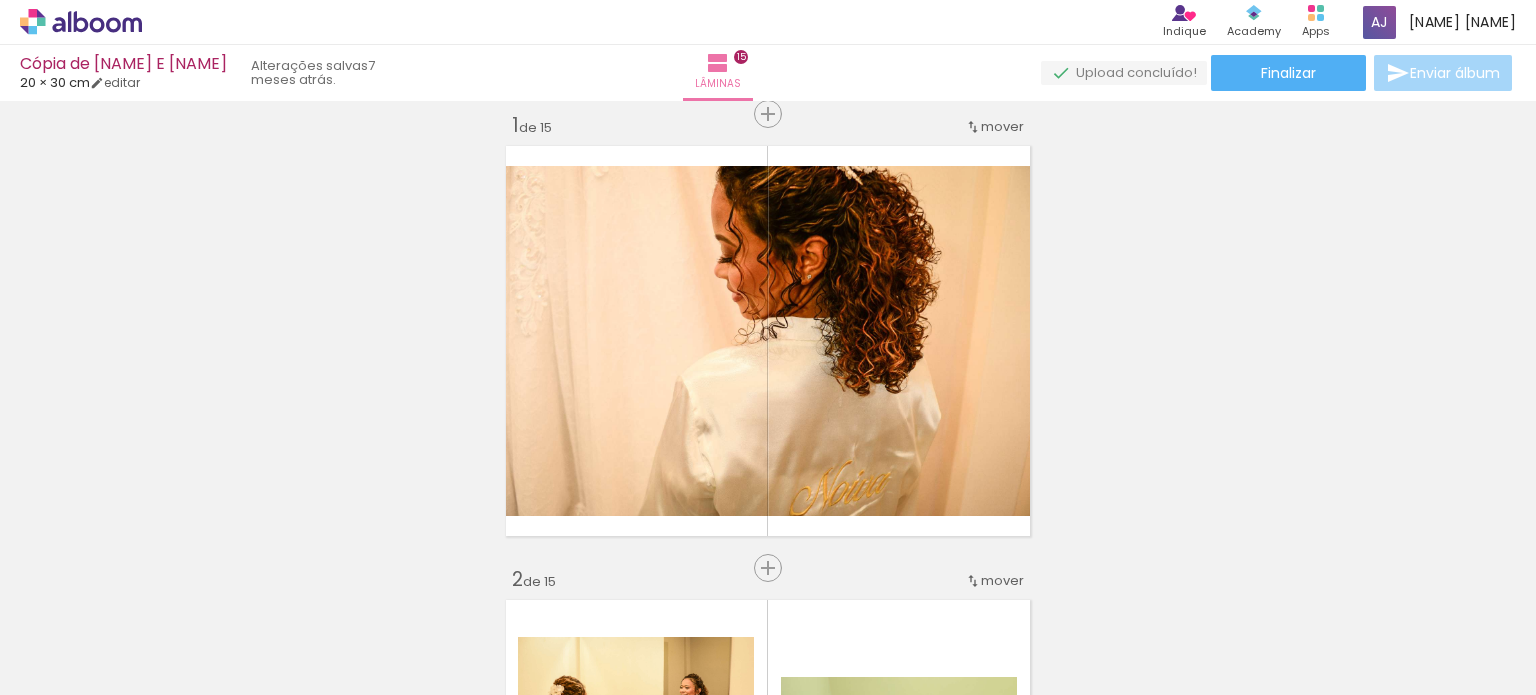 scroll, scrollTop: 25, scrollLeft: 0, axis: vertical 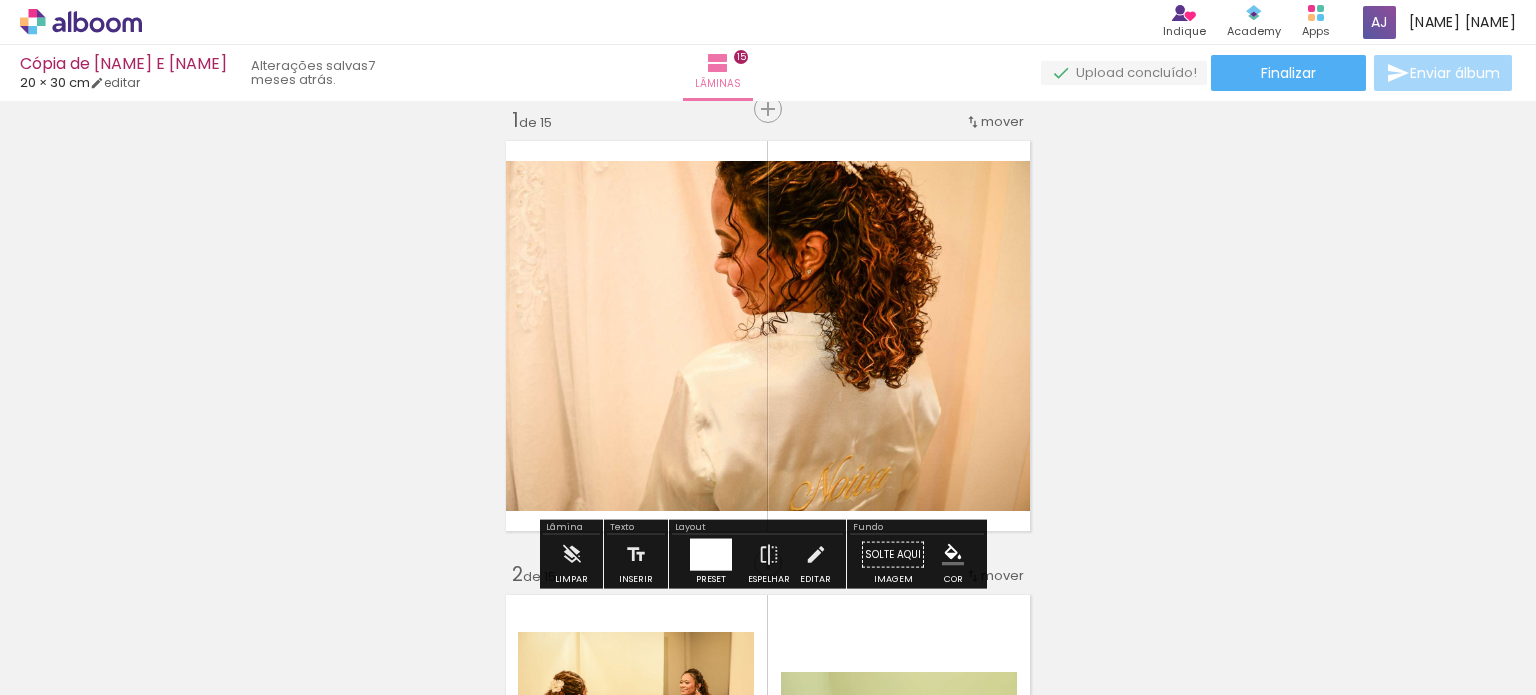 click 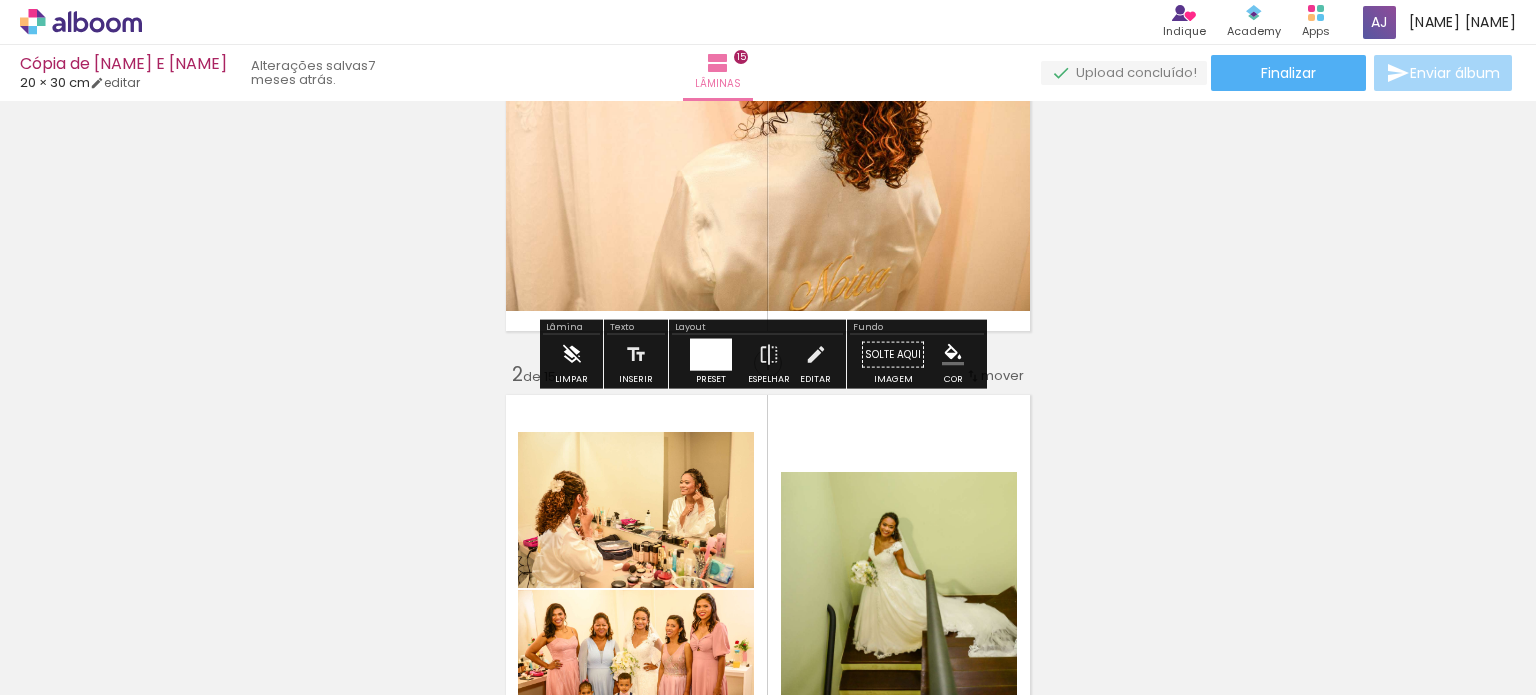 click at bounding box center (572, 355) 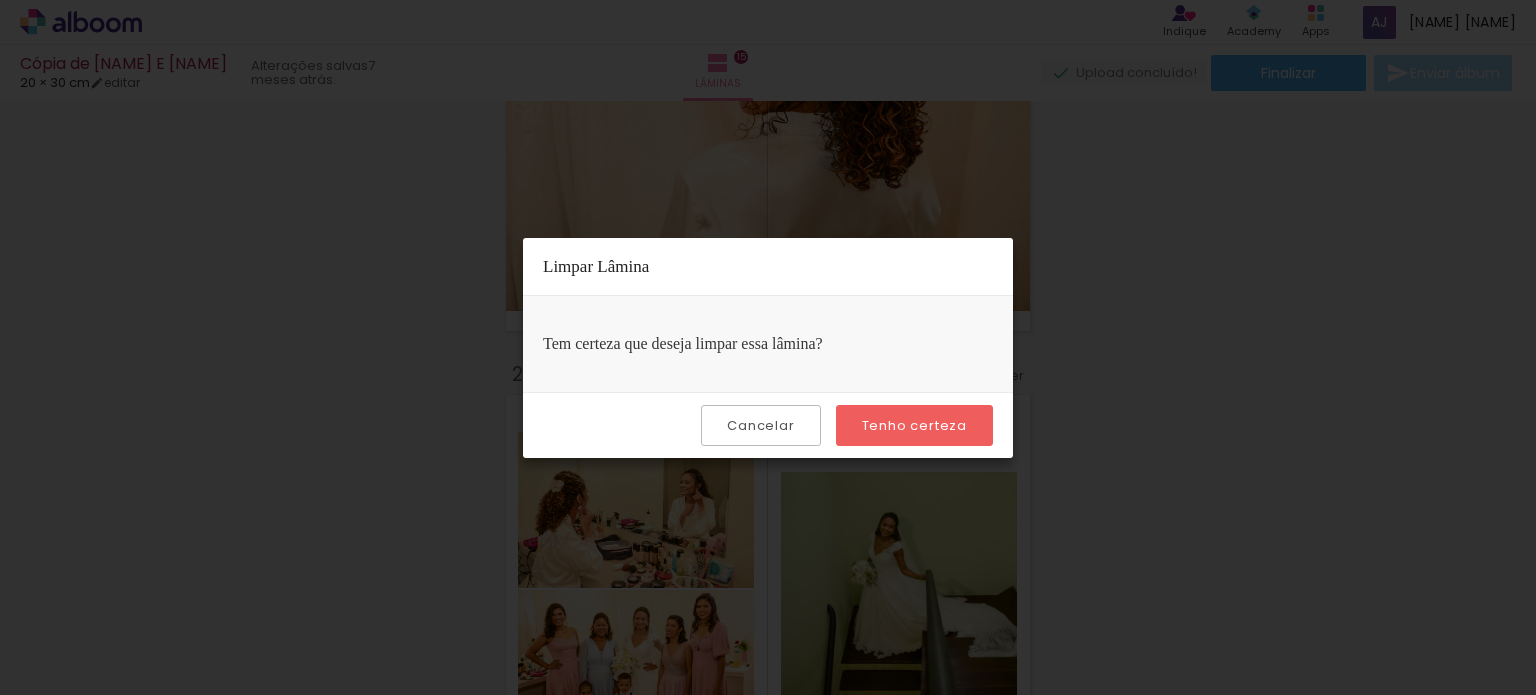 click on "Tenho certeza" at bounding box center (0, 0) 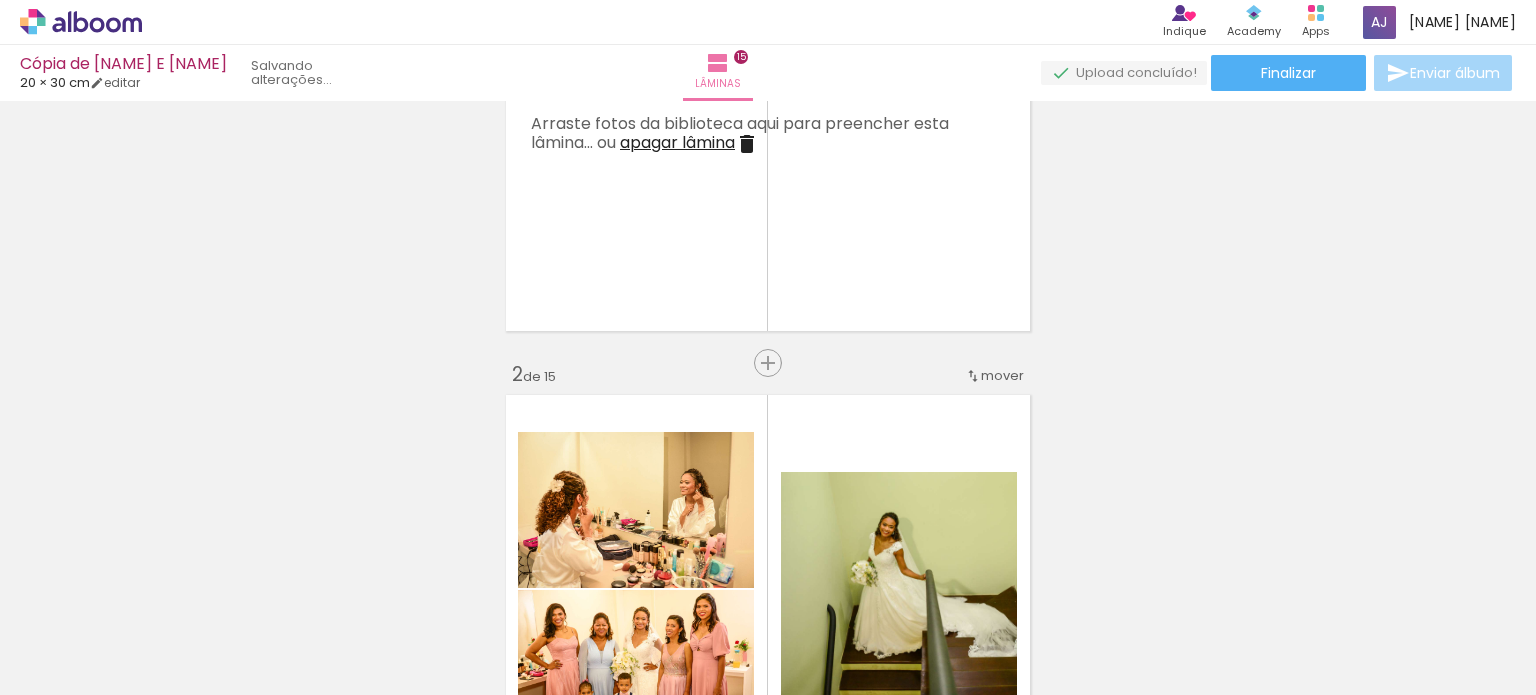 click at bounding box center (156, 587) 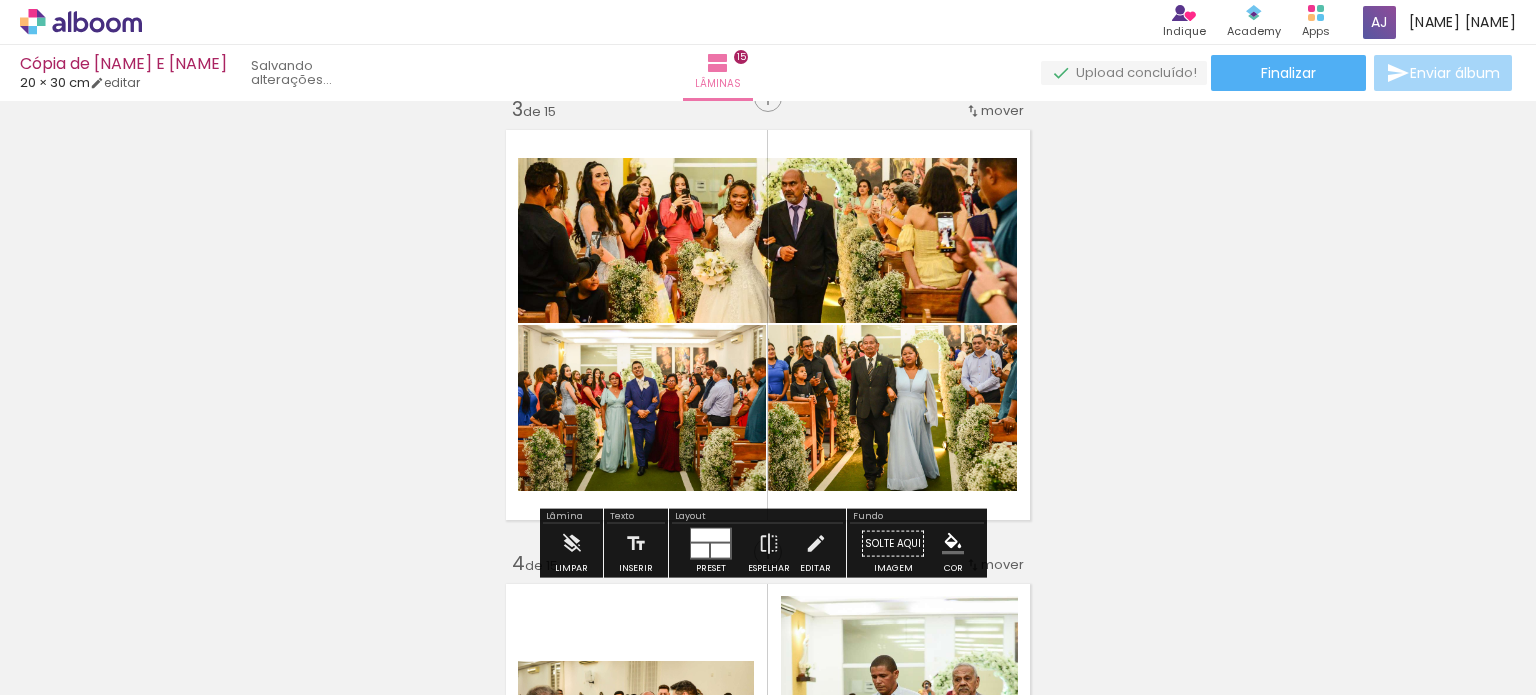 scroll, scrollTop: 979, scrollLeft: 0, axis: vertical 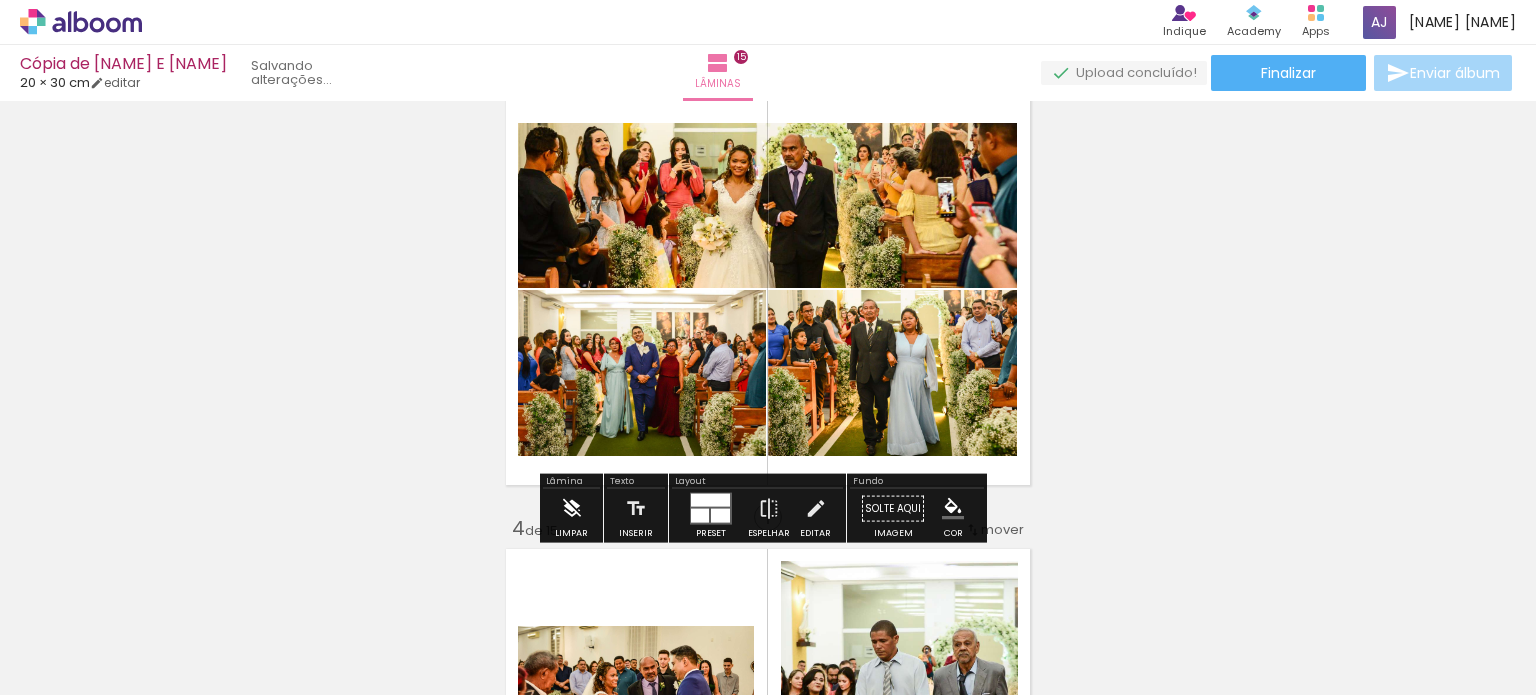click at bounding box center (572, 509) 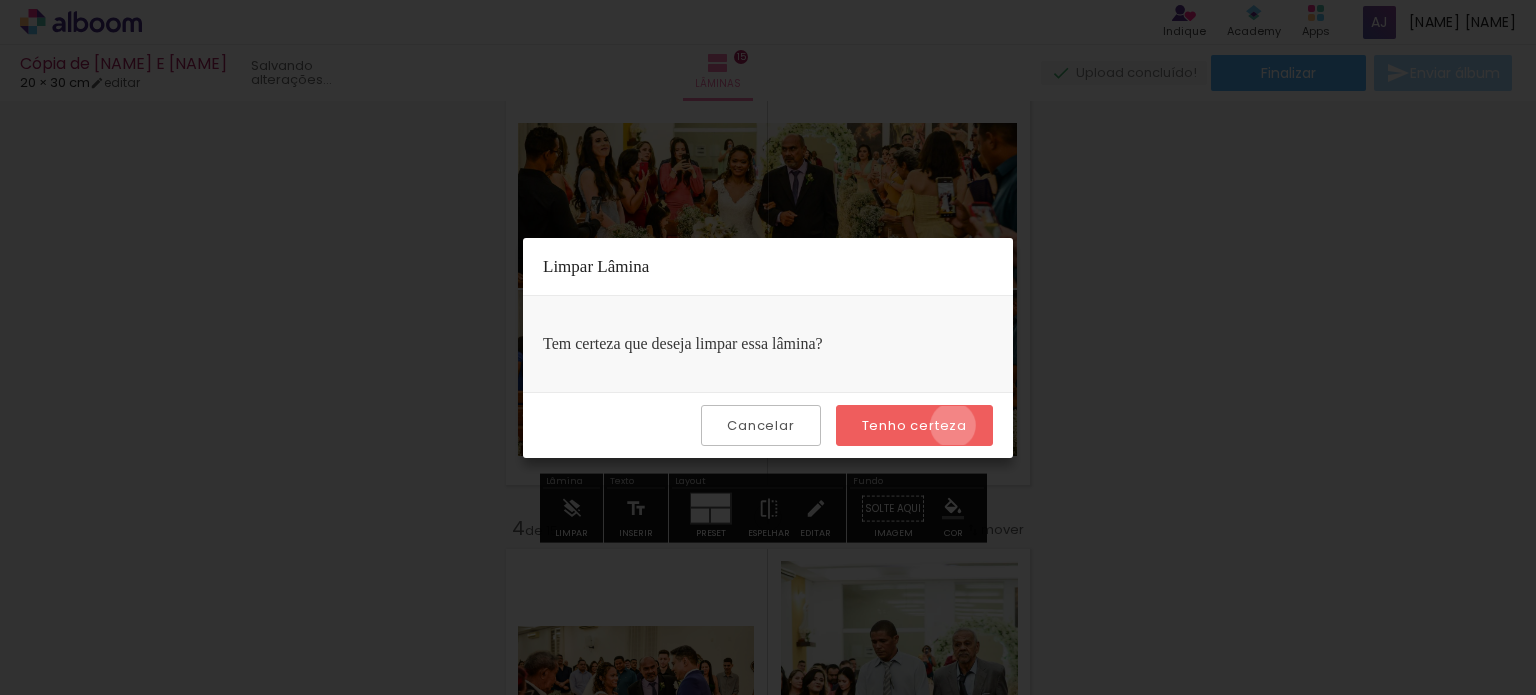click on "Tenho certeza" at bounding box center [0, 0] 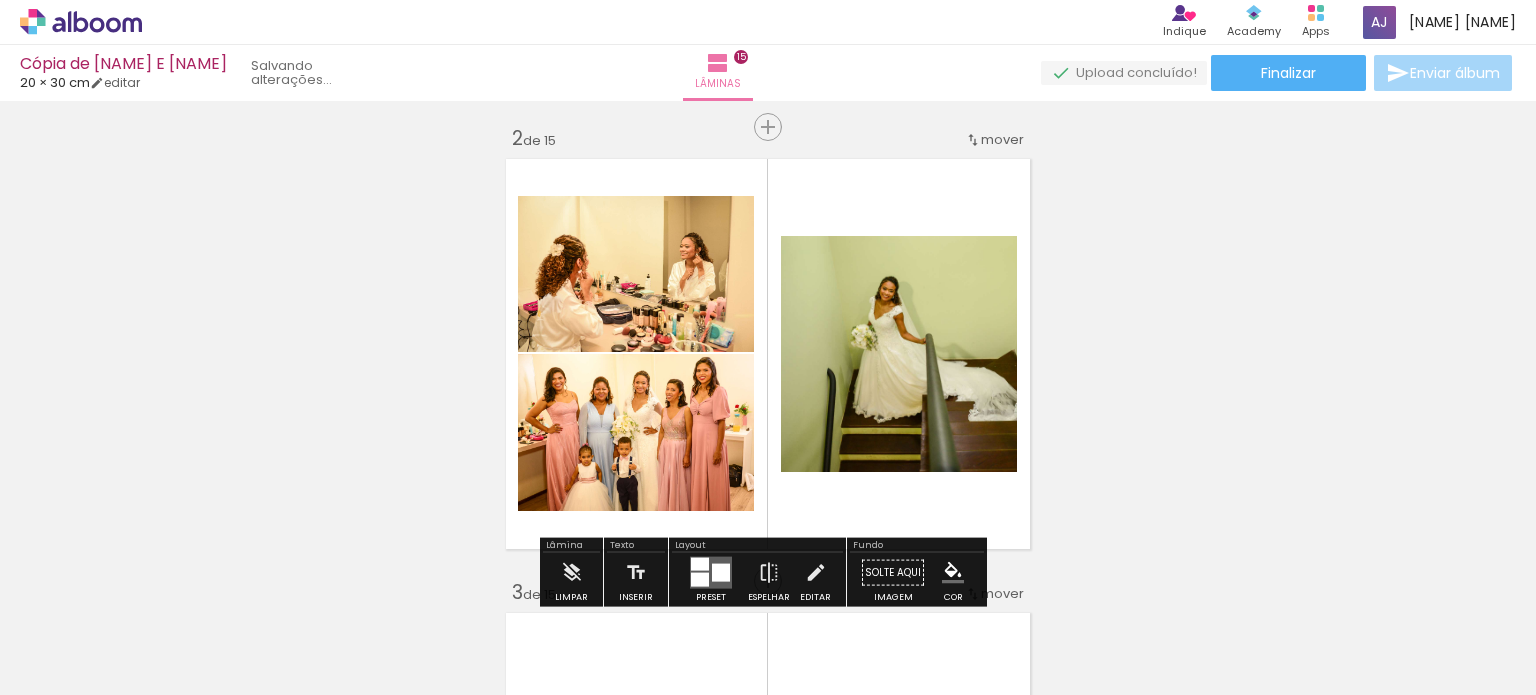 scroll, scrollTop: 579, scrollLeft: 0, axis: vertical 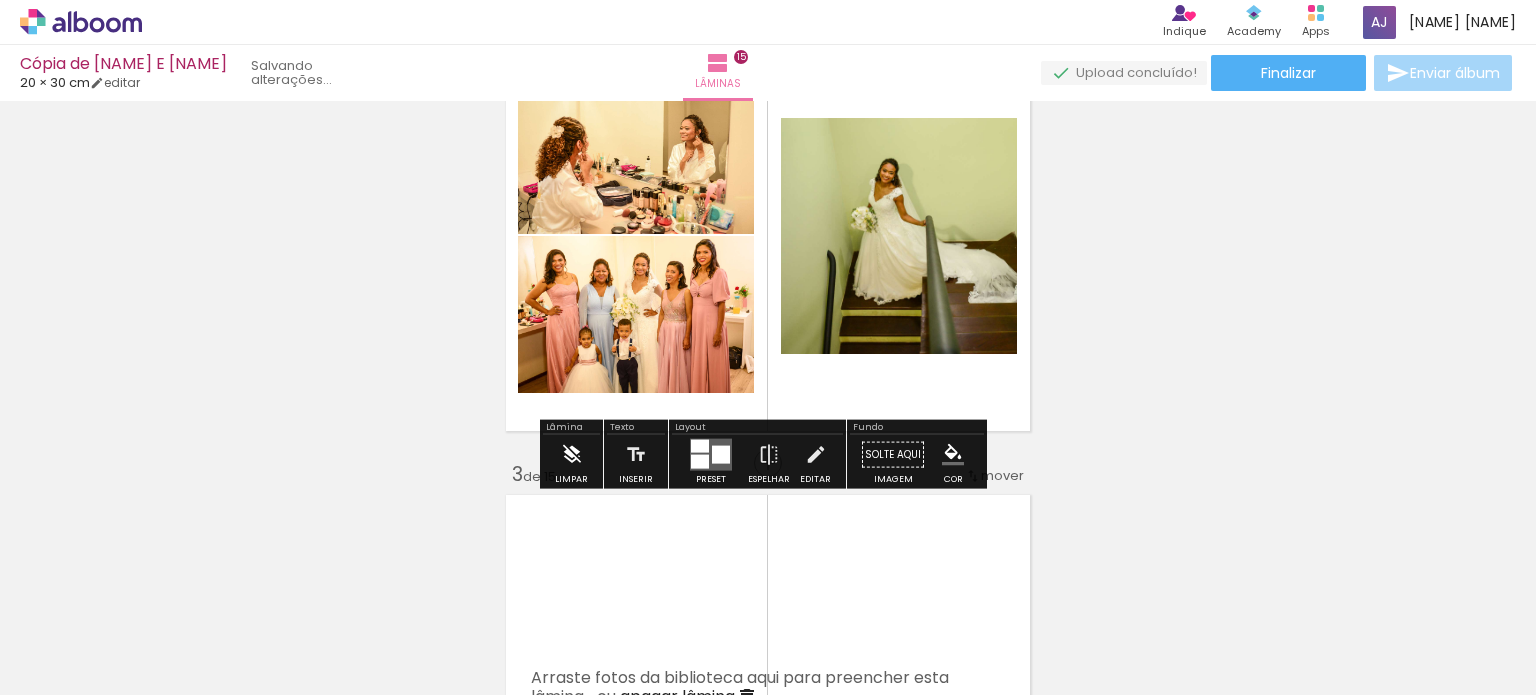 click at bounding box center [572, 455] 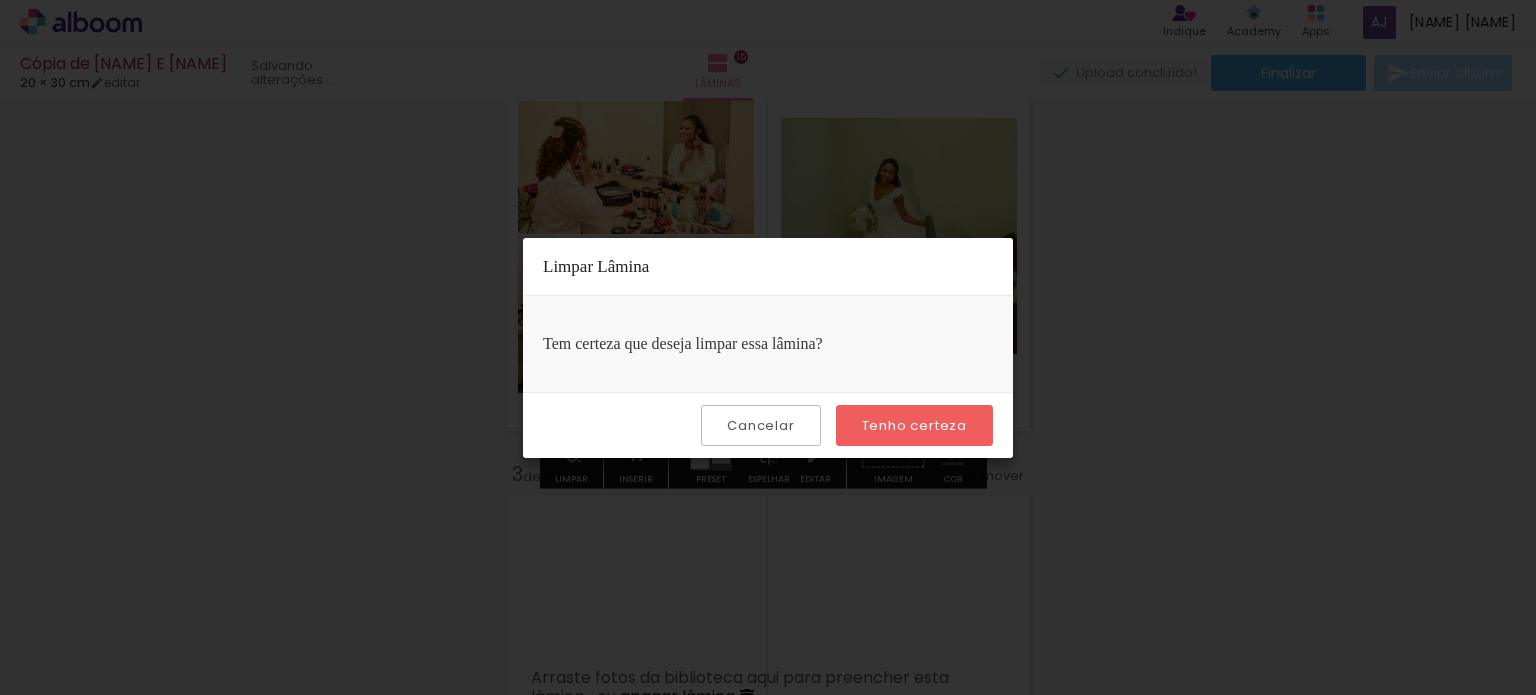 click on "Tenho certeza" at bounding box center (914, 425) 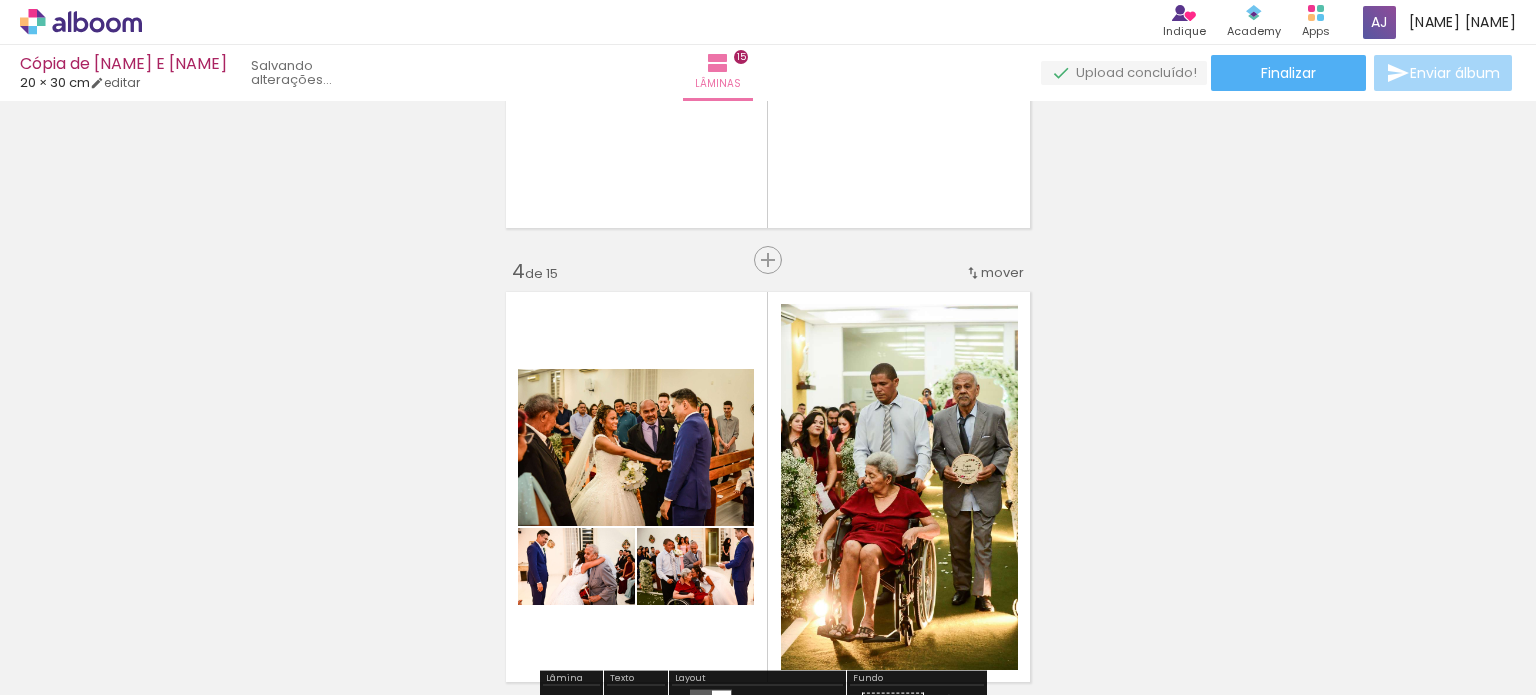 scroll, scrollTop: 1579, scrollLeft: 0, axis: vertical 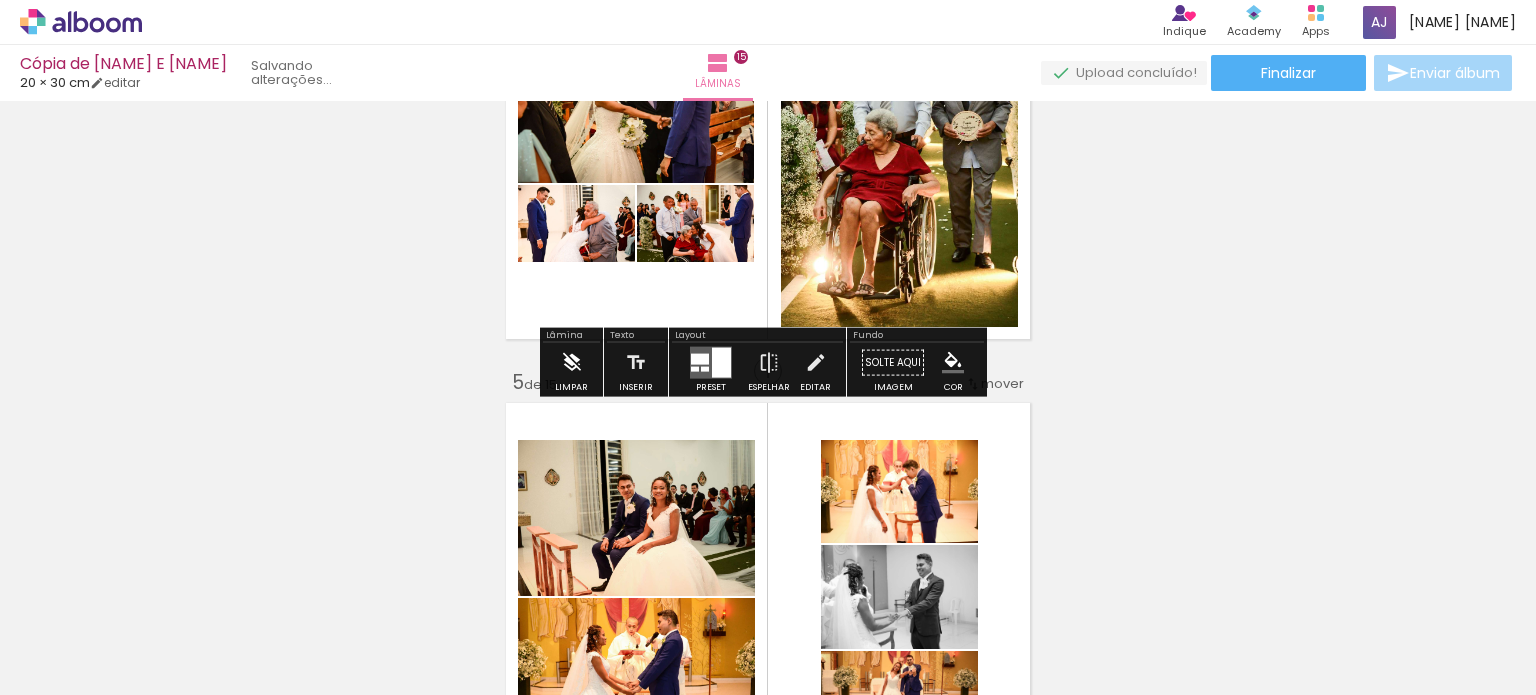 click at bounding box center [572, 363] 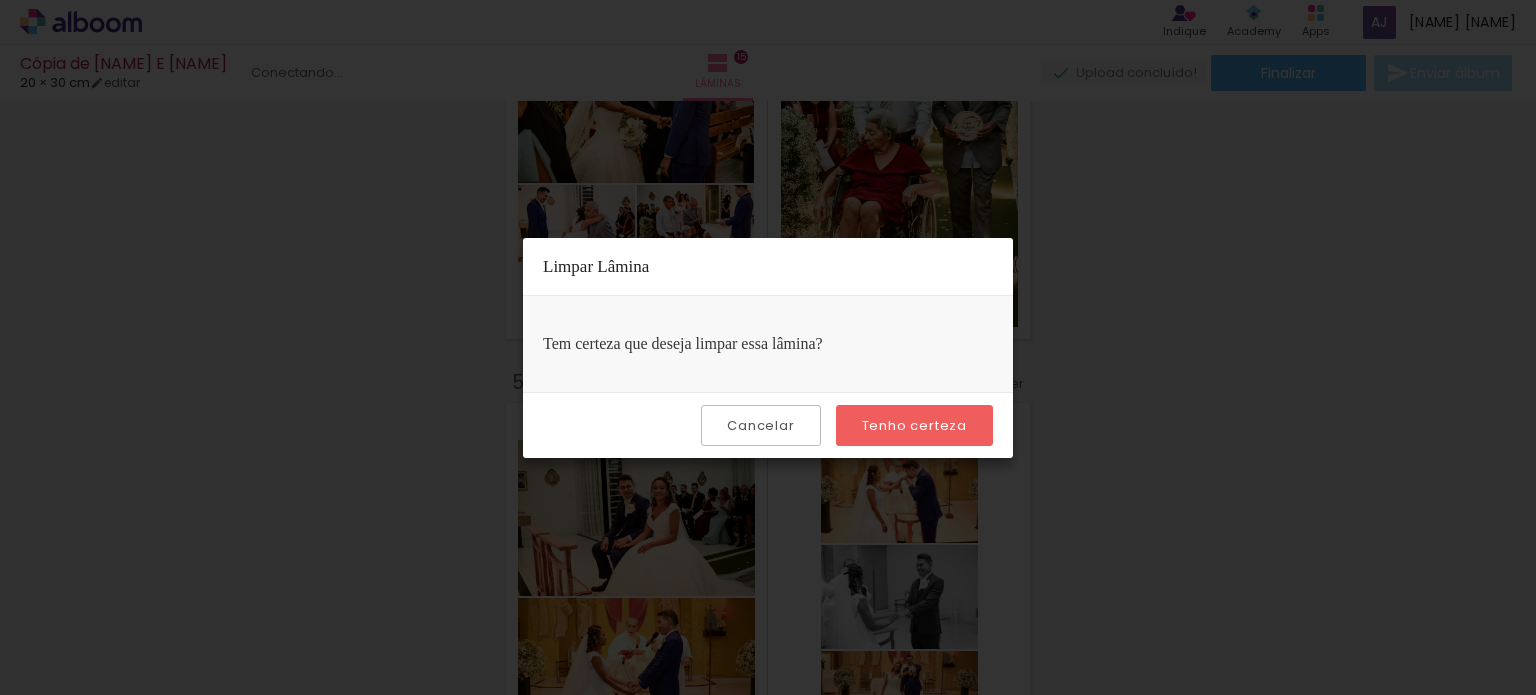 click on "Tenho certeza" at bounding box center [0, 0] 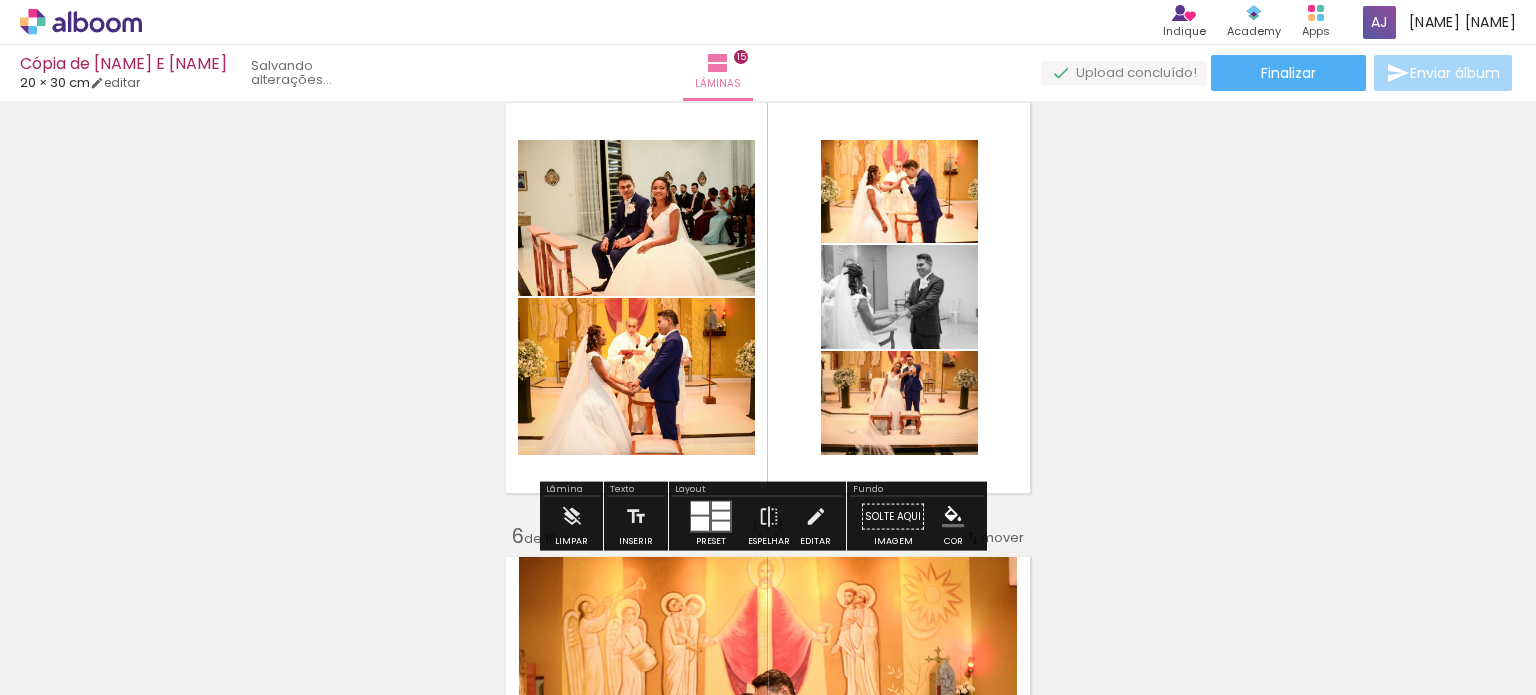 scroll, scrollTop: 2079, scrollLeft: 0, axis: vertical 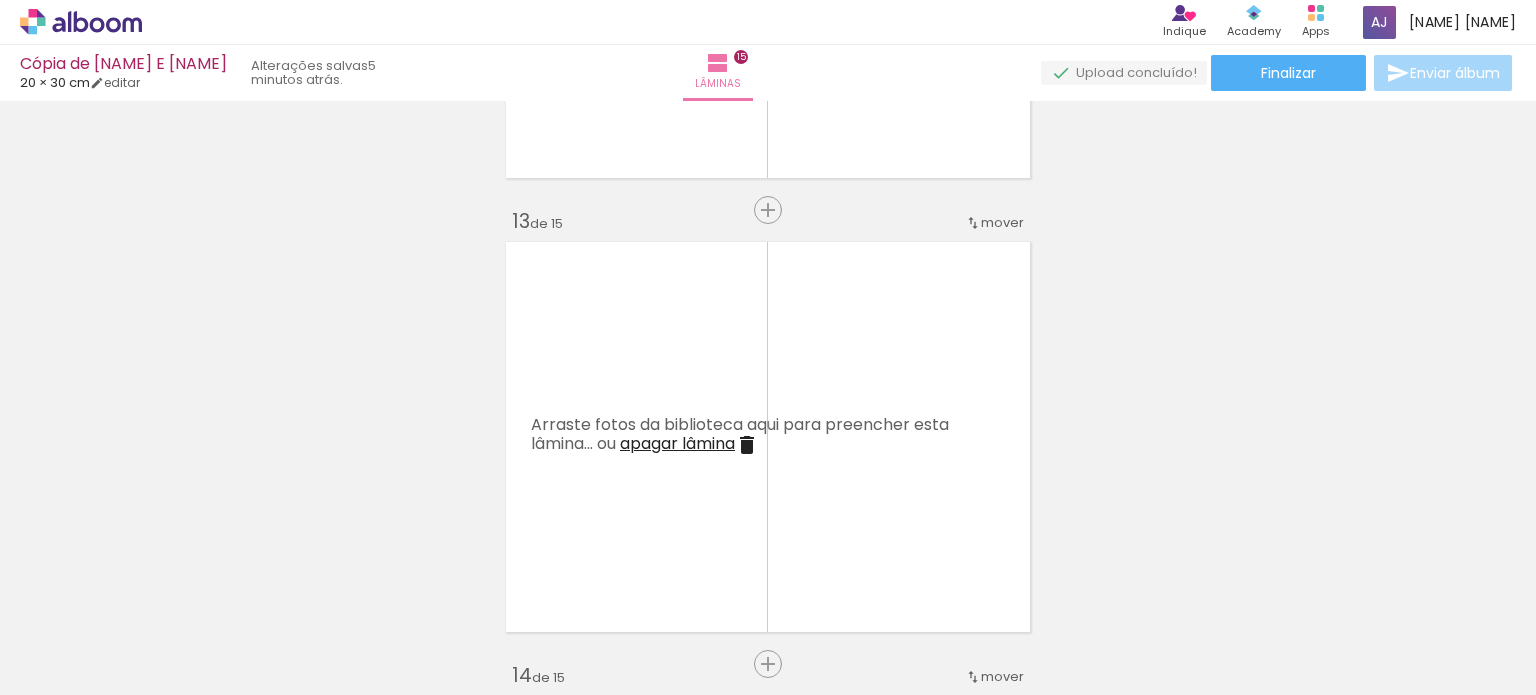 click on "Inserir lâmina 1  de 15  Inserir lâmina 2  de 15  Inserir lâmina 3  de 15  Inserir lâmina 4  de 15  Inserir lâmina 5  de 15  Inserir lâmina 6  de 15  Inserir lâmina 7  de 15  Inserir lâmina 8  de 15  Inserir lâmina 9  de 15  Inserir lâmina 10  de 15  Inserir lâmina 11  de 15  Inserir lâmina 12  de 15  Inserir lâmina 13  de 15  Inserir lâmina 14  de 15  Inserir lâmina 15  de 15" at bounding box center (768, -1632) 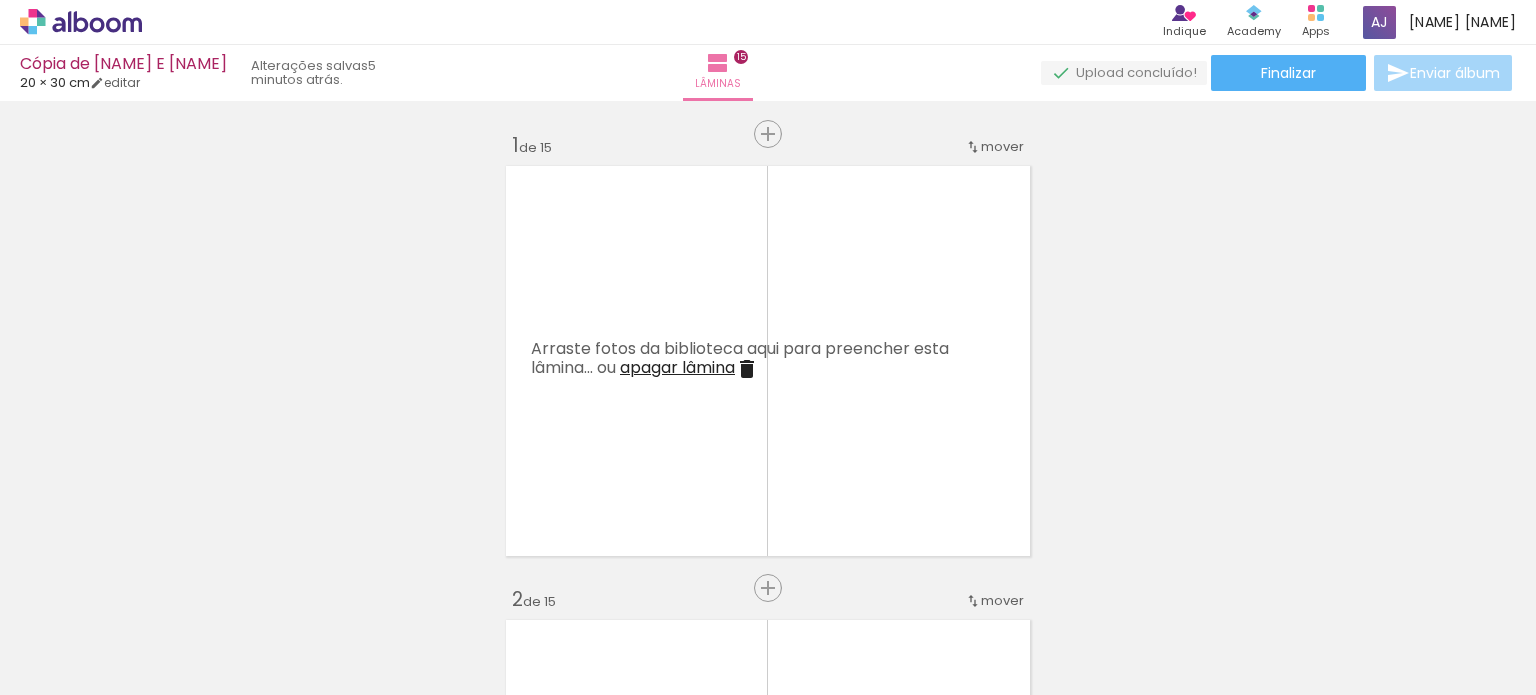 scroll, scrollTop: 0, scrollLeft: 0, axis: both 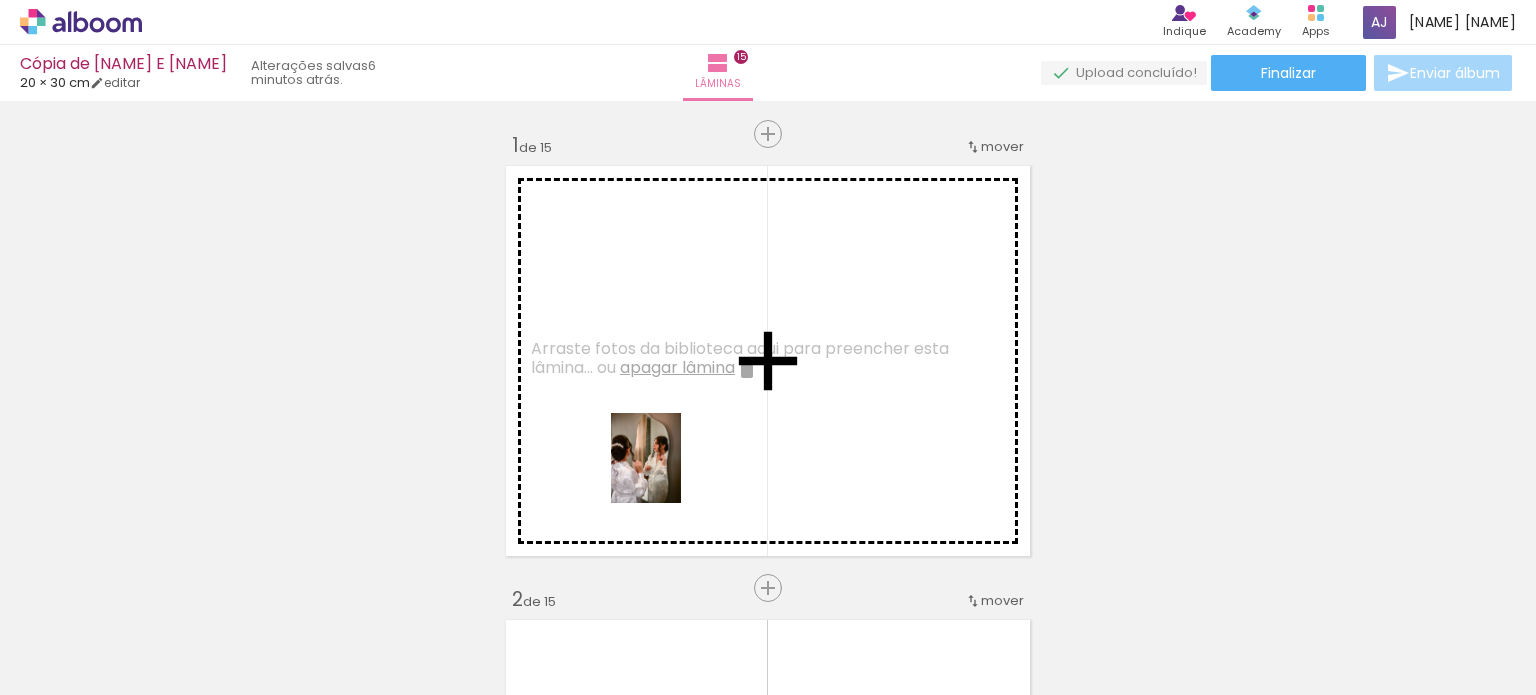 drag, startPoint x: 669, startPoint y: 648, endPoint x: 671, endPoint y: 473, distance: 175.01143 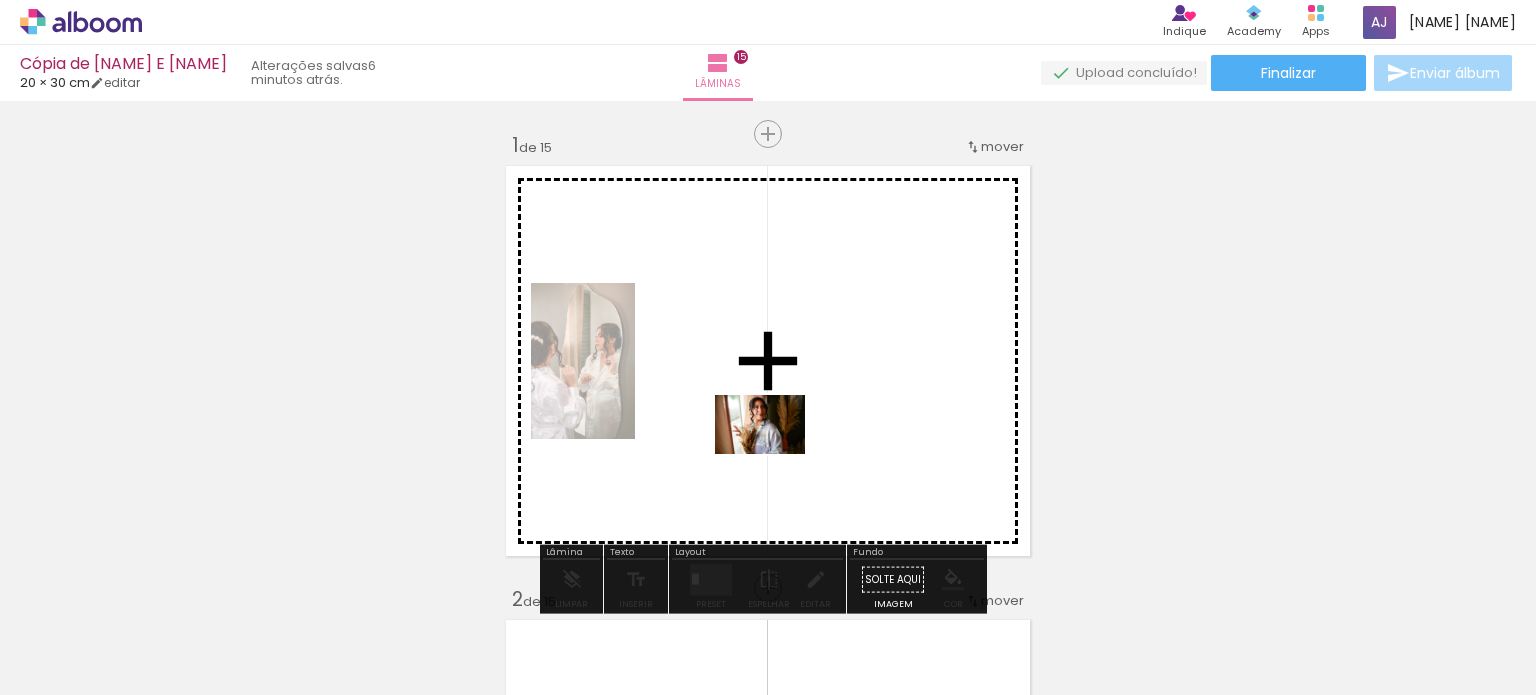 drag, startPoint x: 789, startPoint y: 635, endPoint x: 775, endPoint y: 455, distance: 180.54362 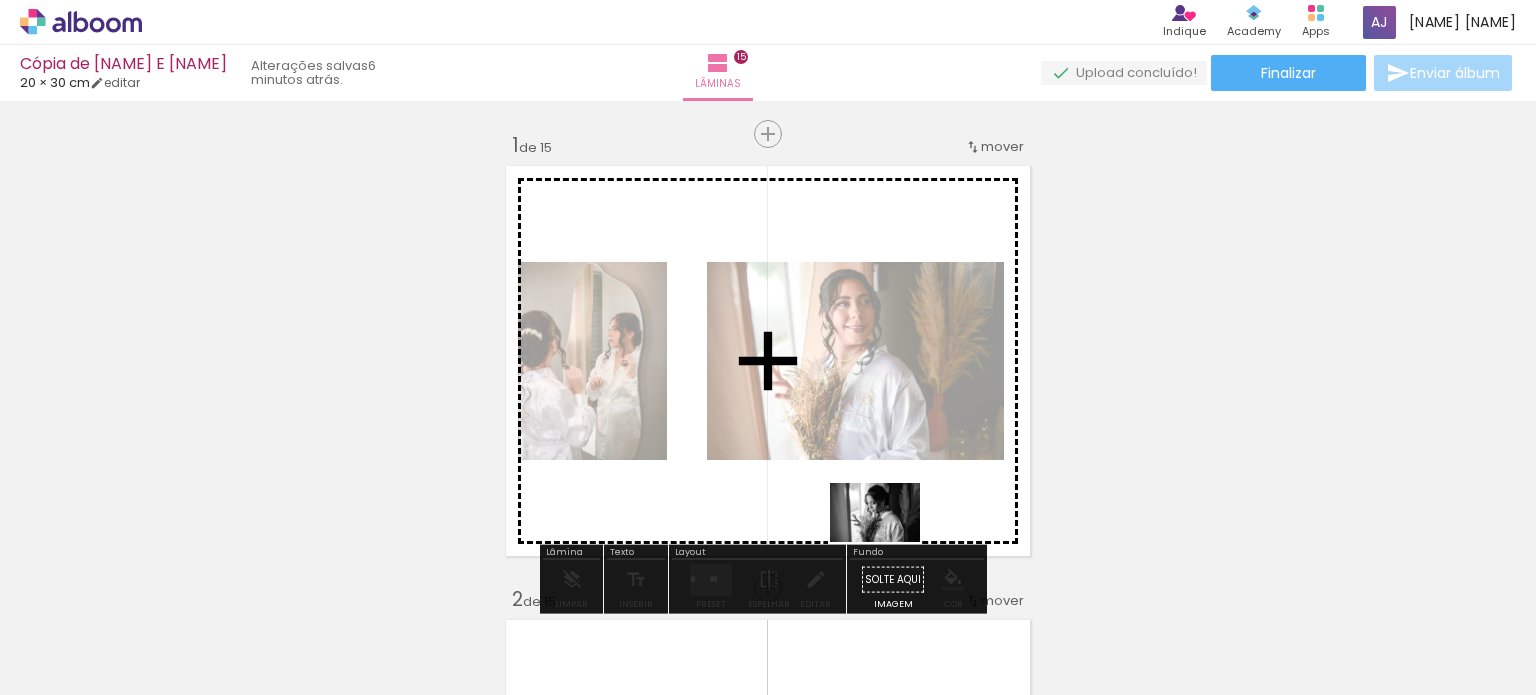 drag, startPoint x: 901, startPoint y: 642, endPoint x: 890, endPoint y: 543, distance: 99.60924 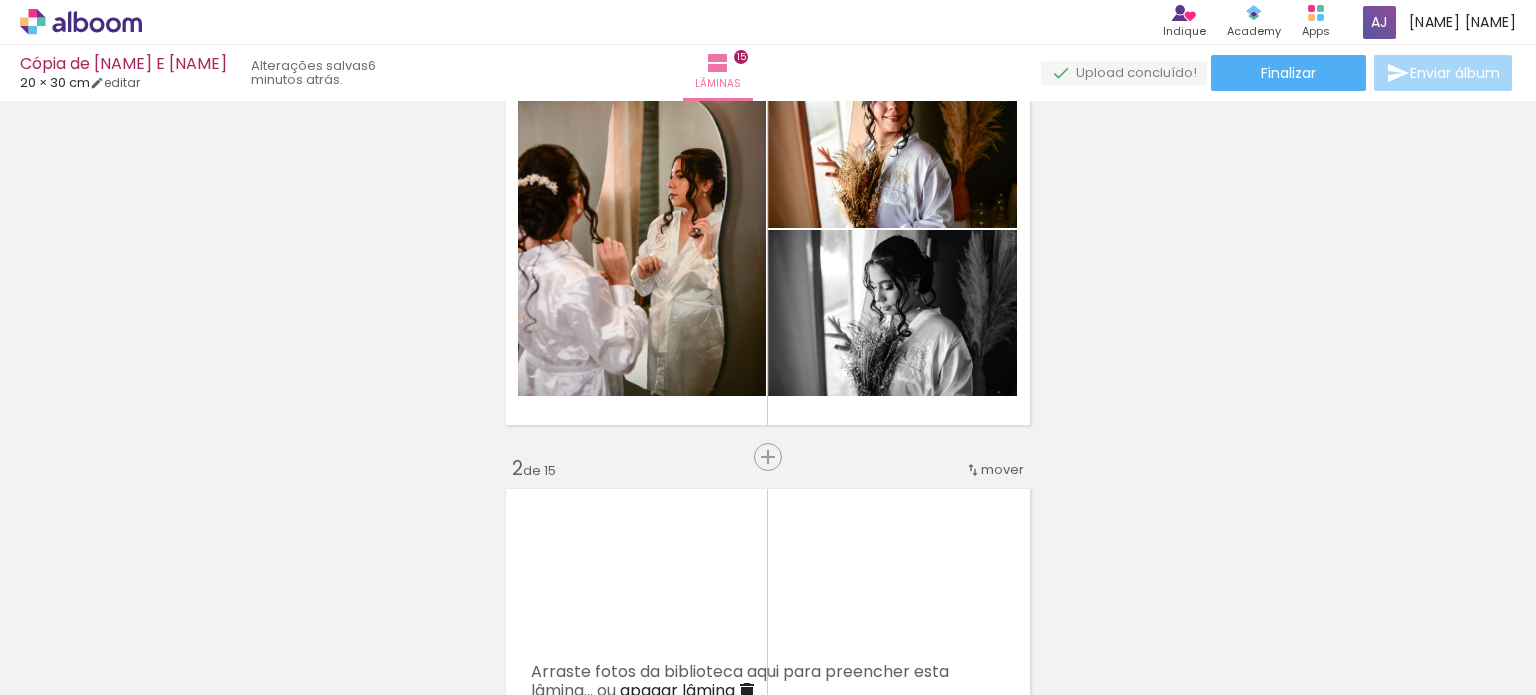 scroll, scrollTop: 100, scrollLeft: 0, axis: vertical 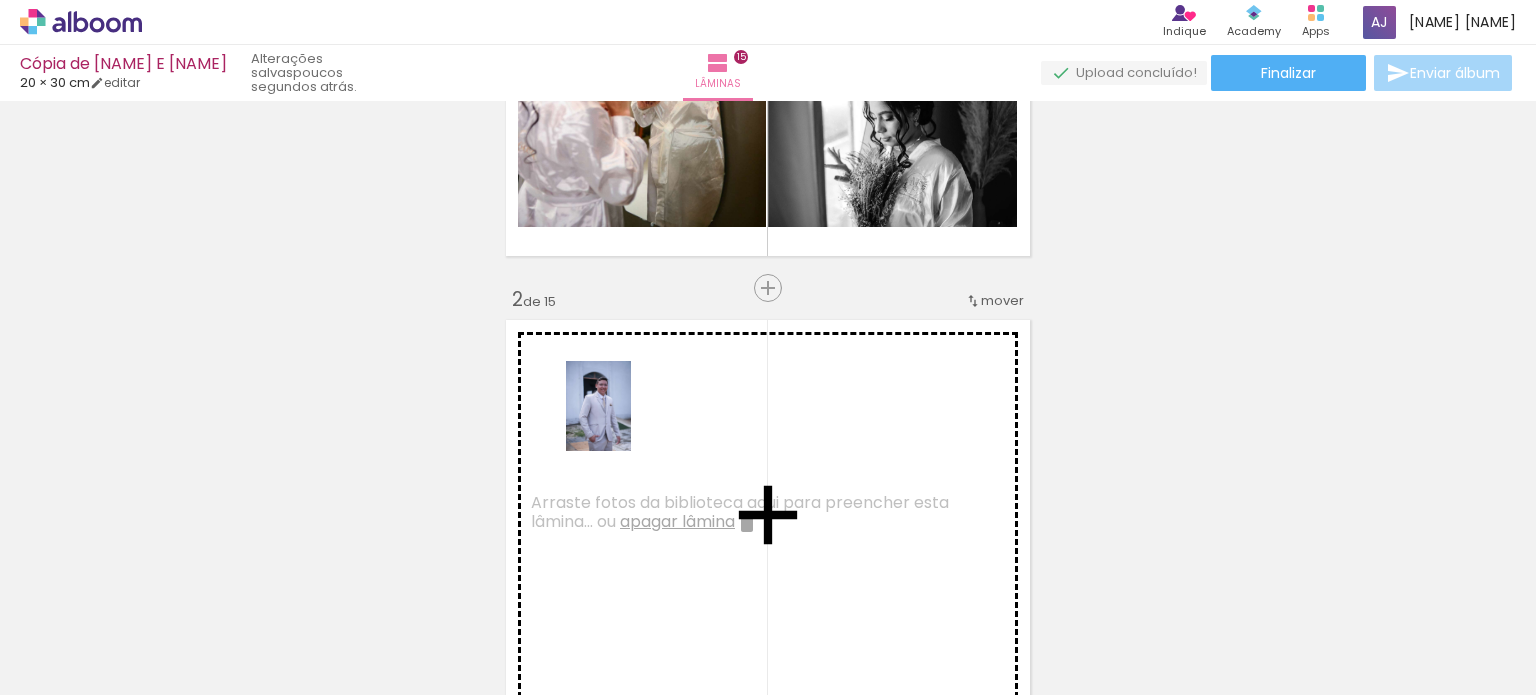 drag, startPoint x: 228, startPoint y: 629, endPoint x: 626, endPoint y: 421, distance: 449.07462 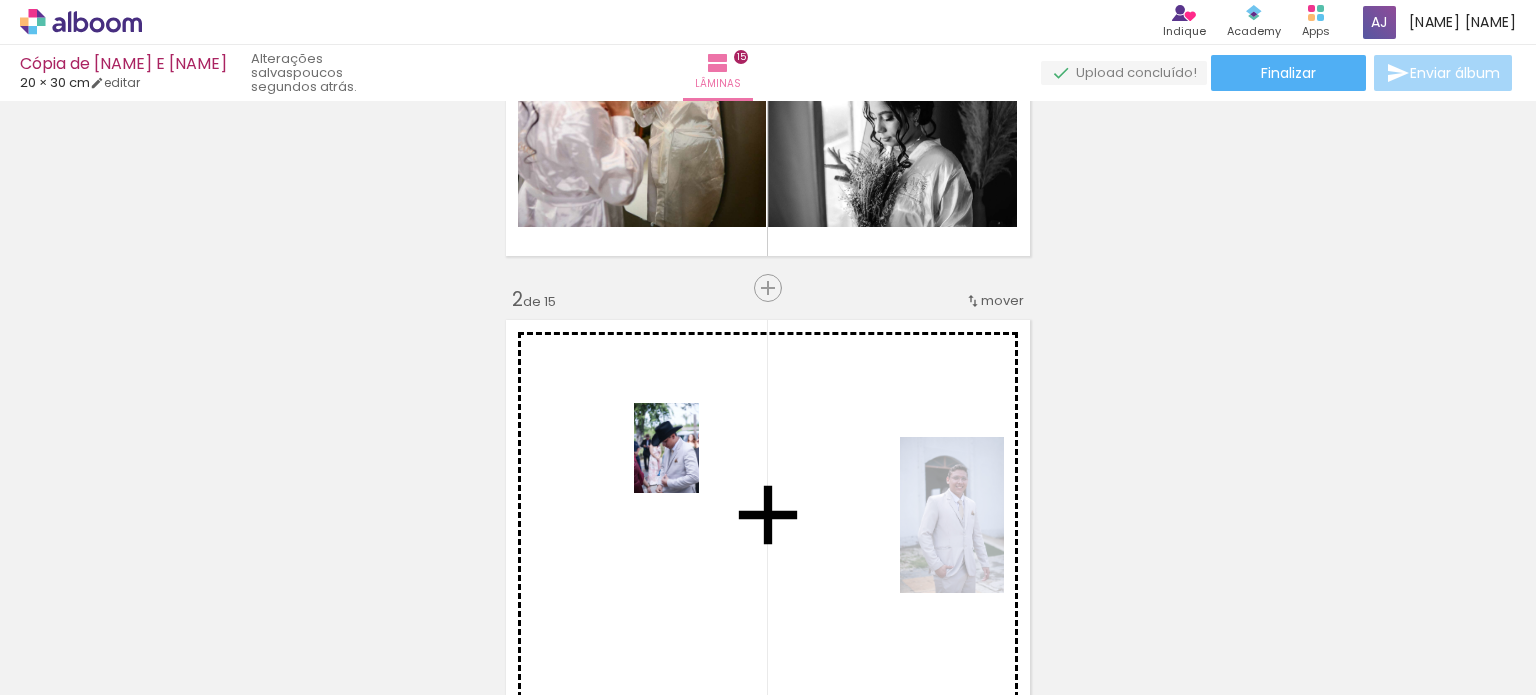 drag, startPoint x: 327, startPoint y: 631, endPoint x: 694, endPoint y: 463, distance: 403.62482 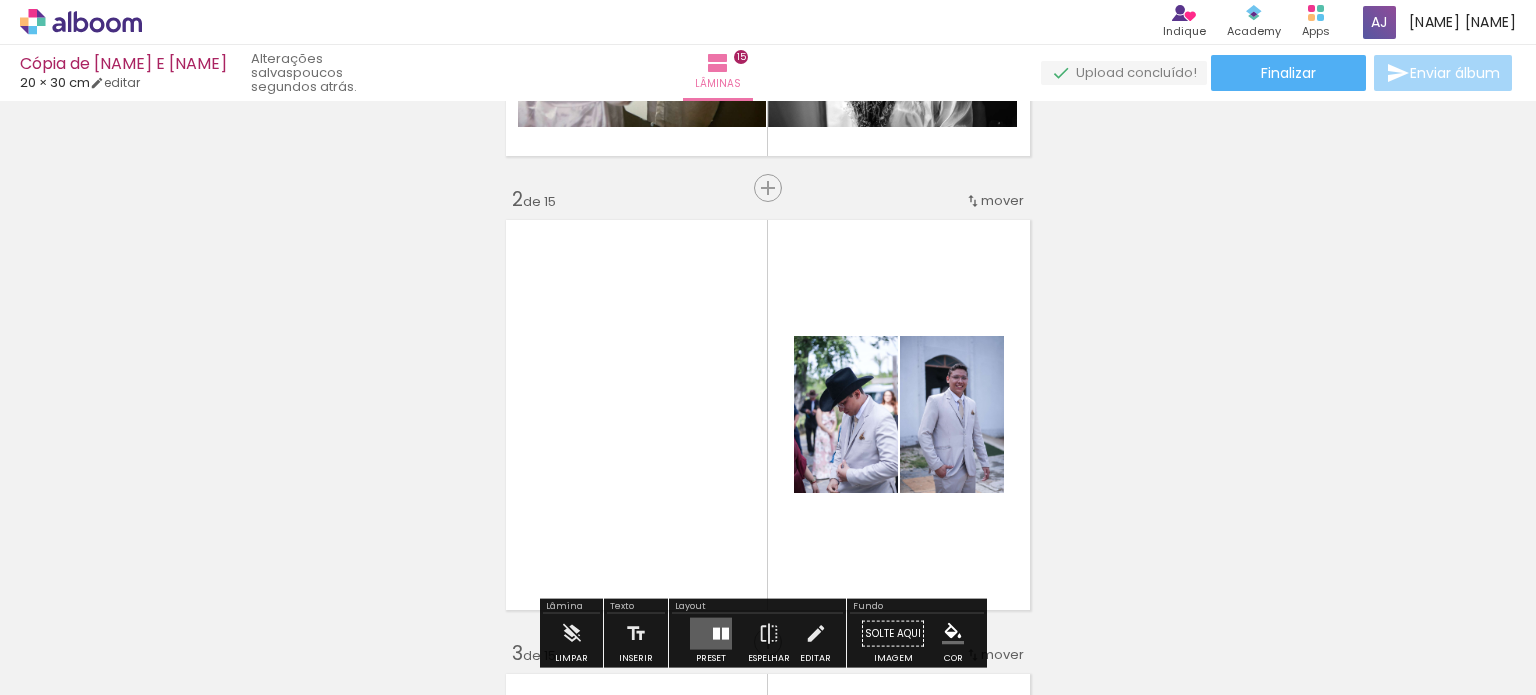 scroll, scrollTop: 500, scrollLeft: 0, axis: vertical 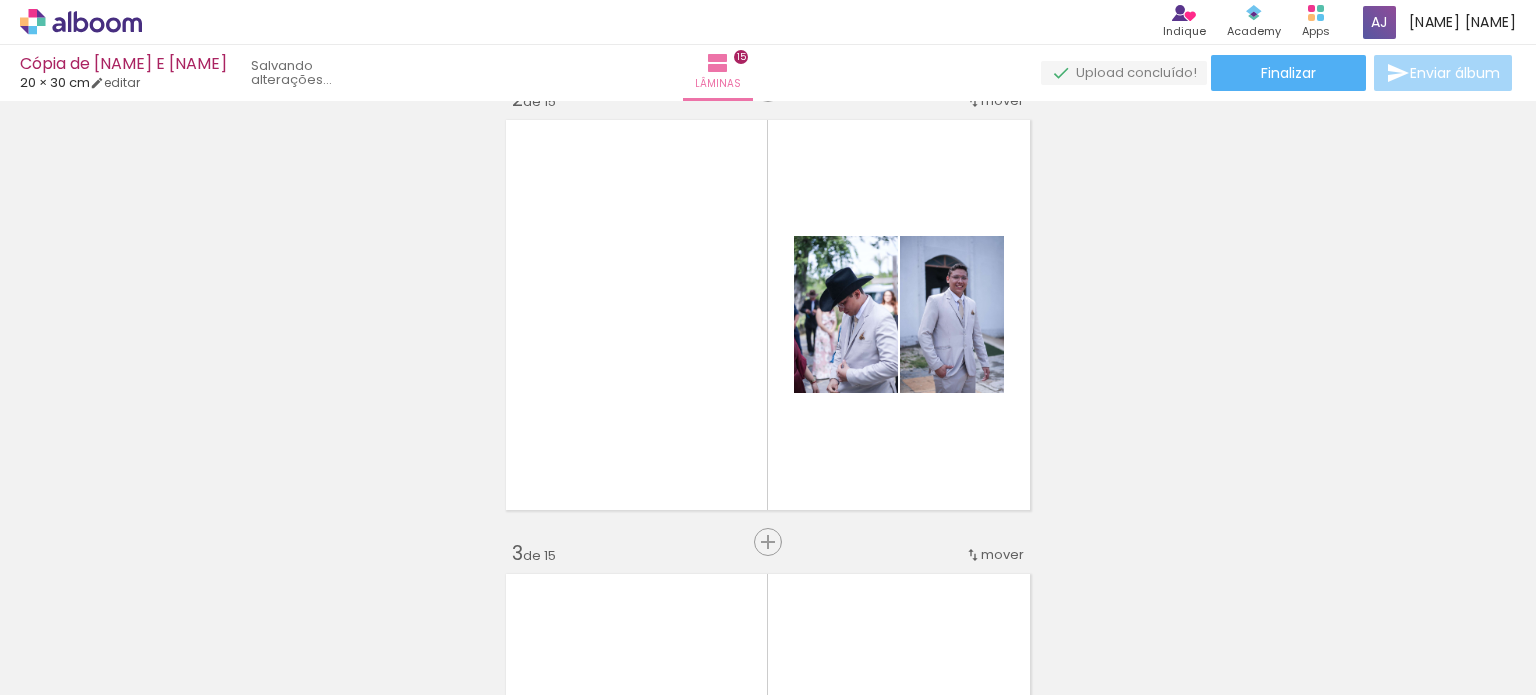 click at bounding box center [648, 627] 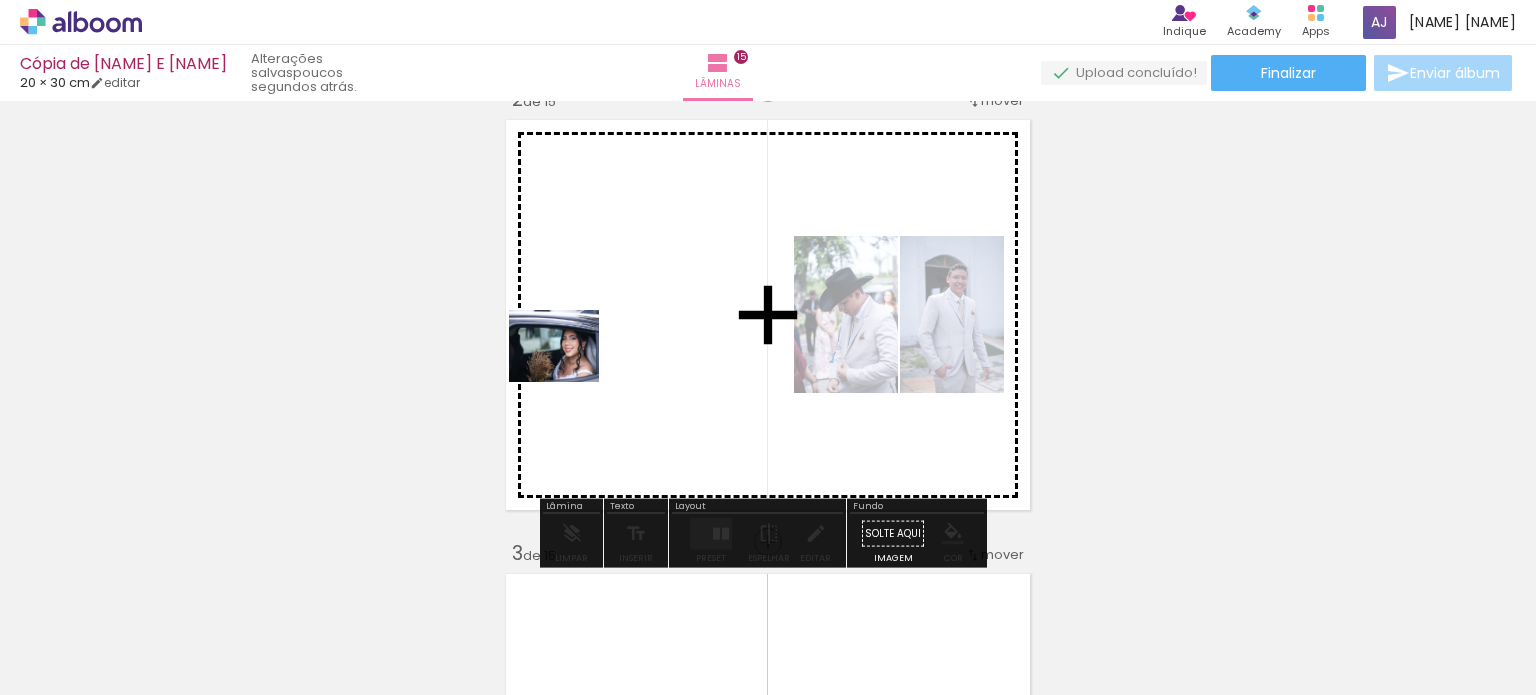 drag, startPoint x: 538, startPoint y: 647, endPoint x: 569, endPoint y: 370, distance: 278.72925 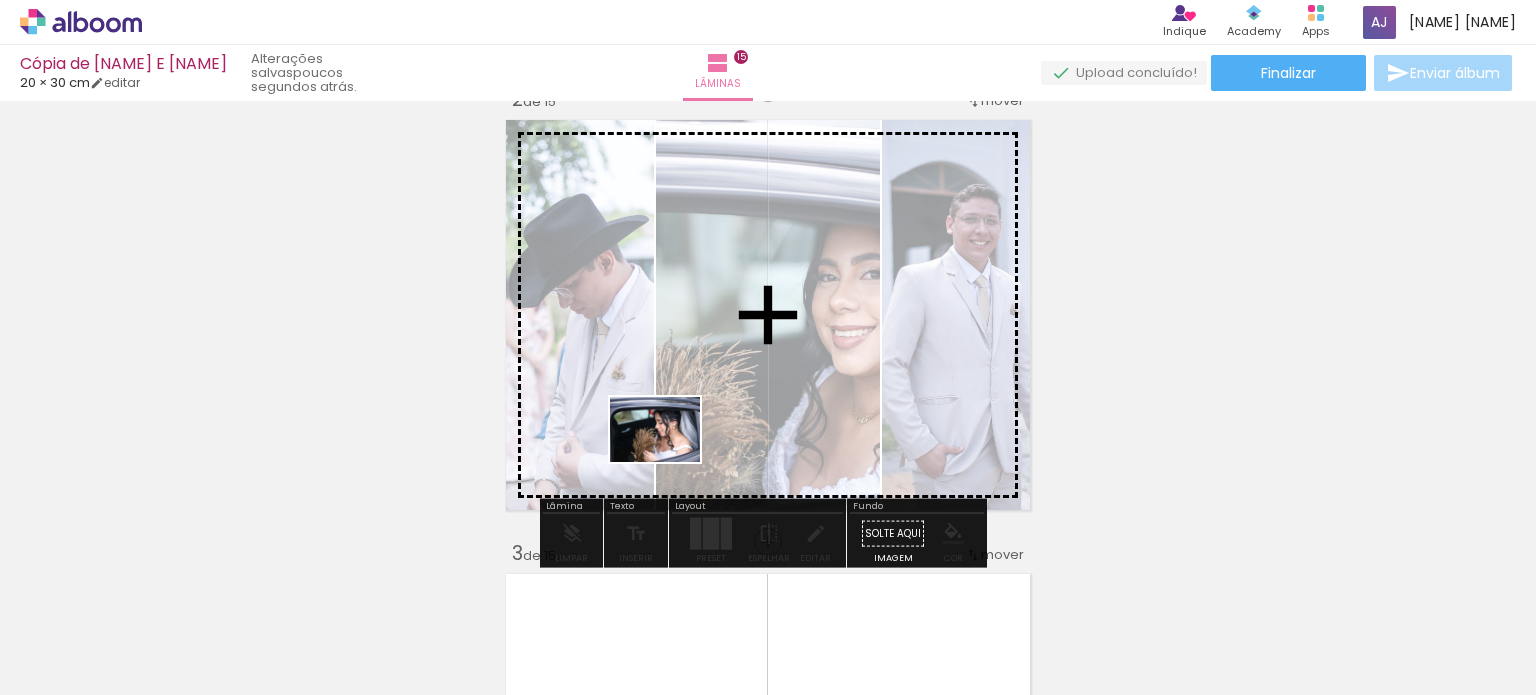 drag, startPoint x: 647, startPoint y: 623, endPoint x: 672, endPoint y: 447, distance: 177.76671 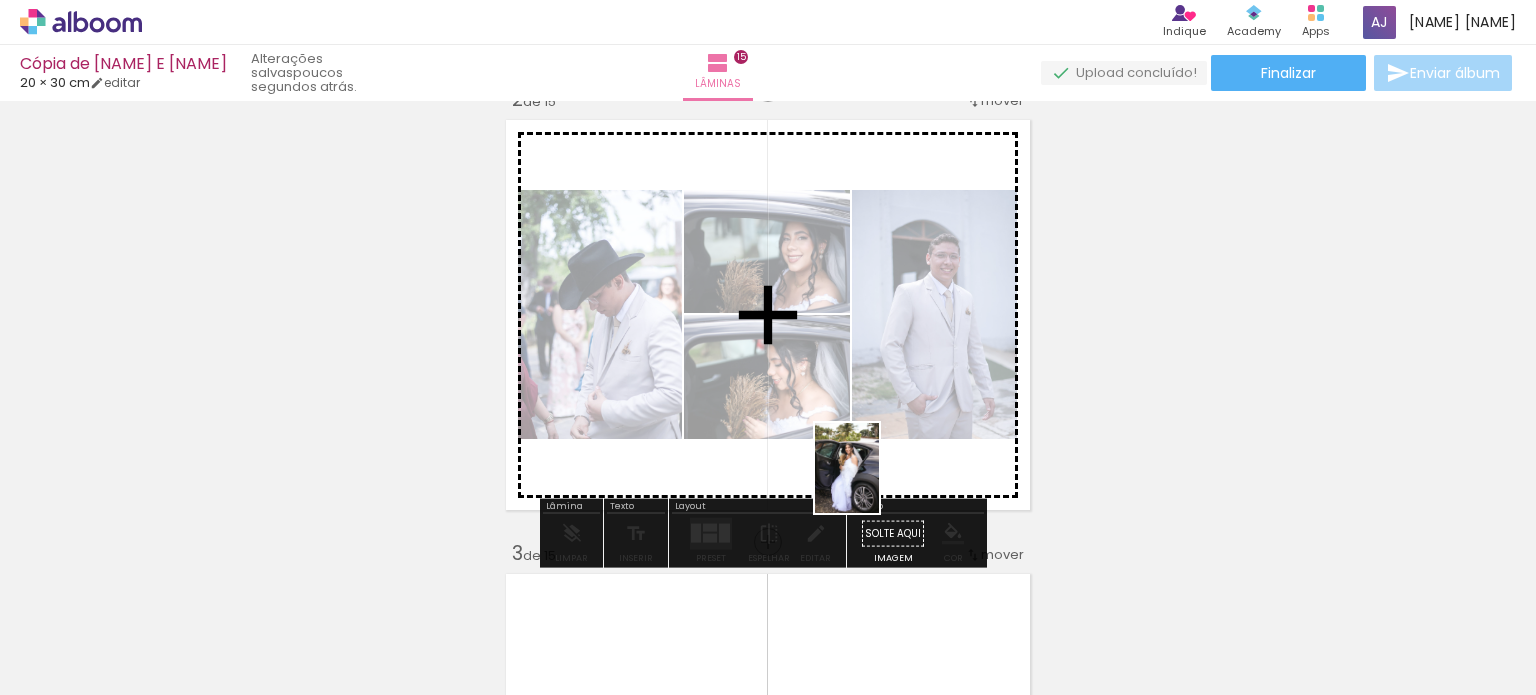 drag, startPoint x: 876, startPoint y: 631, endPoint x: 875, endPoint y: 483, distance: 148.00337 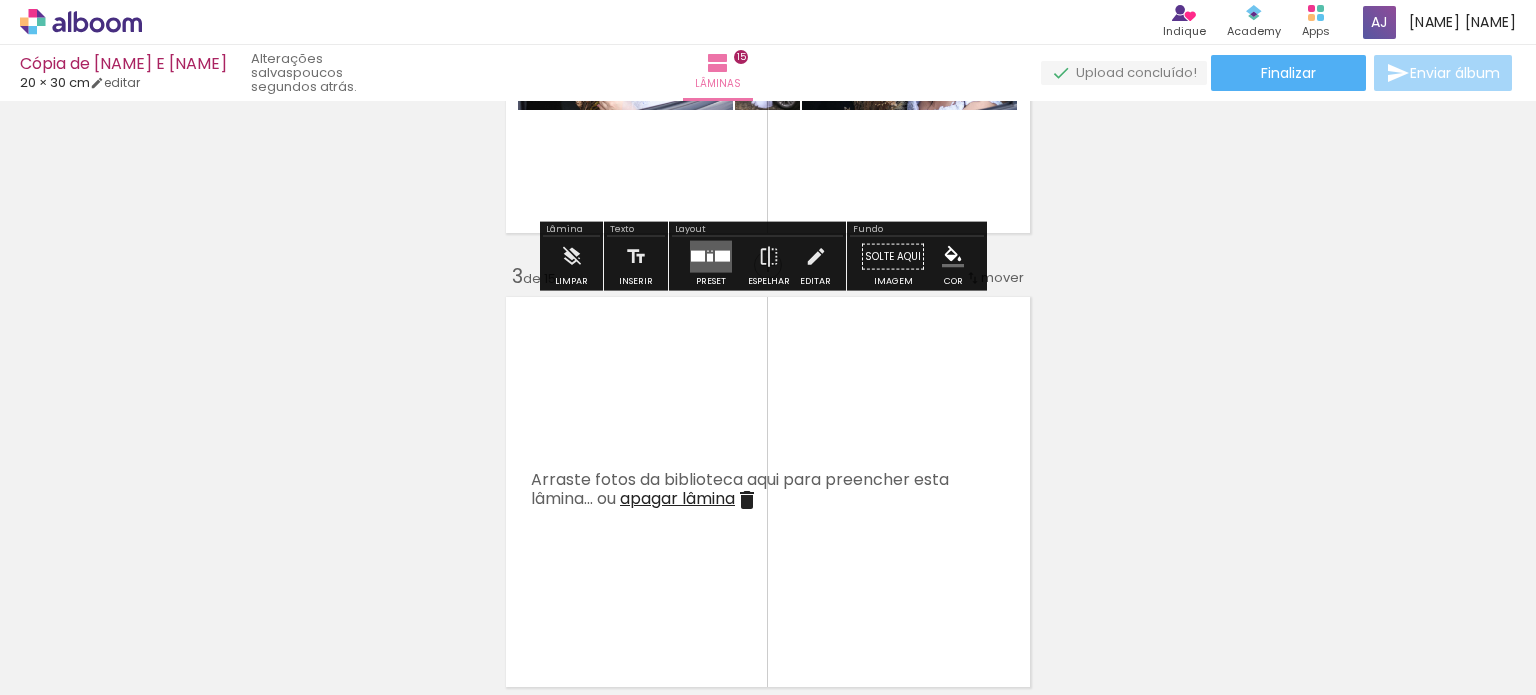 scroll, scrollTop: 900, scrollLeft: 0, axis: vertical 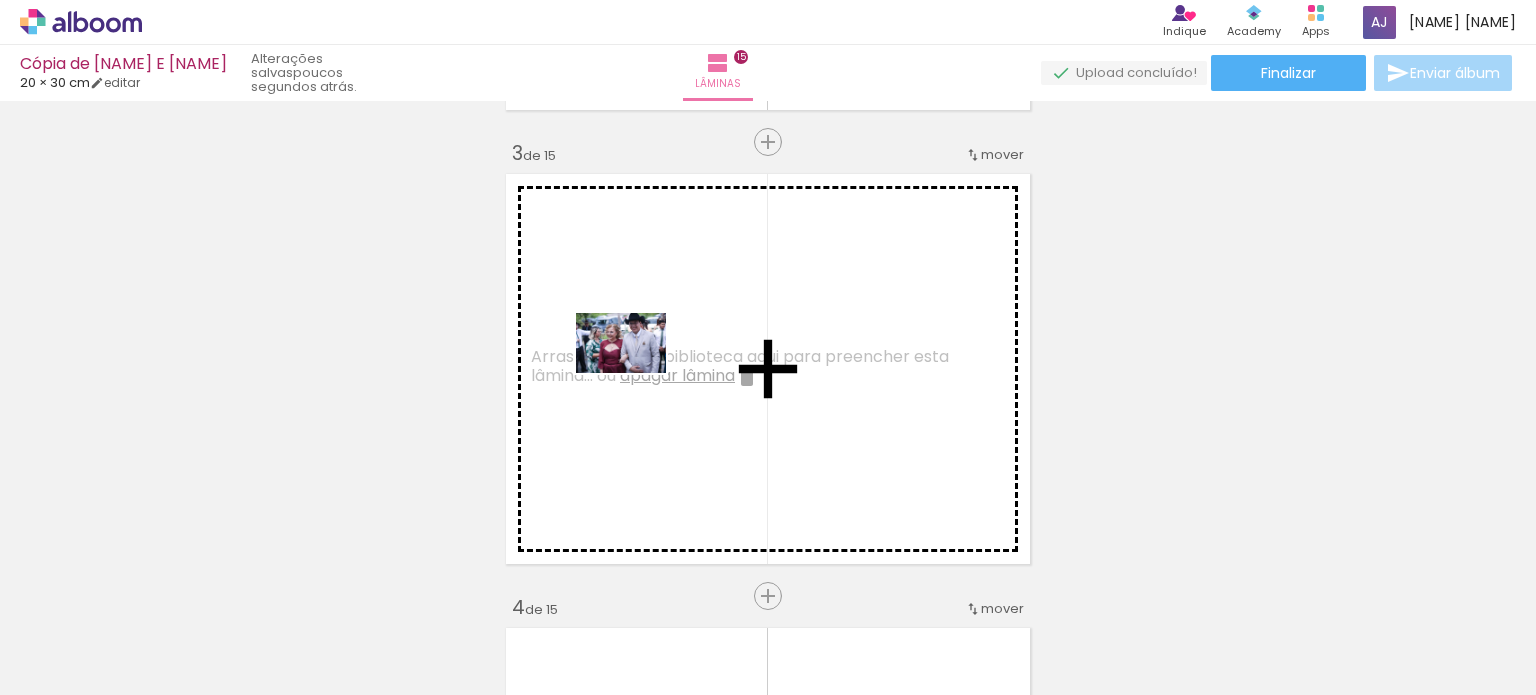 drag, startPoint x: 449, startPoint y: 612, endPoint x: 636, endPoint y: 373, distance: 303.46335 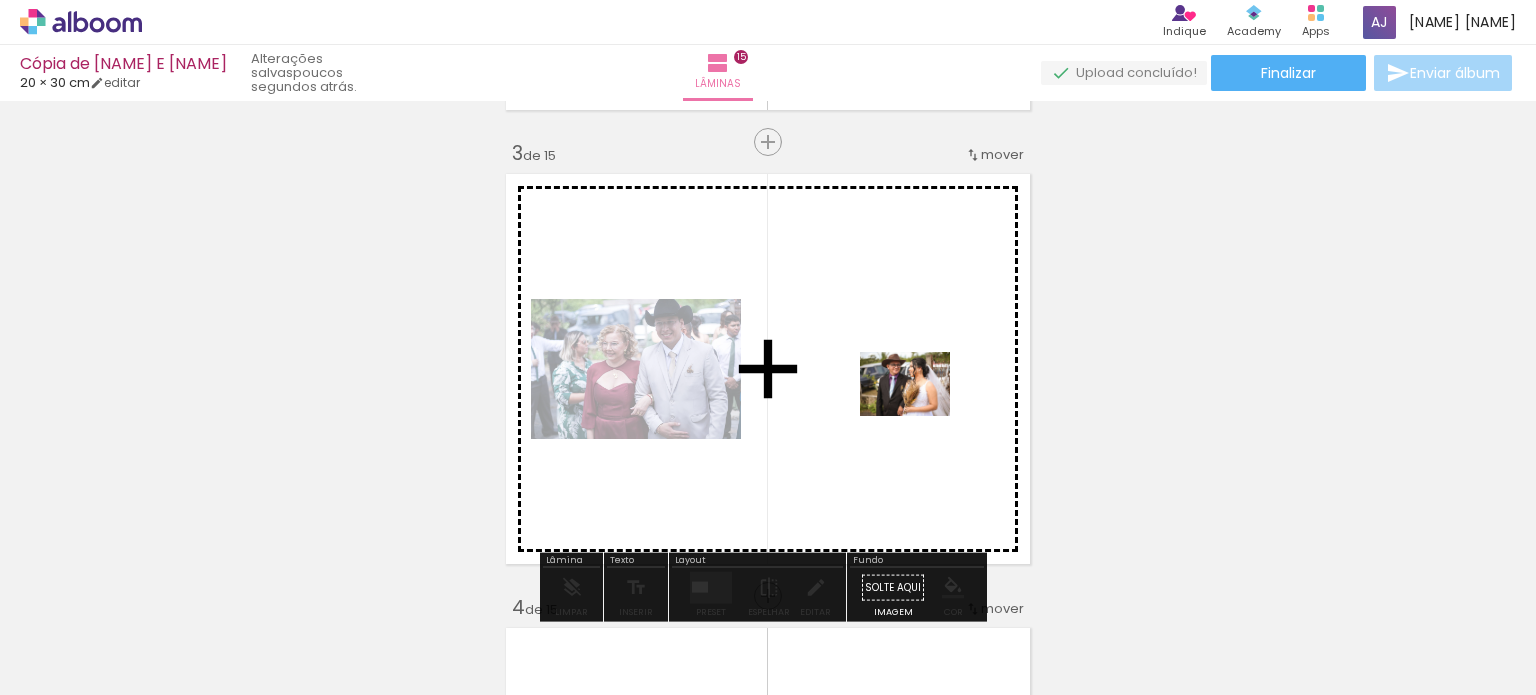 drag, startPoint x: 999, startPoint y: 647, endPoint x: 920, endPoint y: 412, distance: 247.92337 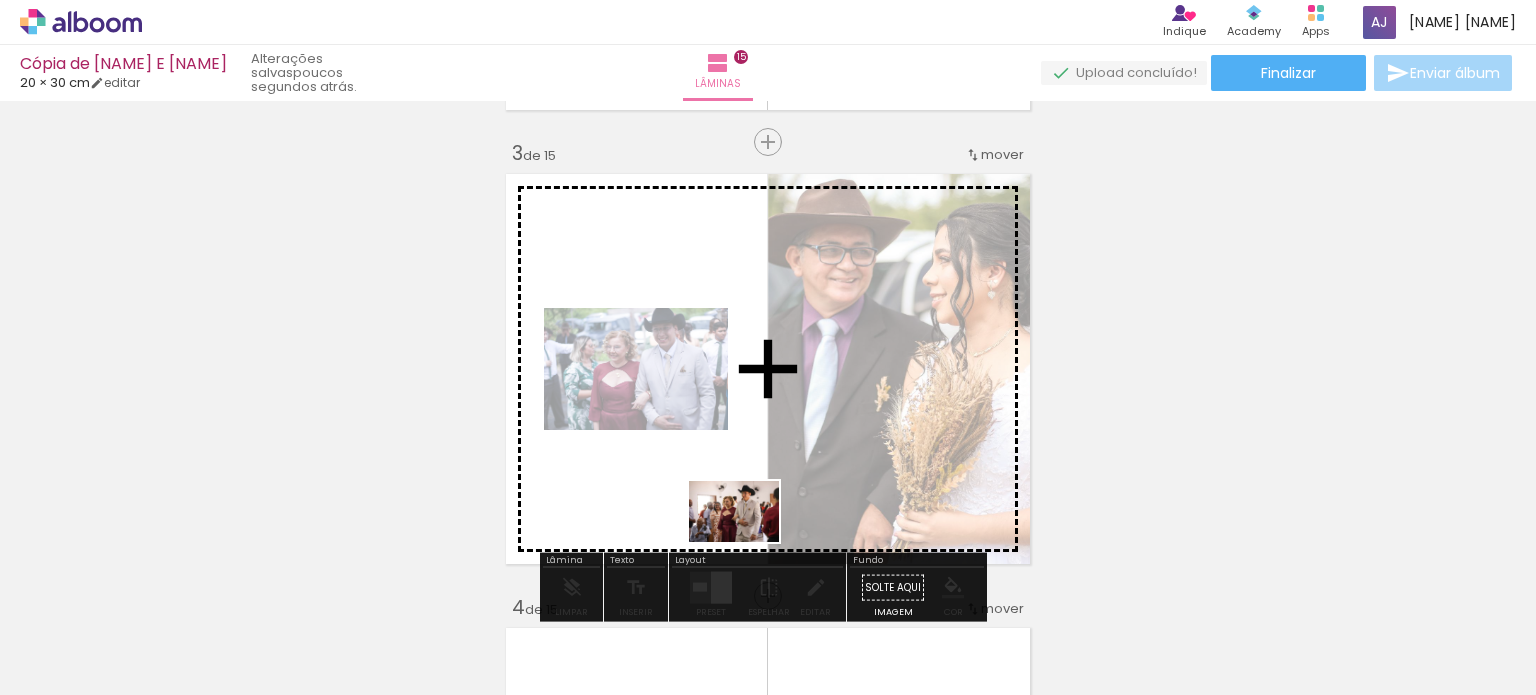 drag, startPoint x: 766, startPoint y: 638, endPoint x: 749, endPoint y: 541, distance: 98.478424 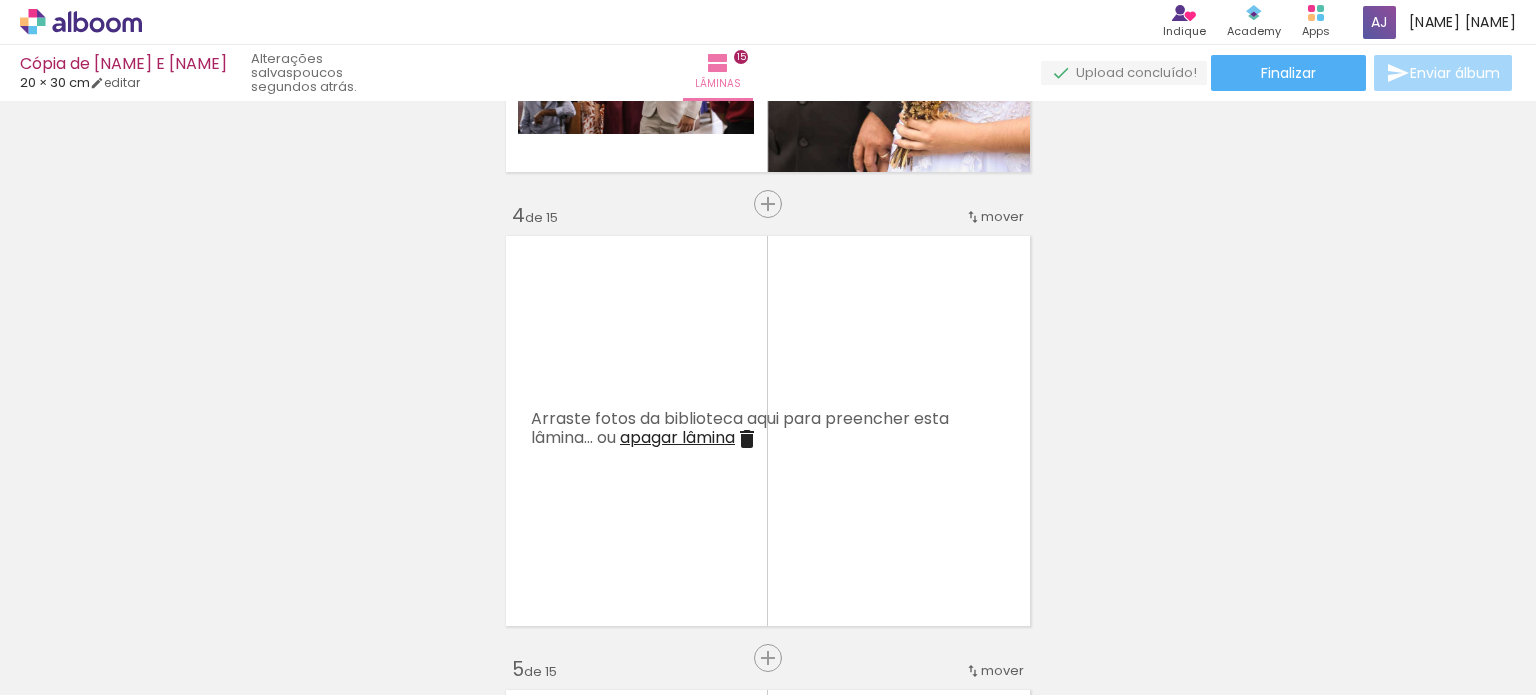 scroll, scrollTop: 1300, scrollLeft: 0, axis: vertical 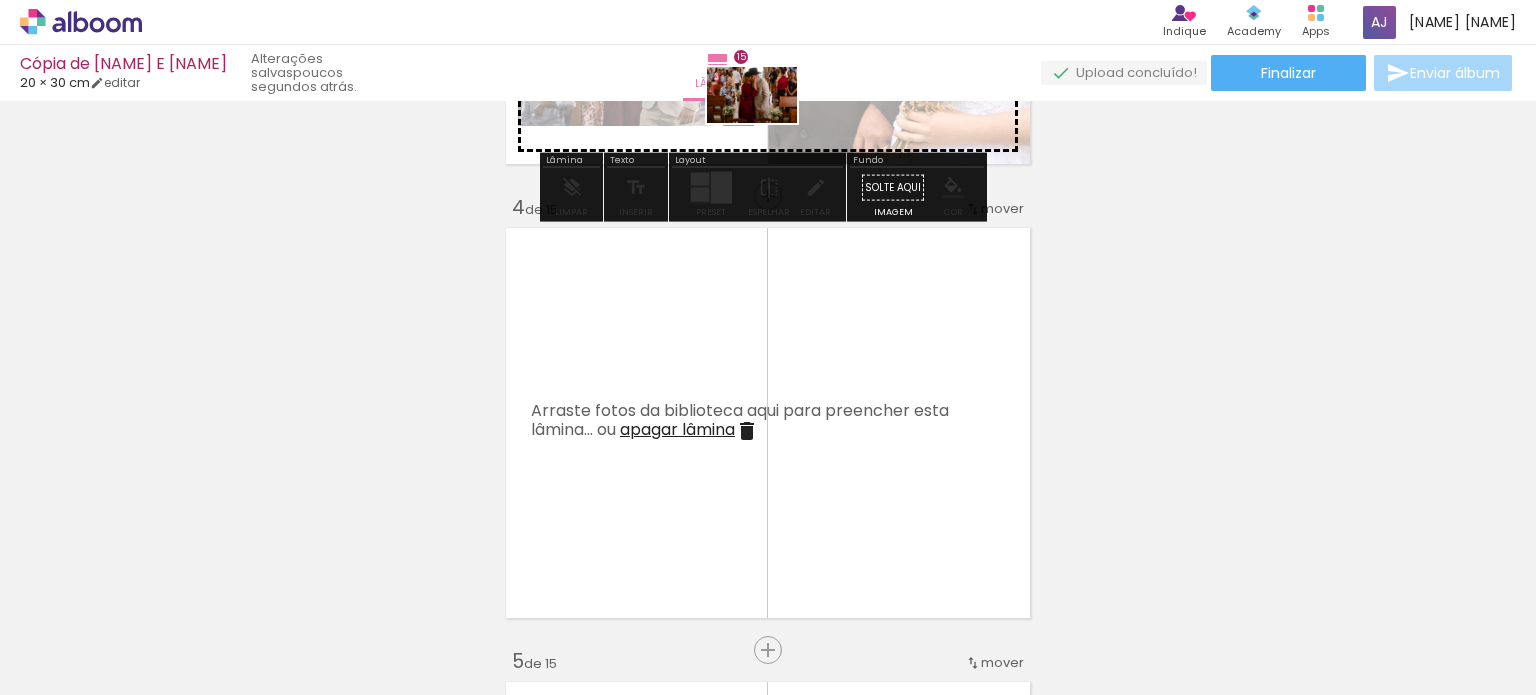 drag, startPoint x: 784, startPoint y: 637, endPoint x: 767, endPoint y: 127, distance: 510.28326 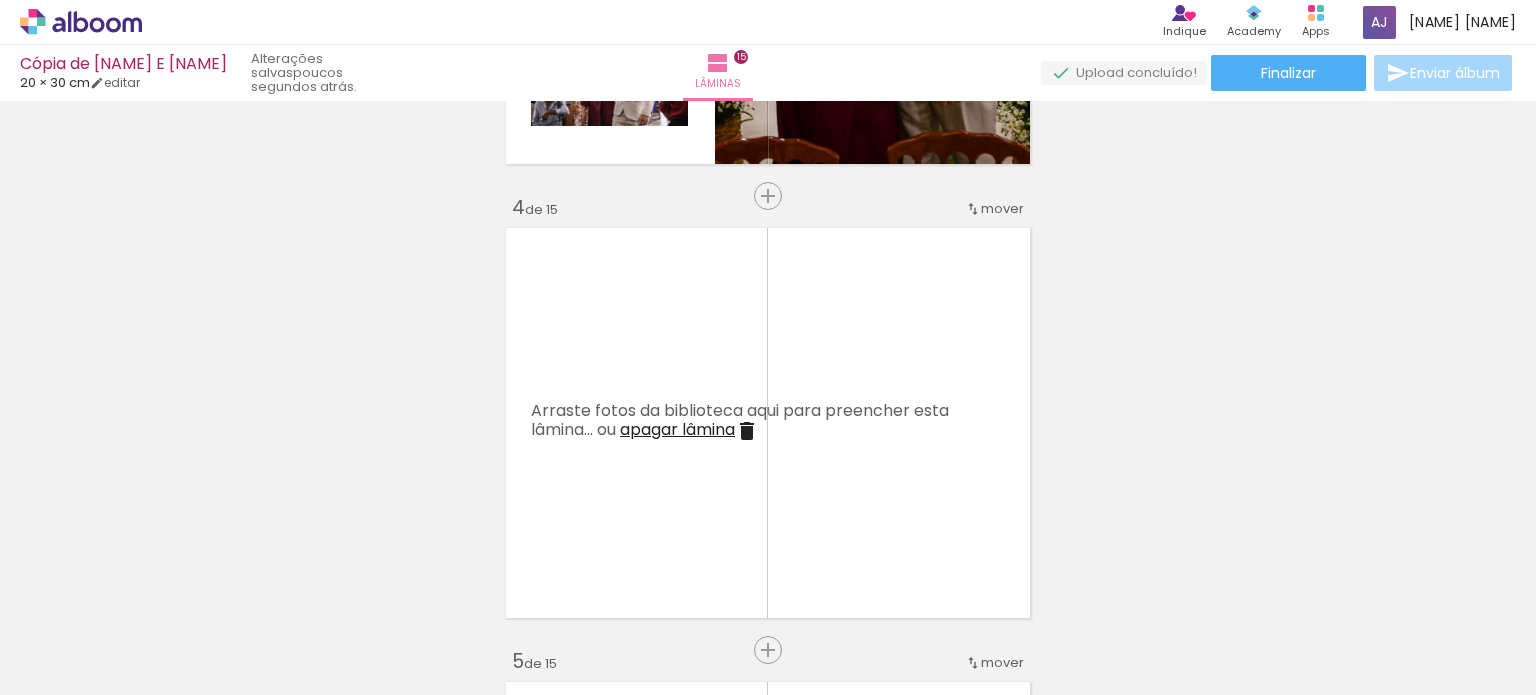scroll, scrollTop: 0, scrollLeft: 481, axis: horizontal 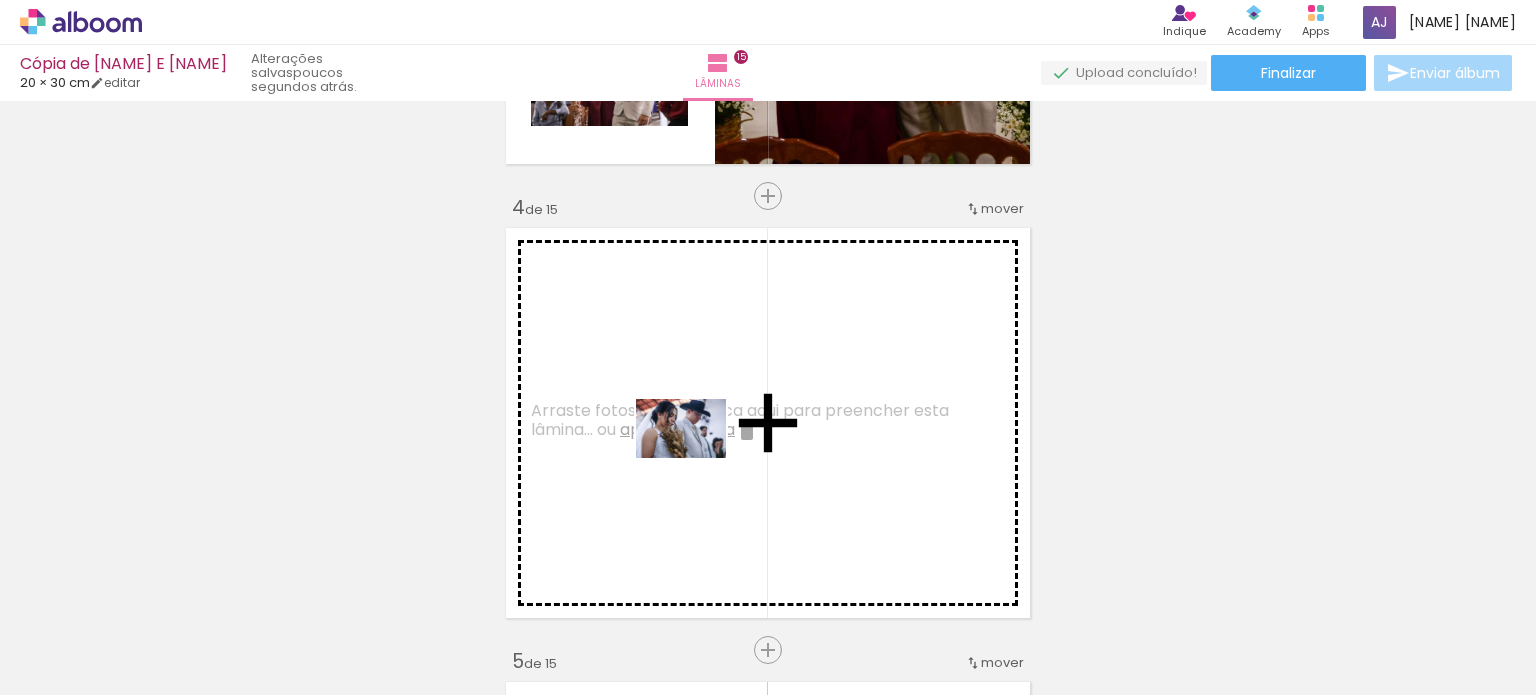 drag, startPoint x: 744, startPoint y: 649, endPoint x: 696, endPoint y: 459, distance: 195.96939 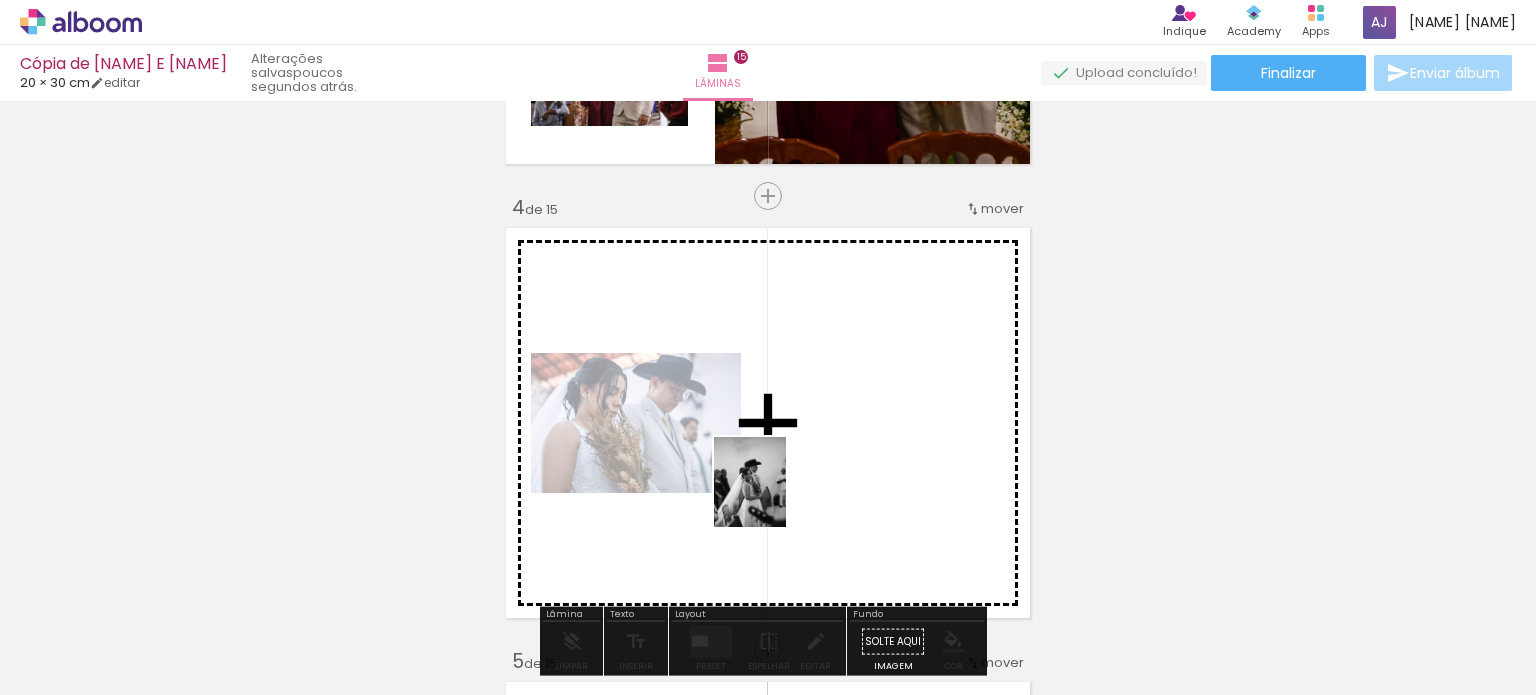 drag, startPoint x: 608, startPoint y: 643, endPoint x: 781, endPoint y: 488, distance: 232.28 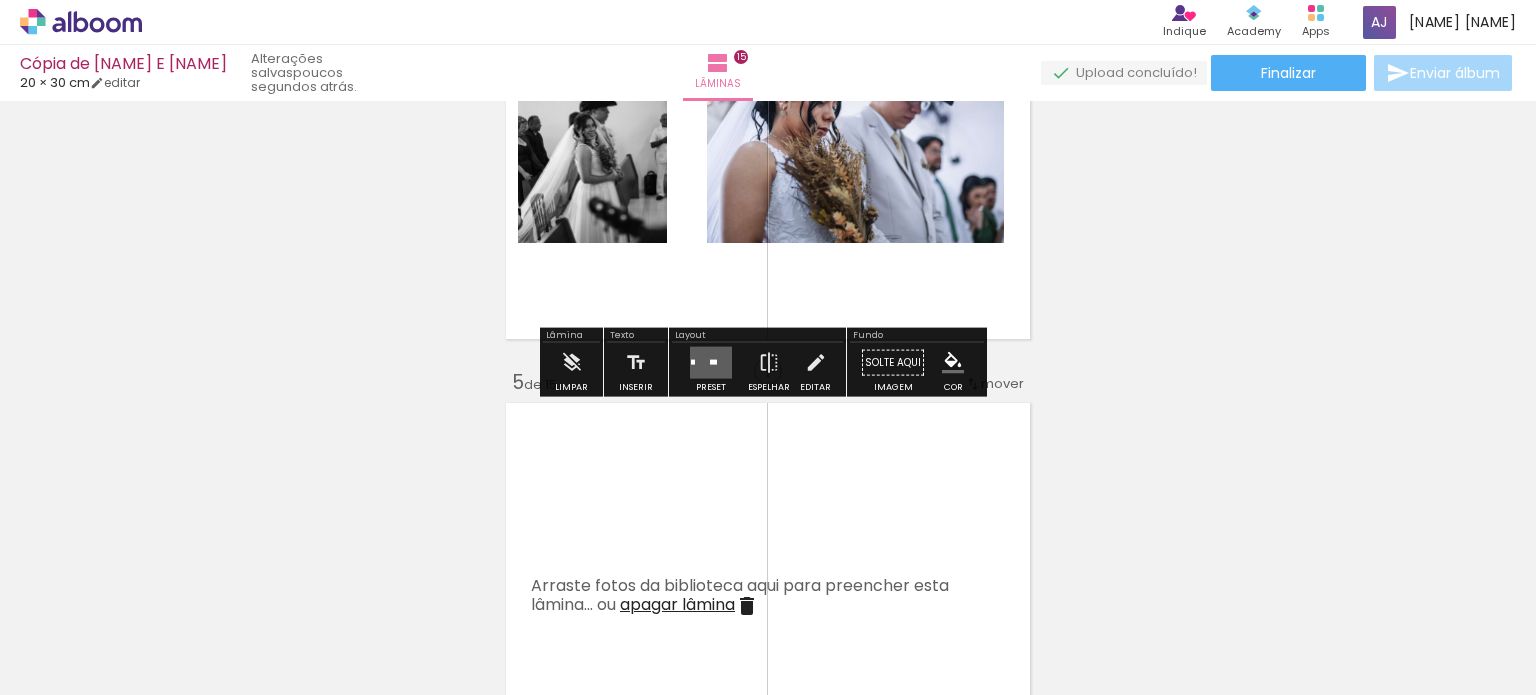 scroll, scrollTop: 1700, scrollLeft: 0, axis: vertical 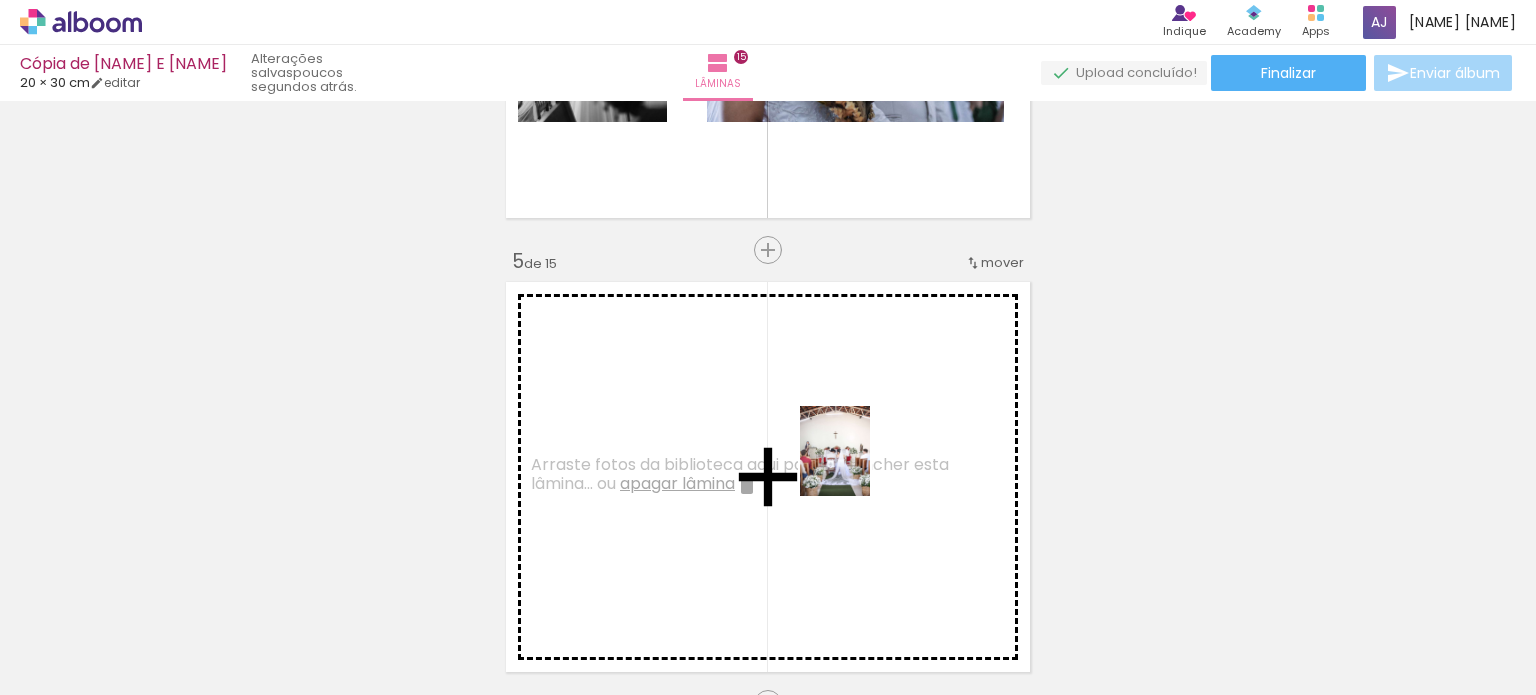 drag, startPoint x: 861, startPoint y: 639, endPoint x: 860, endPoint y: 459, distance: 180.00278 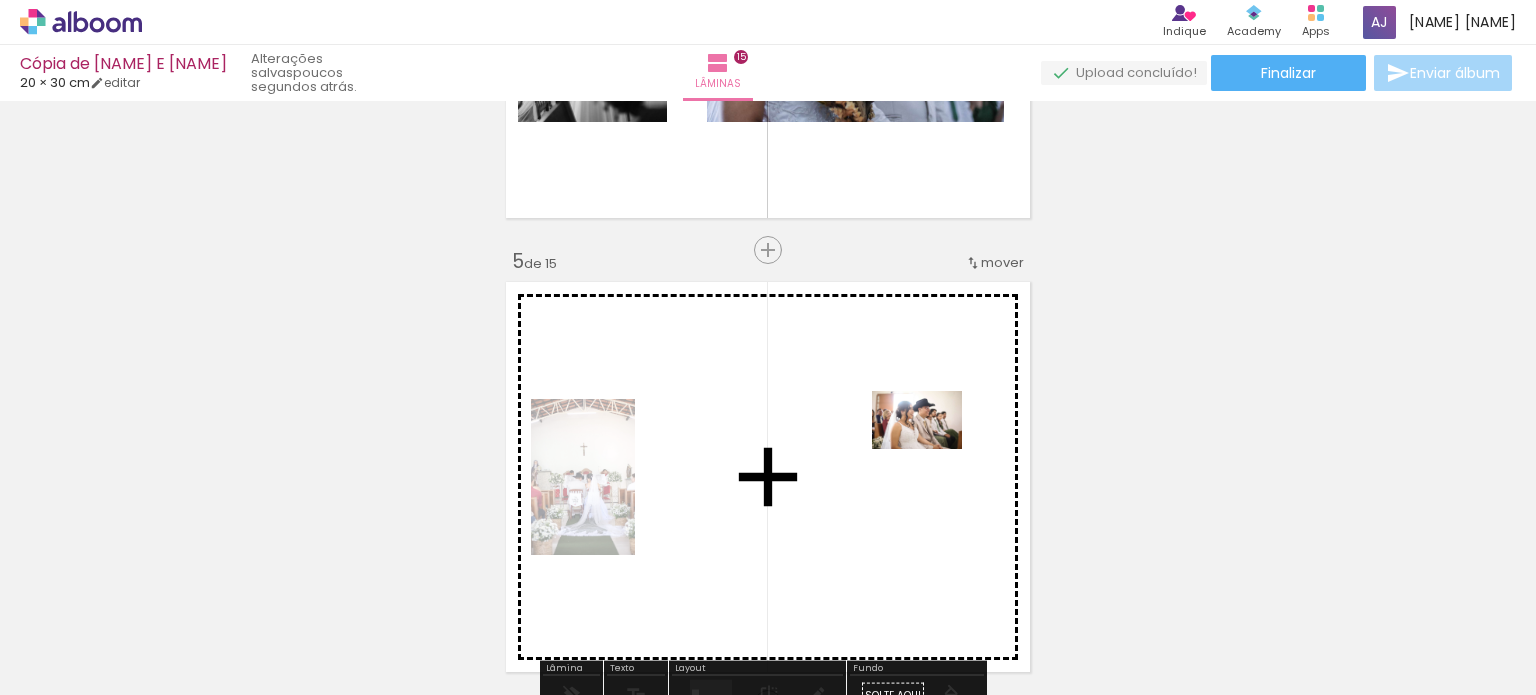 drag, startPoint x: 978, startPoint y: 640, endPoint x: 928, endPoint y: 446, distance: 200.3397 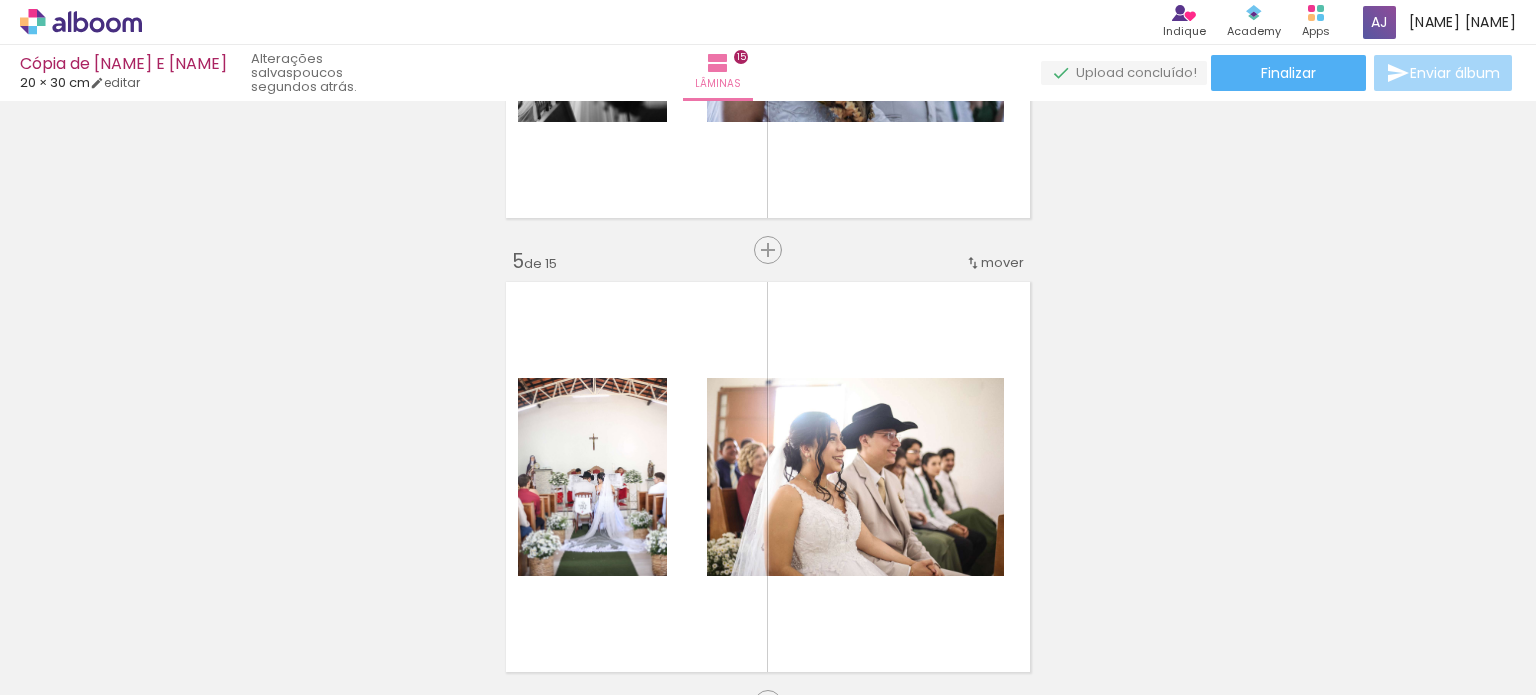 scroll, scrollTop: 0, scrollLeft: 2198, axis: horizontal 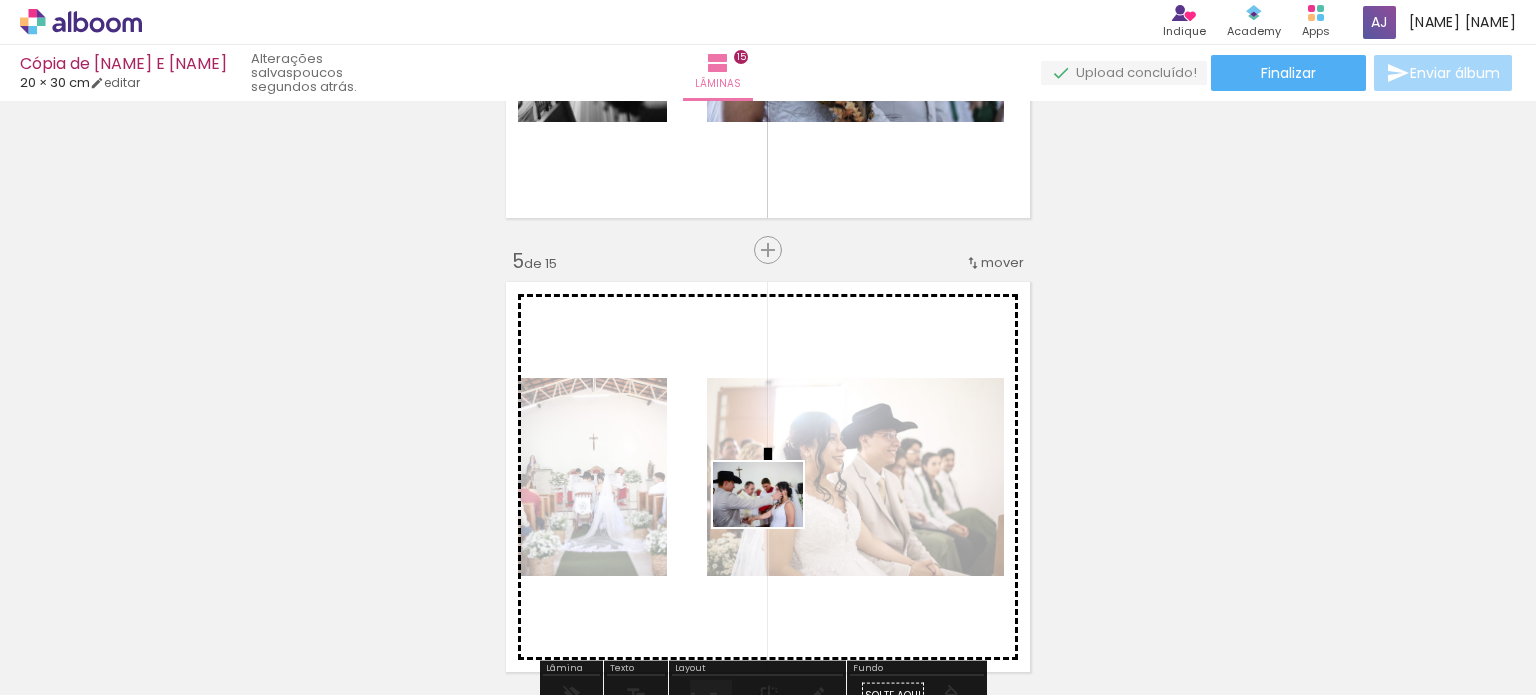 drag, startPoint x: 813, startPoint y: 643, endPoint x: 773, endPoint y: 522, distance: 127.440186 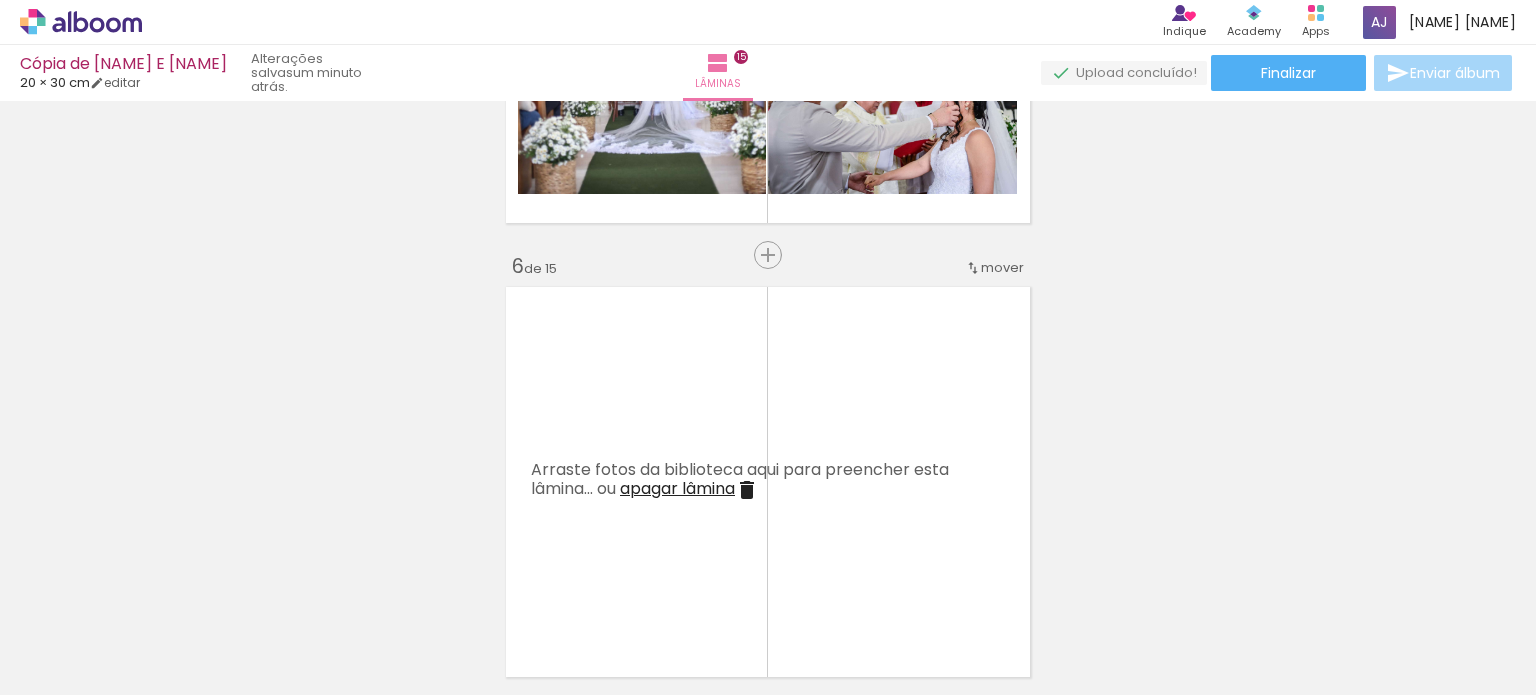 scroll, scrollTop: 2200, scrollLeft: 0, axis: vertical 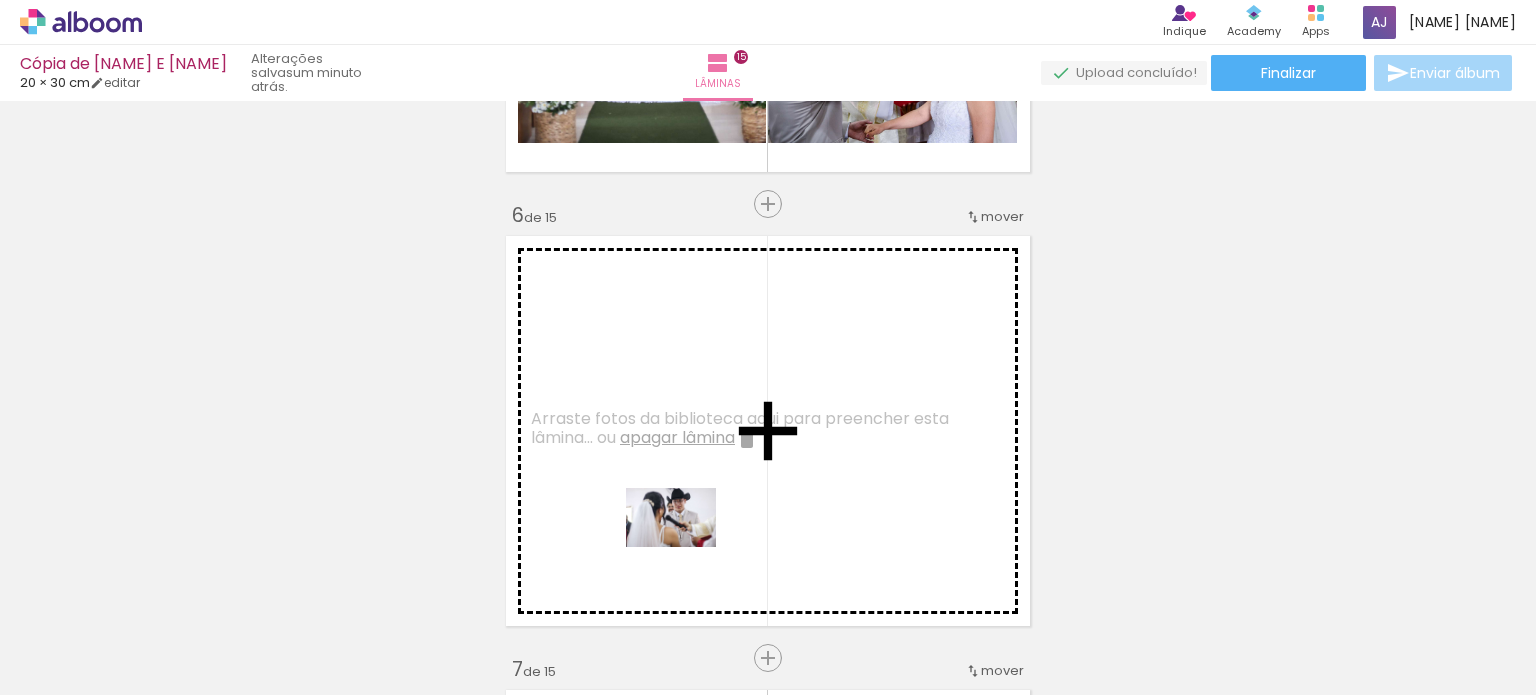 drag, startPoint x: 696, startPoint y: 644, endPoint x: 680, endPoint y: 541, distance: 104.23531 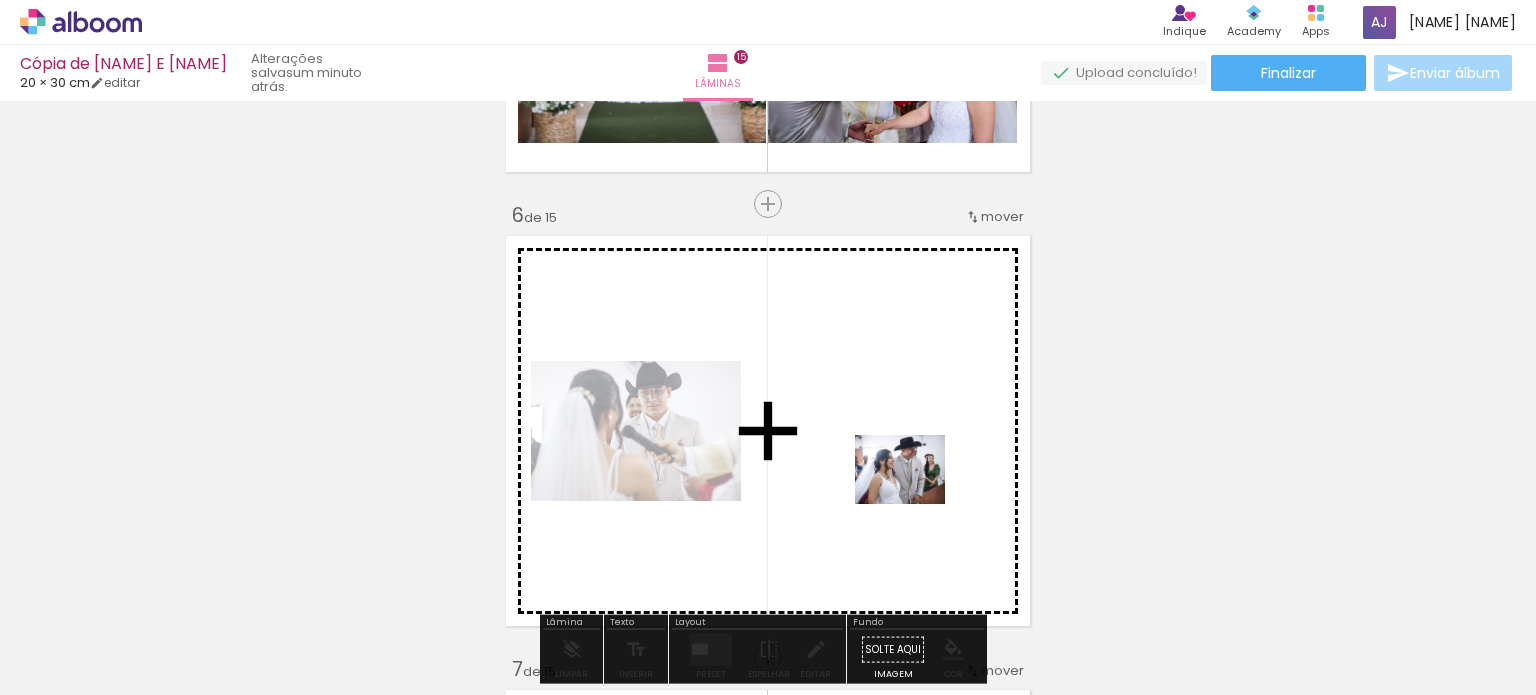 drag, startPoint x: 928, startPoint y: 643, endPoint x: 915, endPoint y: 495, distance: 148.56985 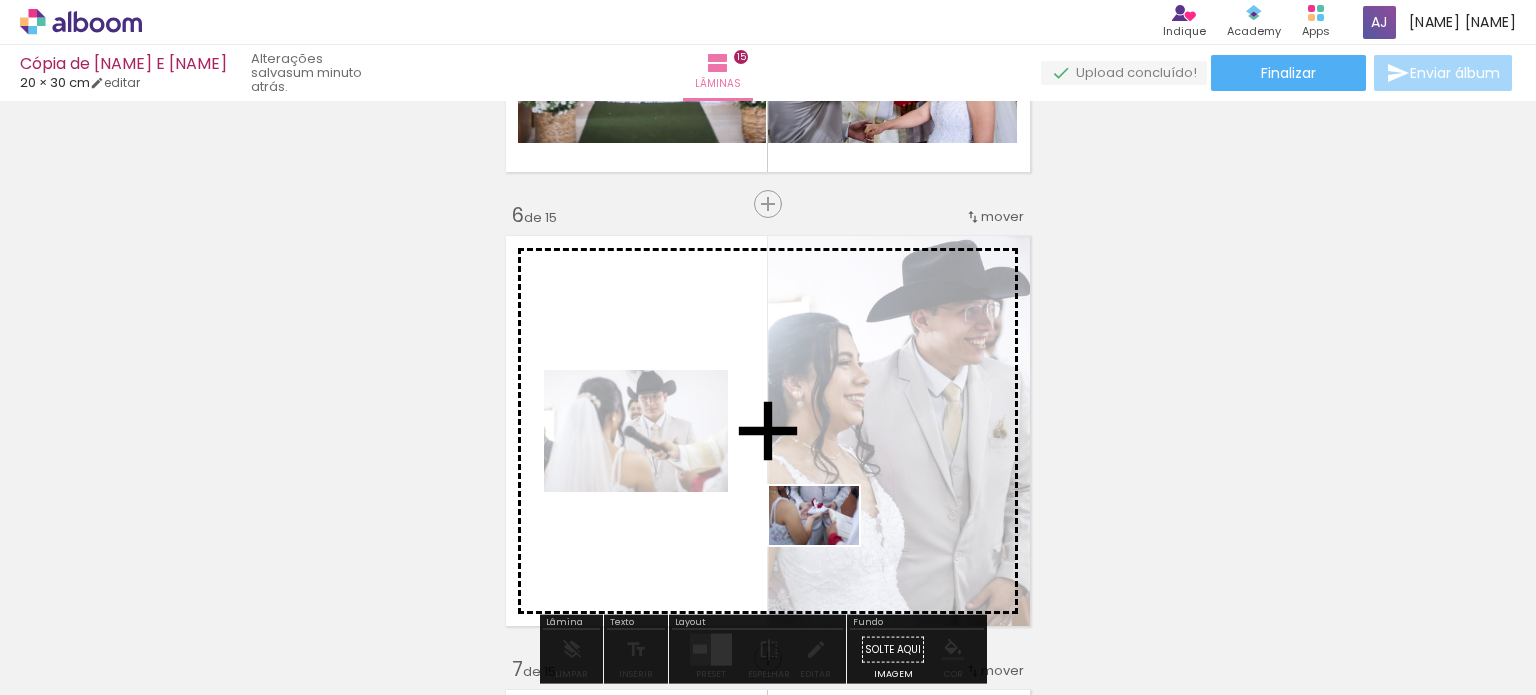 drag, startPoint x: 838, startPoint y: 637, endPoint x: 829, endPoint y: 546, distance: 91.44397 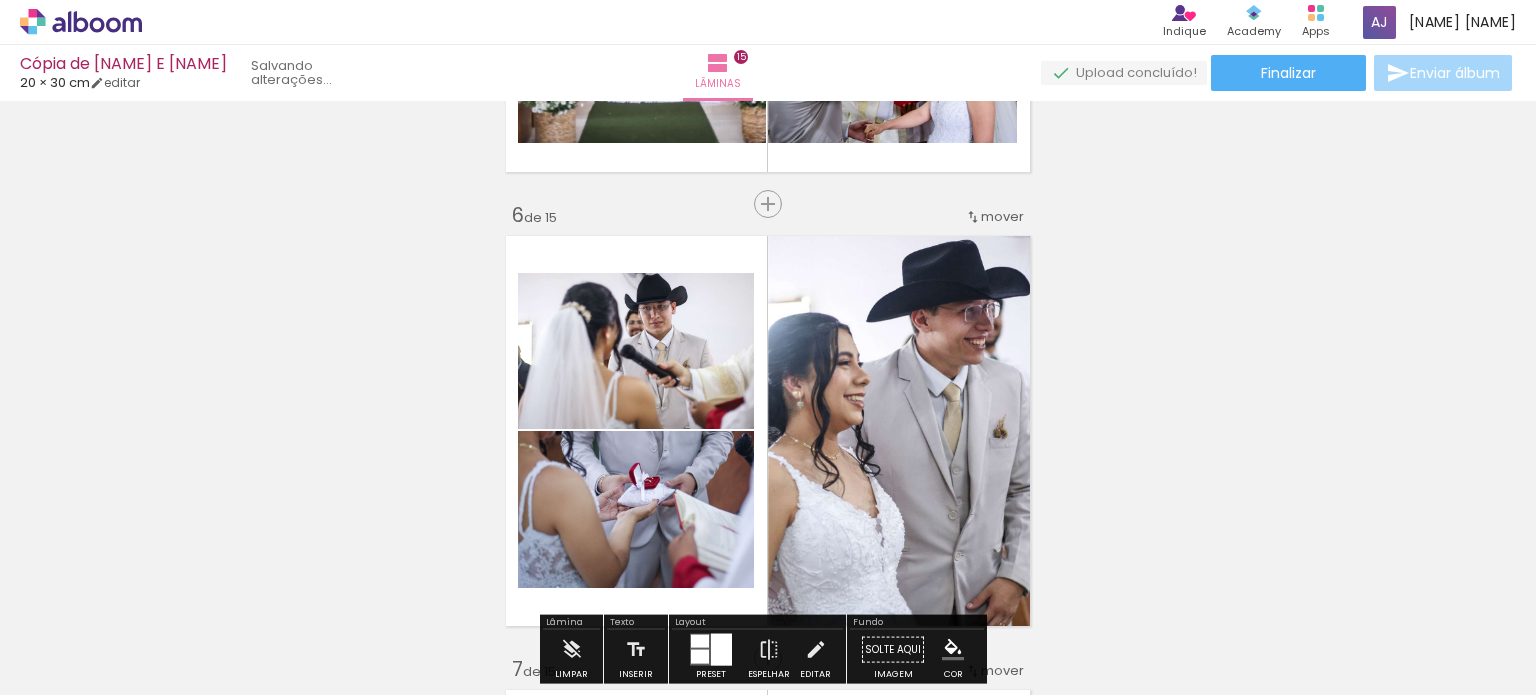 scroll, scrollTop: 2500, scrollLeft: 0, axis: vertical 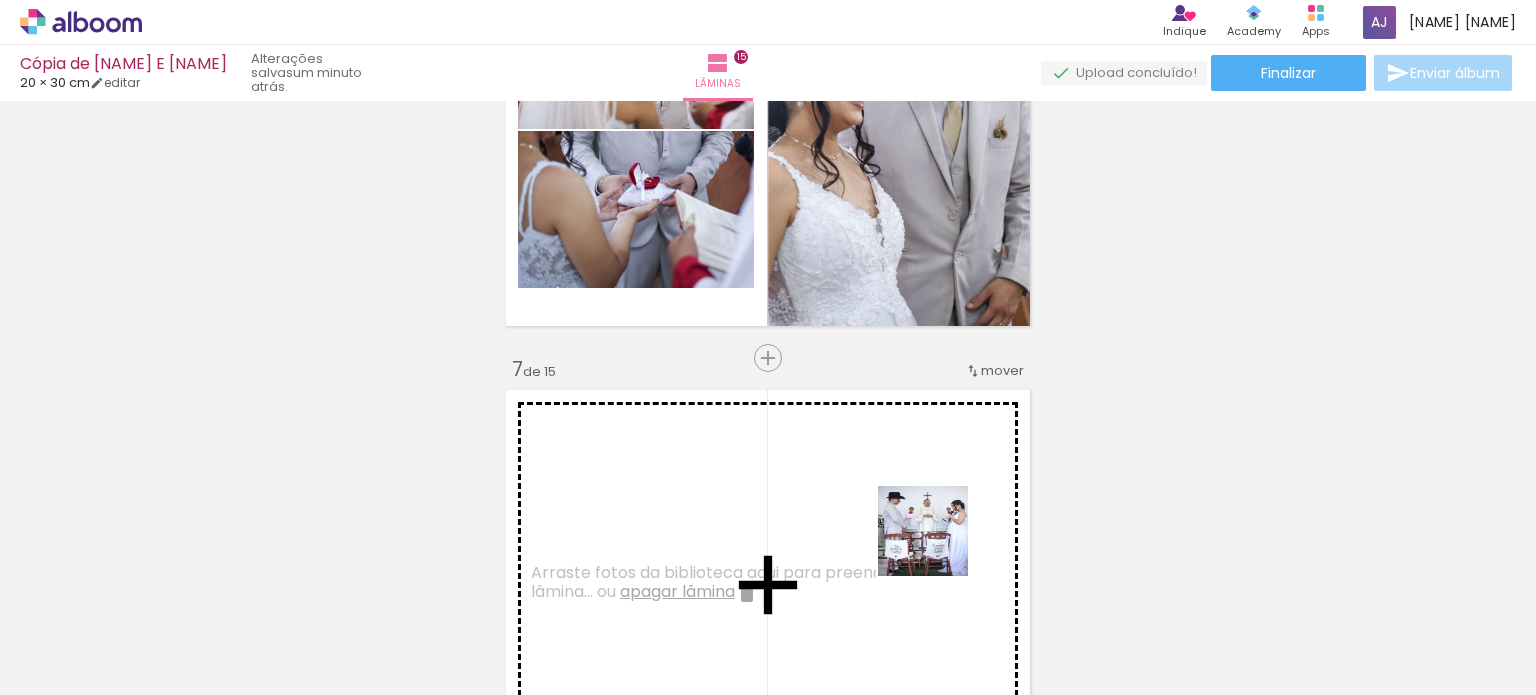 drag, startPoint x: 1065, startPoint y: 627, endPoint x: 905, endPoint y: 526, distance: 189.21152 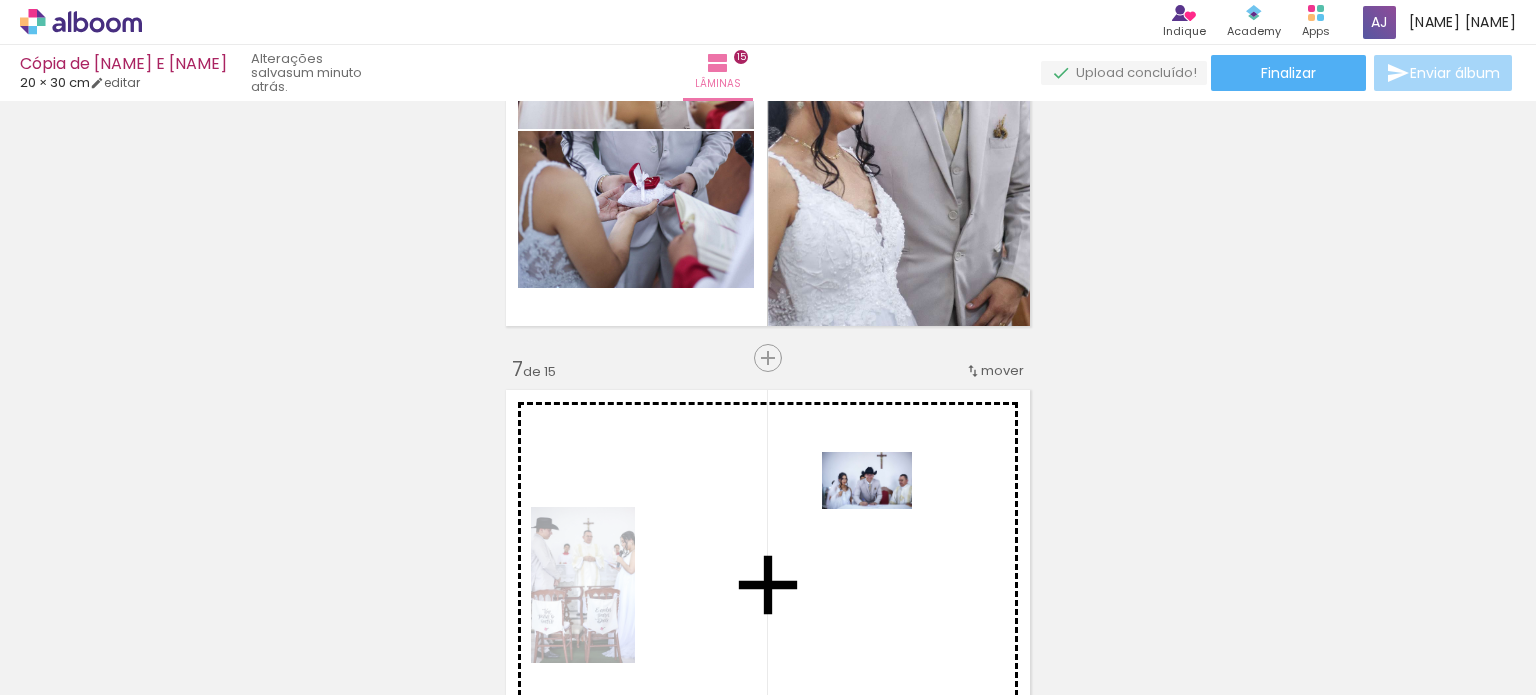 drag, startPoint x: 1144, startPoint y: 634, endPoint x: 882, endPoint y: 512, distance: 289.01212 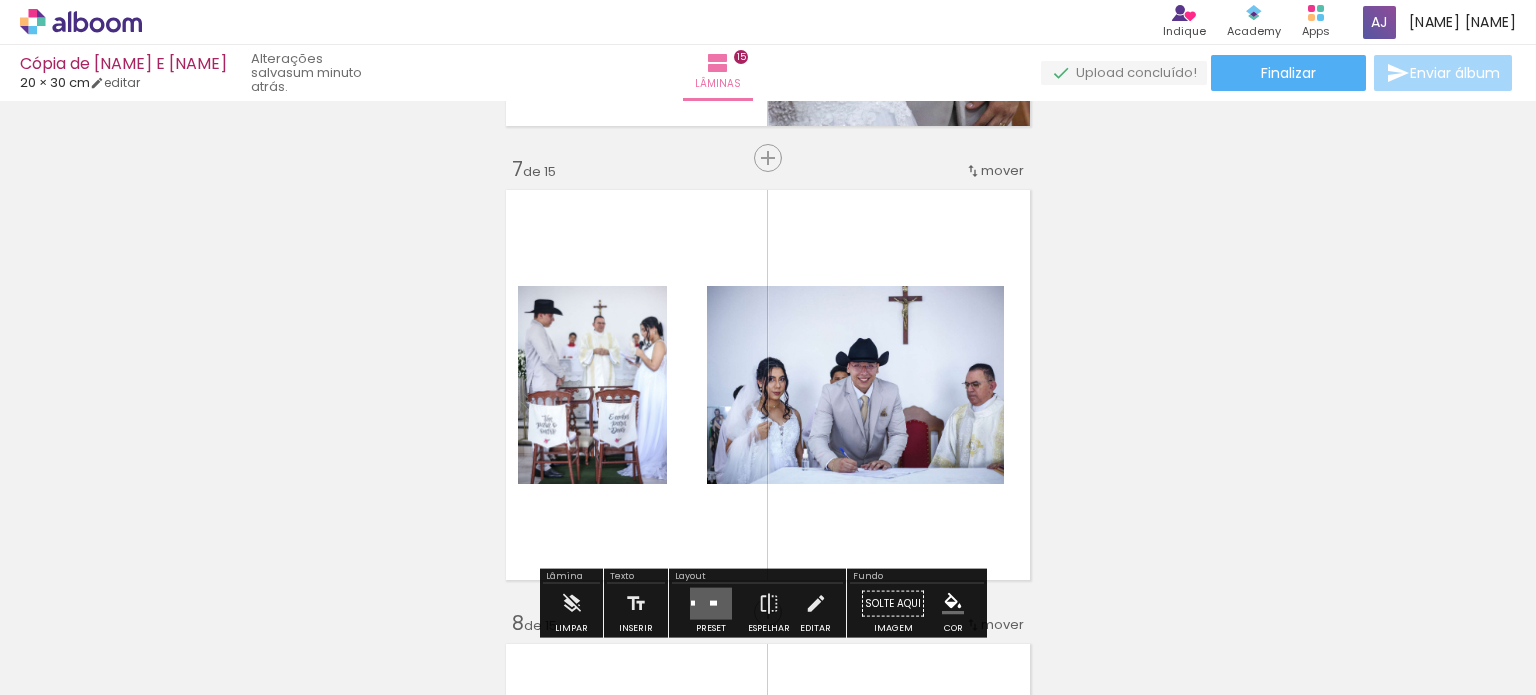 scroll, scrollTop: 3000, scrollLeft: 0, axis: vertical 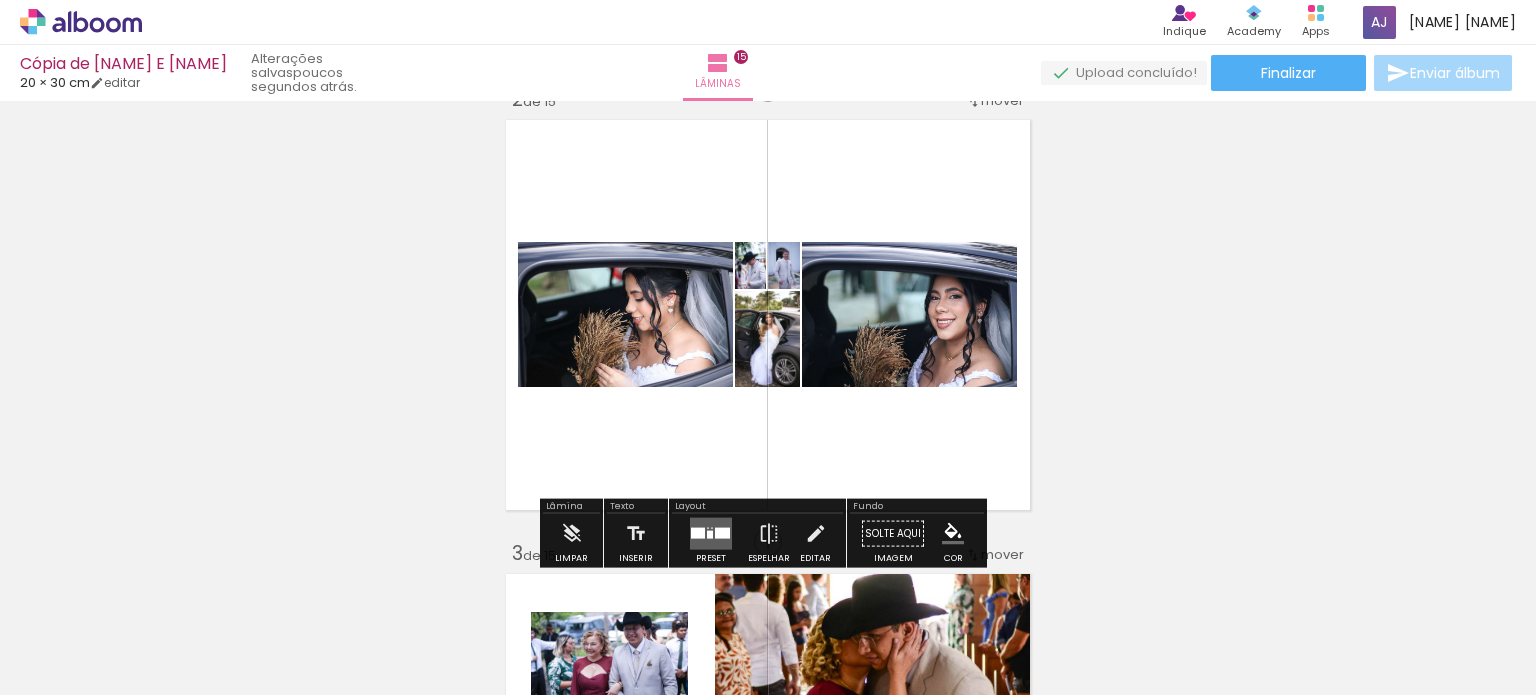 click 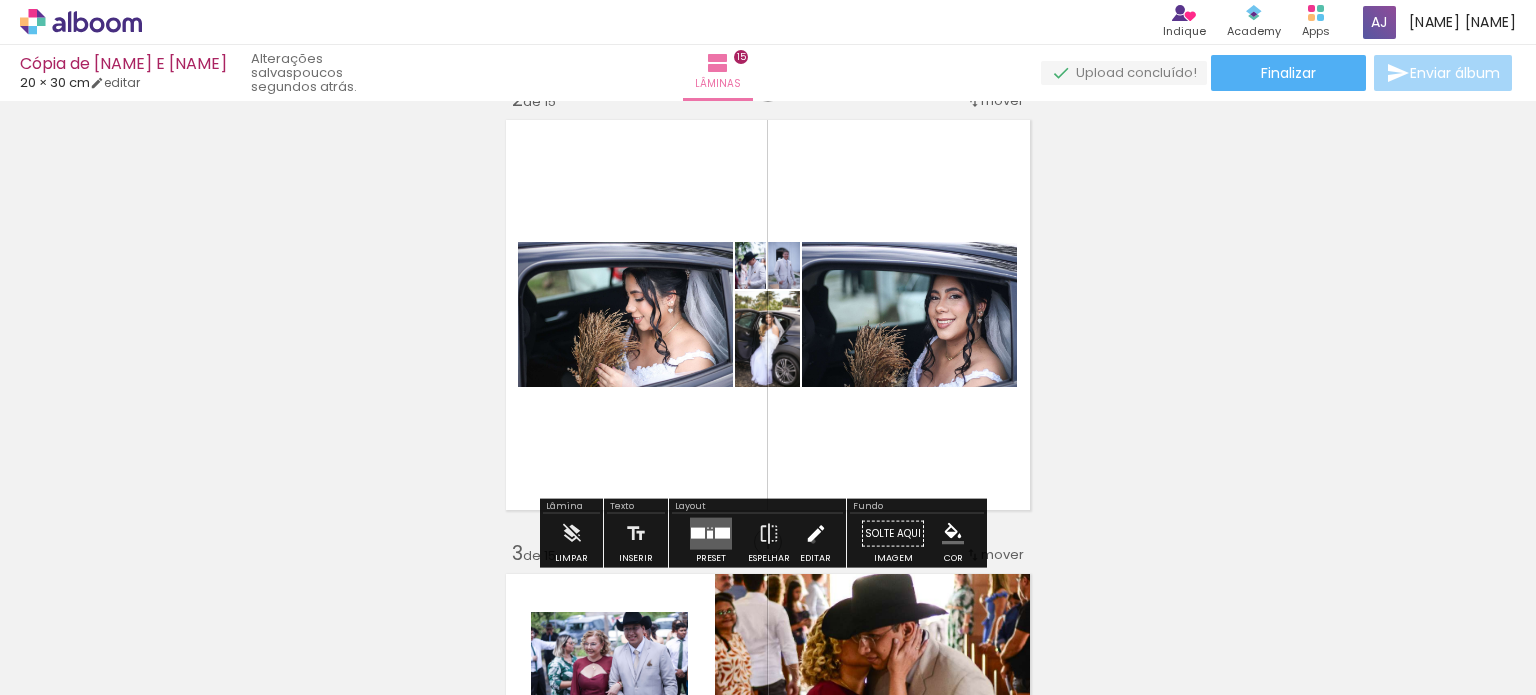 click at bounding box center [816, 534] 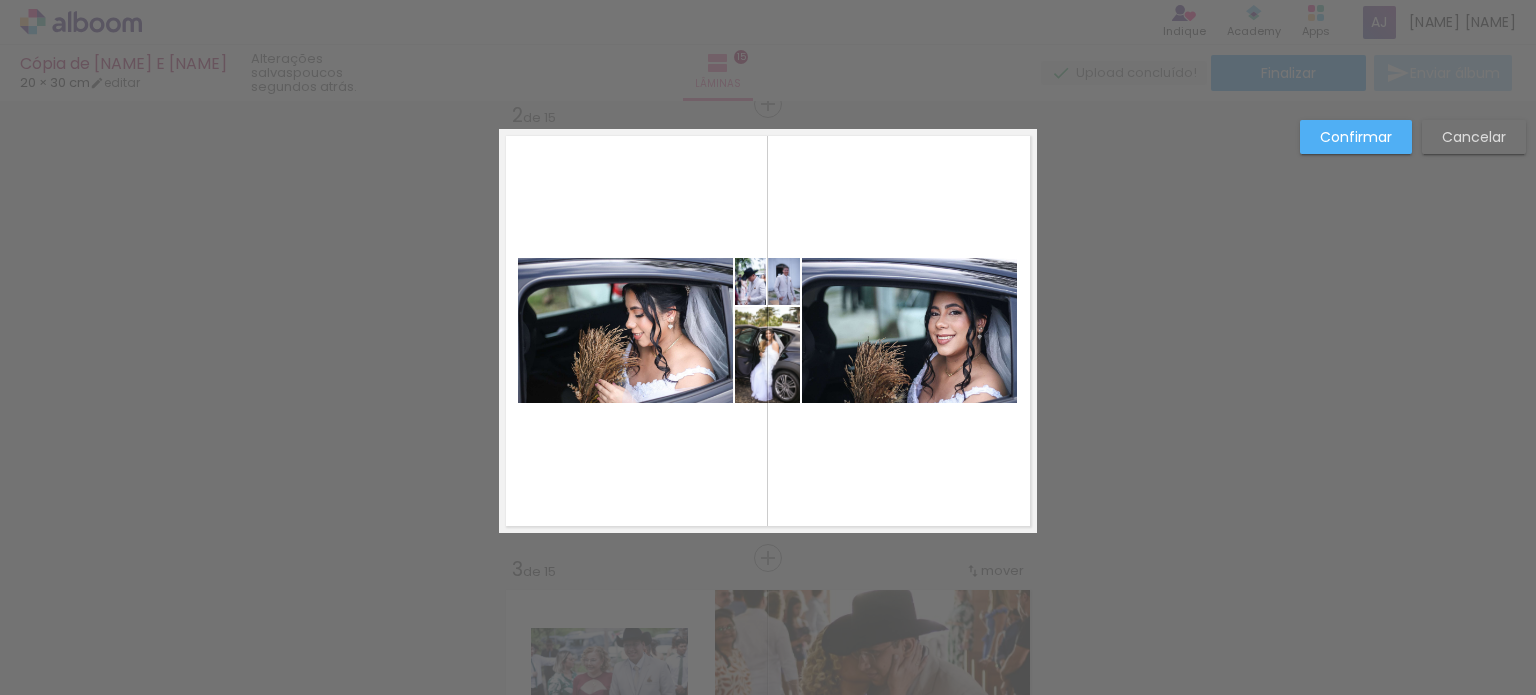 scroll, scrollTop: 479, scrollLeft: 0, axis: vertical 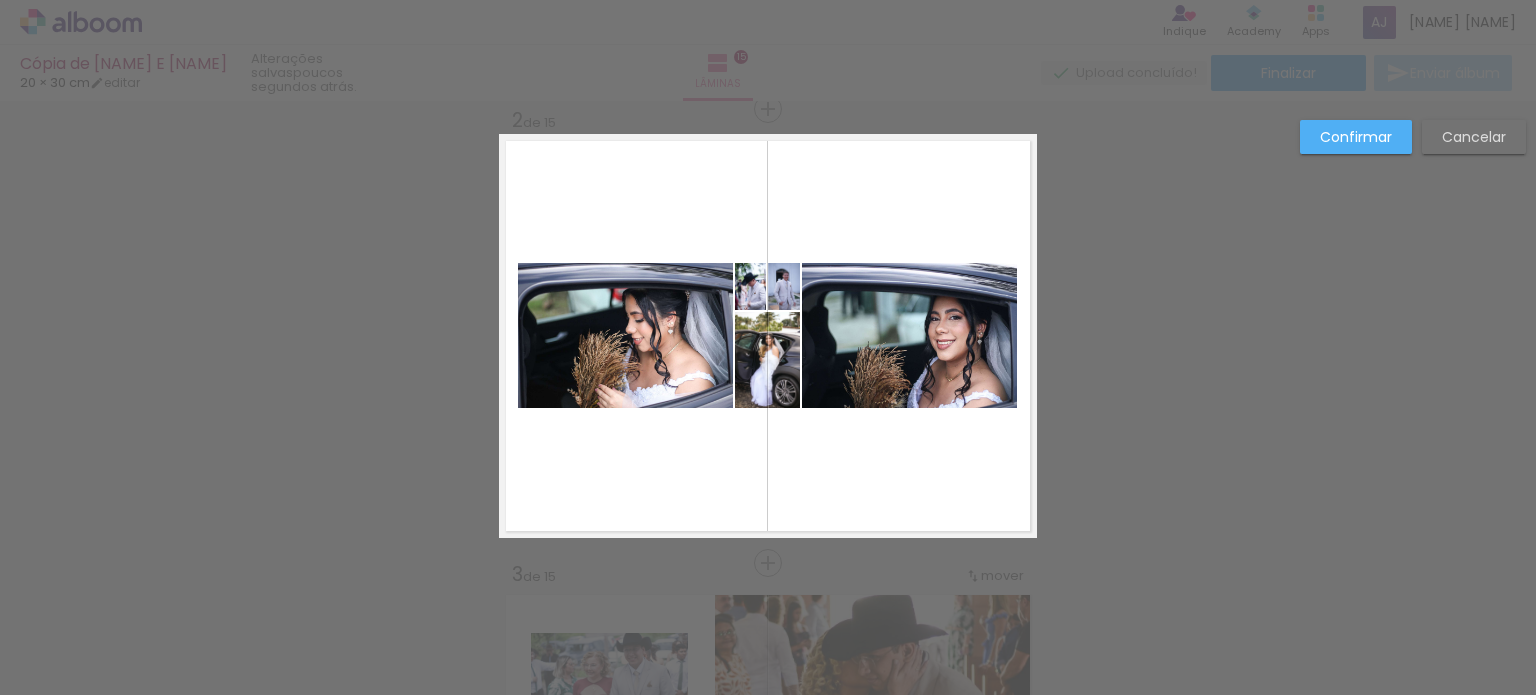 click 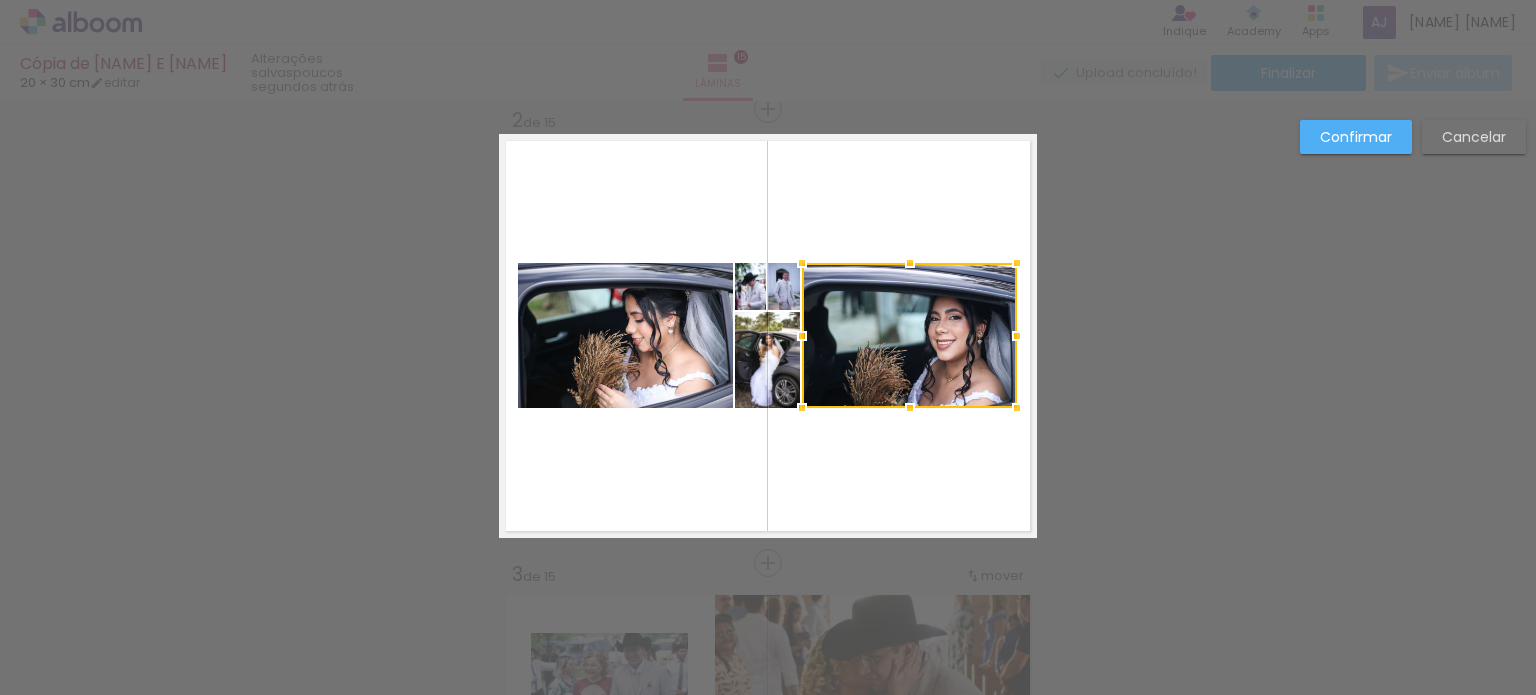 click on "Cancelar" at bounding box center (0, 0) 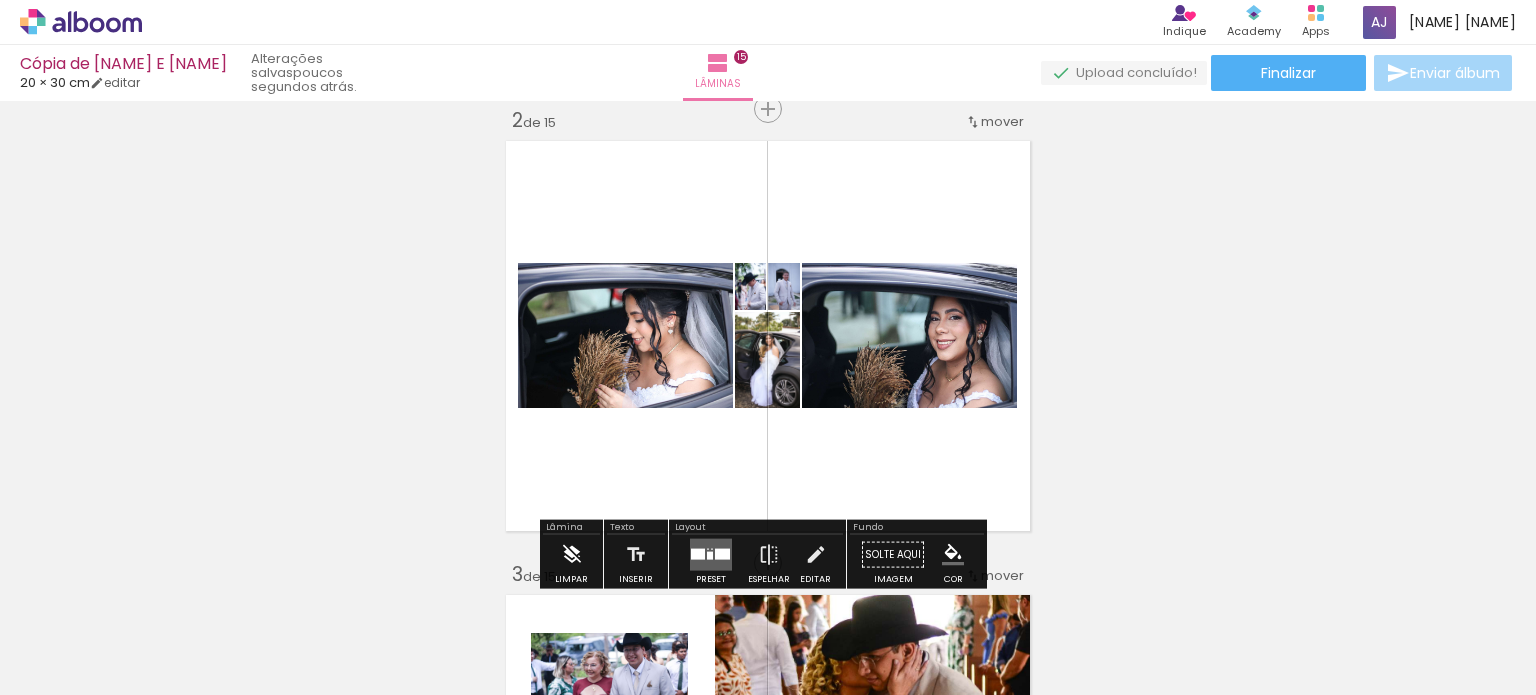 click at bounding box center [572, 555] 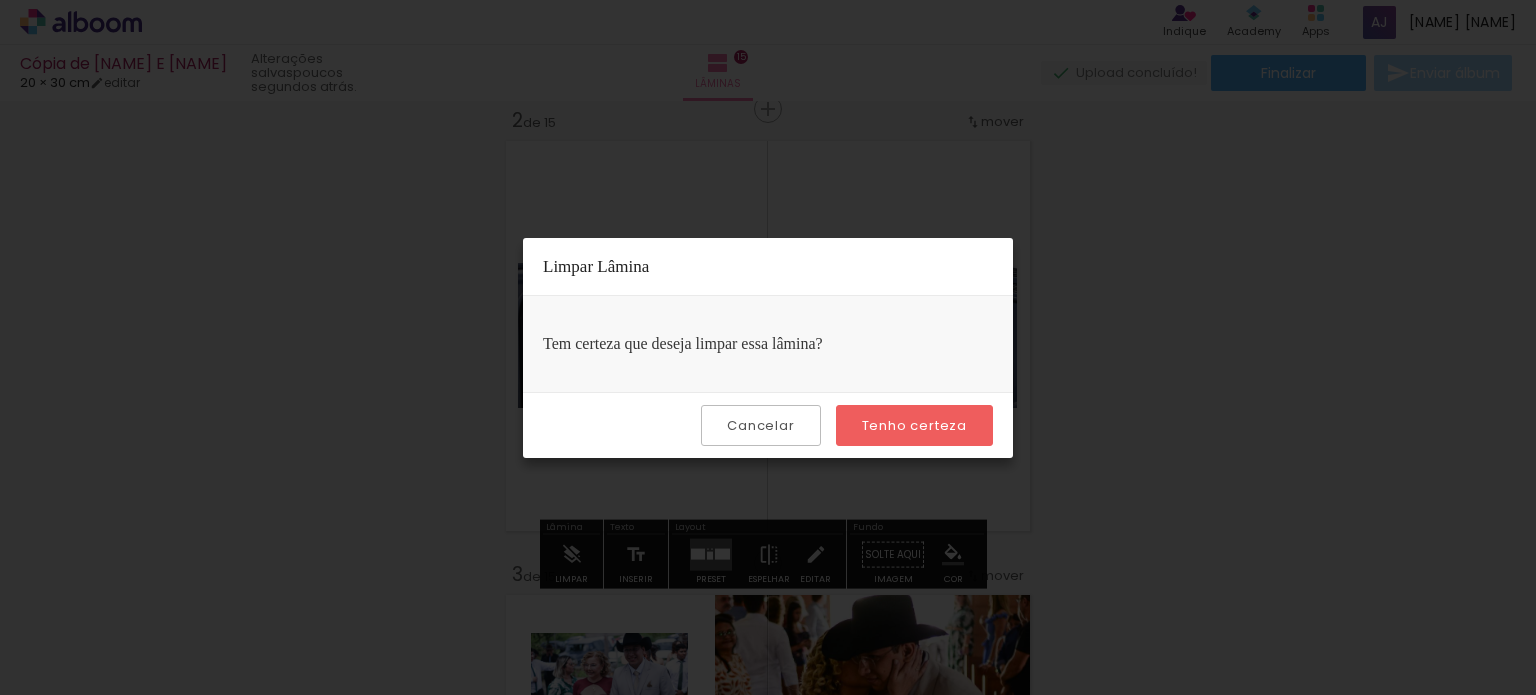 click on "Tenho certeza" at bounding box center (0, 0) 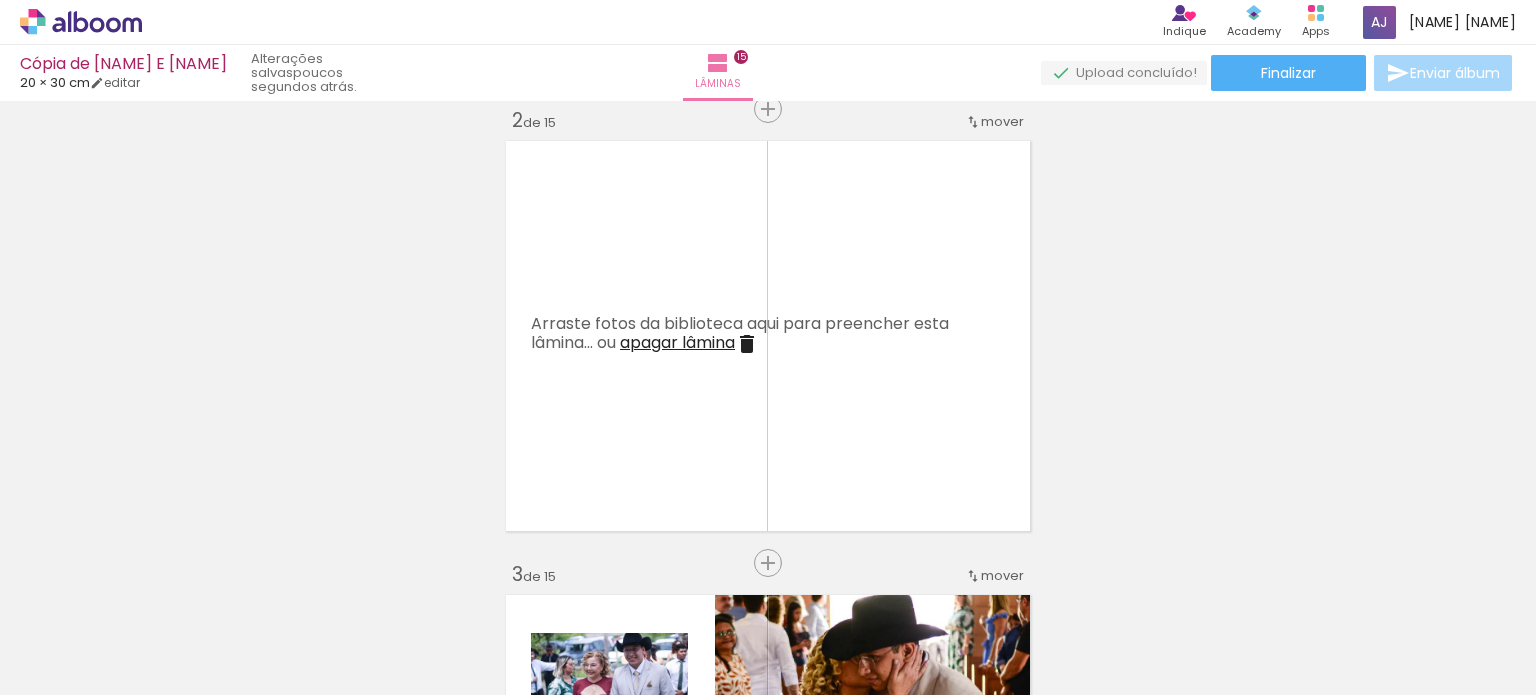 scroll, scrollTop: 0, scrollLeft: 0, axis: both 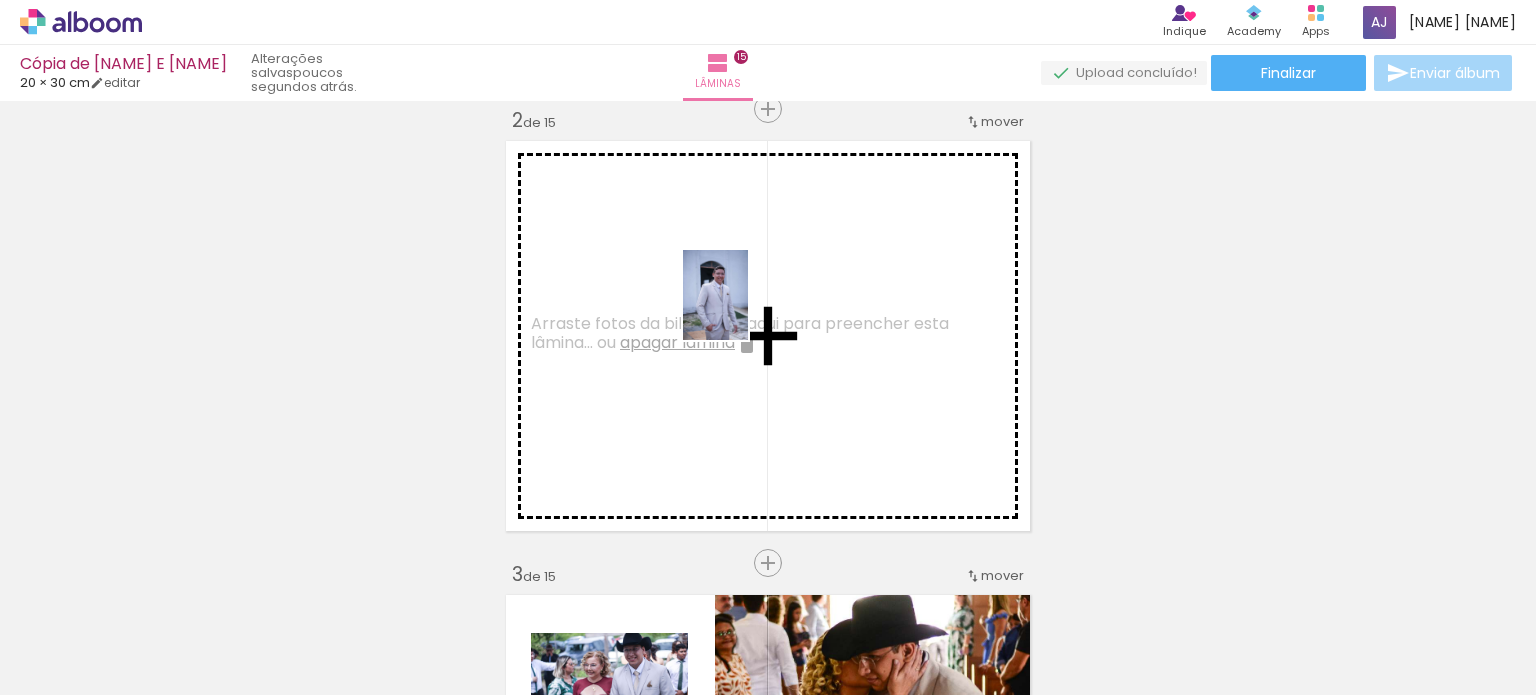 drag, startPoint x: 209, startPoint y: 629, endPoint x: 743, endPoint y: 310, distance: 622.02655 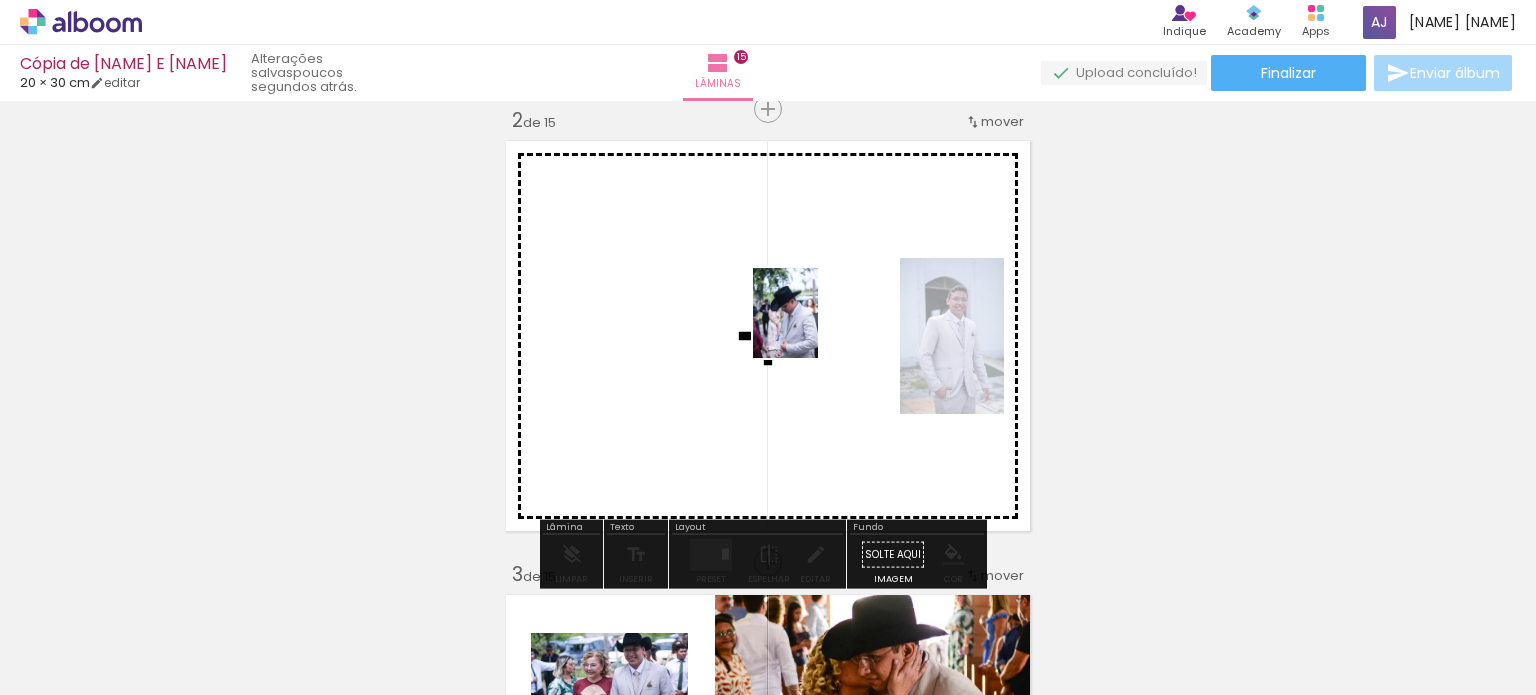 drag, startPoint x: 328, startPoint y: 645, endPoint x: 813, endPoint y: 328, distance: 579.4083 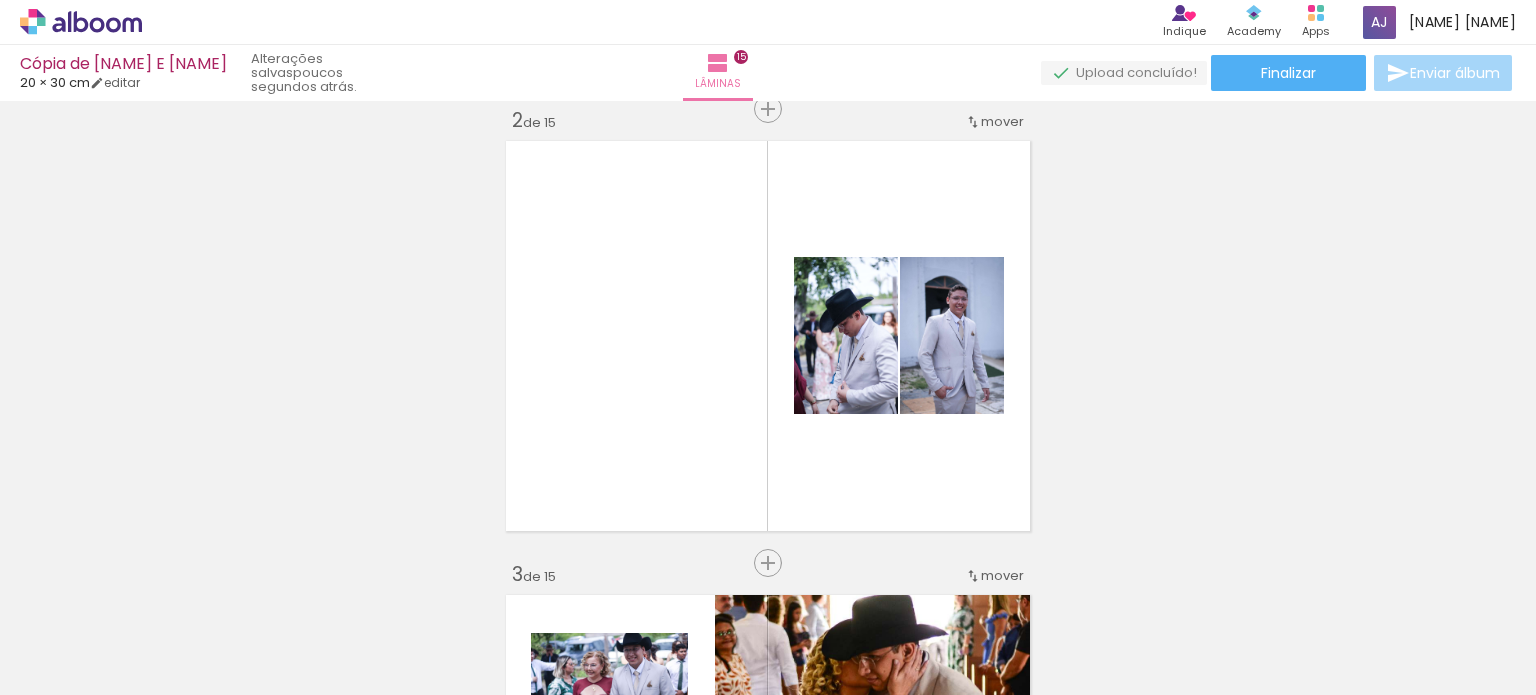 scroll, scrollTop: 0, scrollLeft: 2438, axis: horizontal 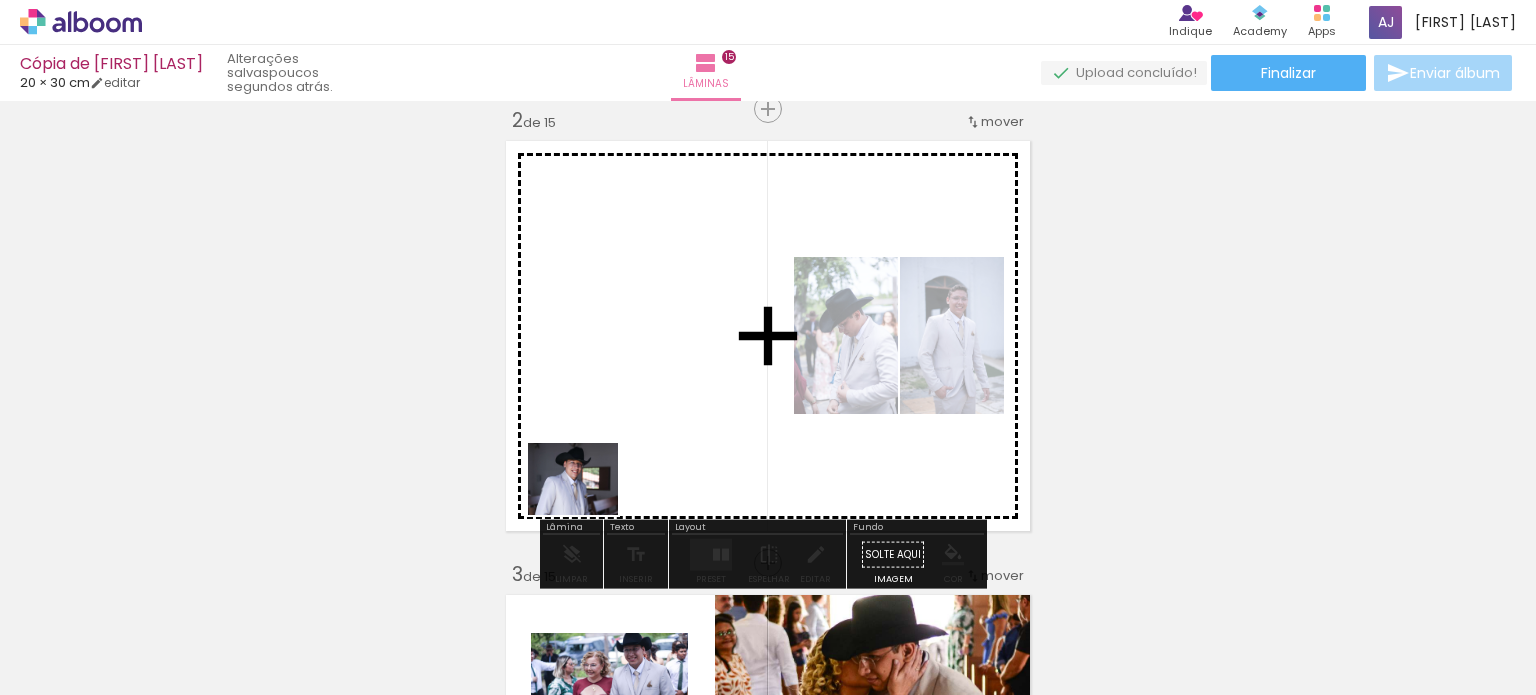 drag, startPoint x: 561, startPoint y: 659, endPoint x: 588, endPoint y: 503, distance: 158.31929 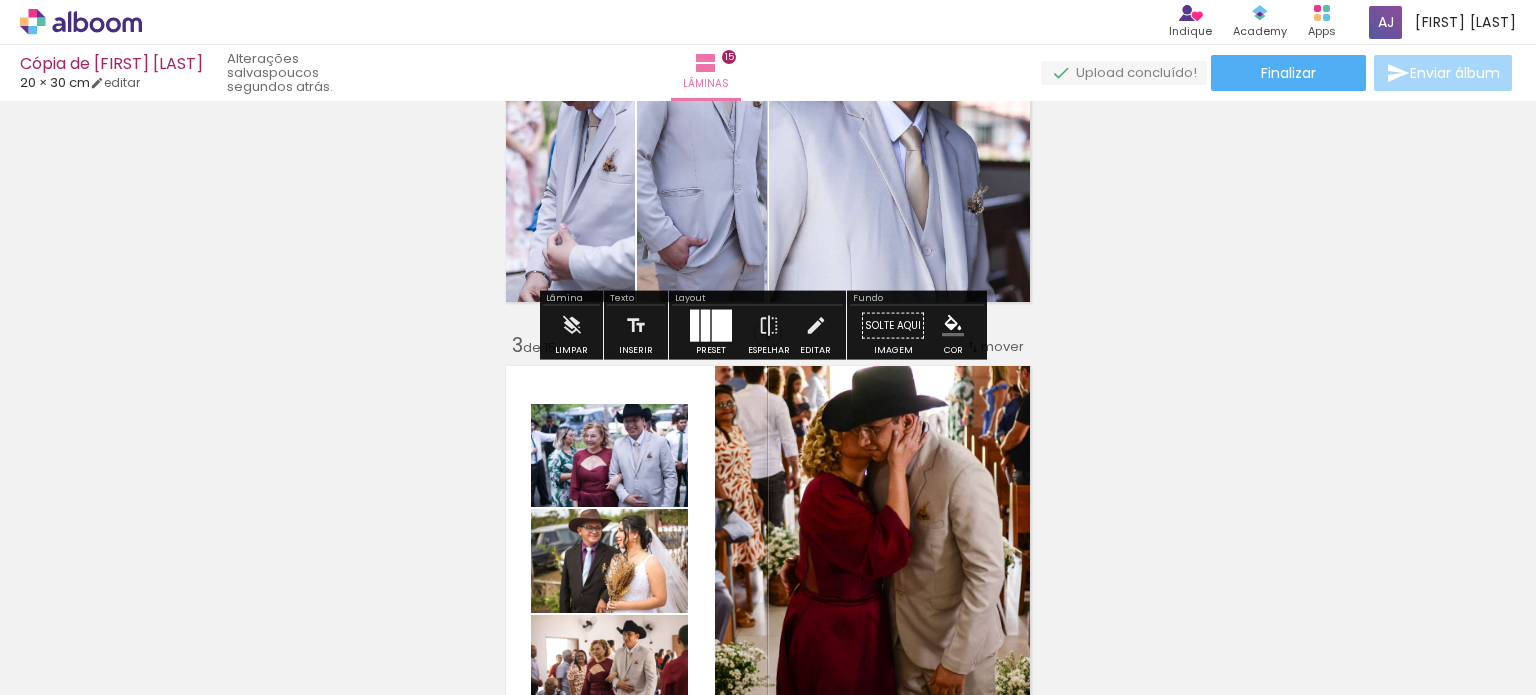 scroll, scrollTop: 779, scrollLeft: 0, axis: vertical 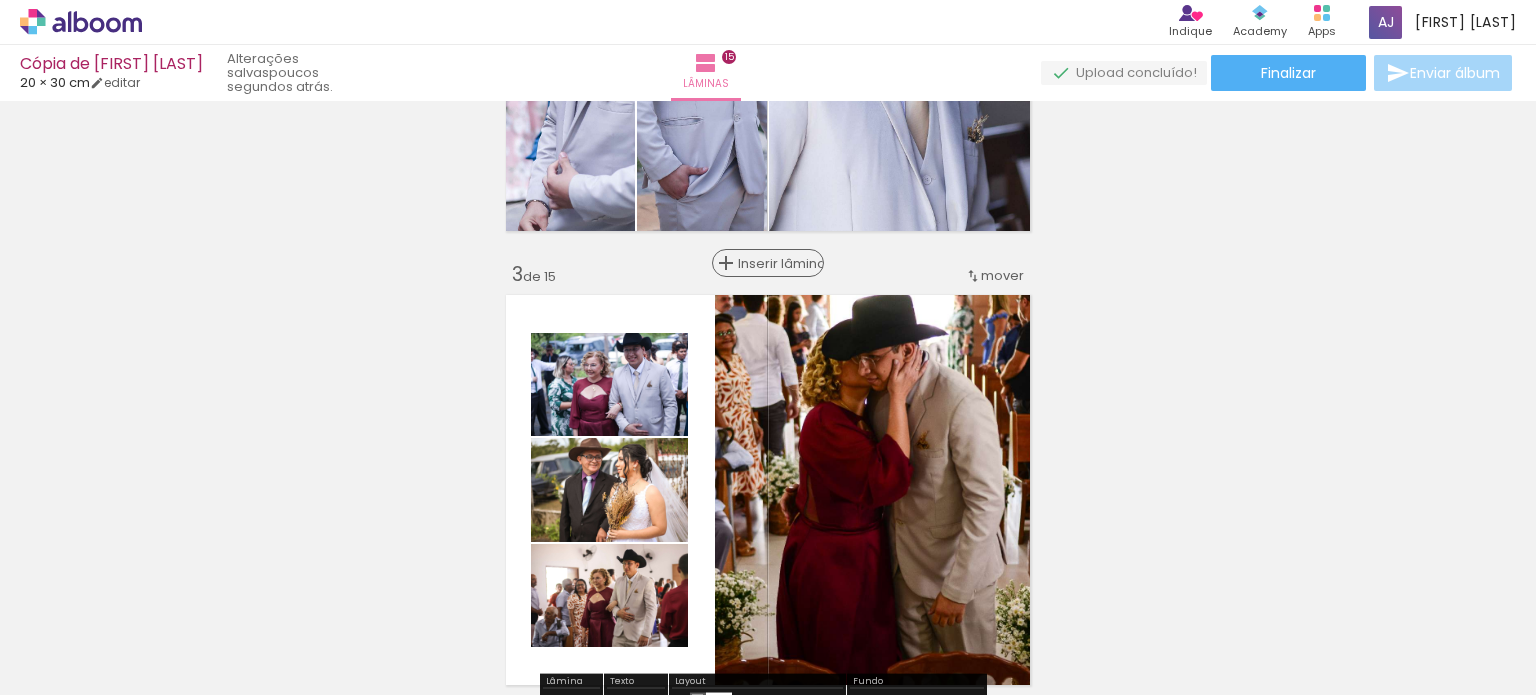 click on "Inserir lâmina" at bounding box center (777, 263) 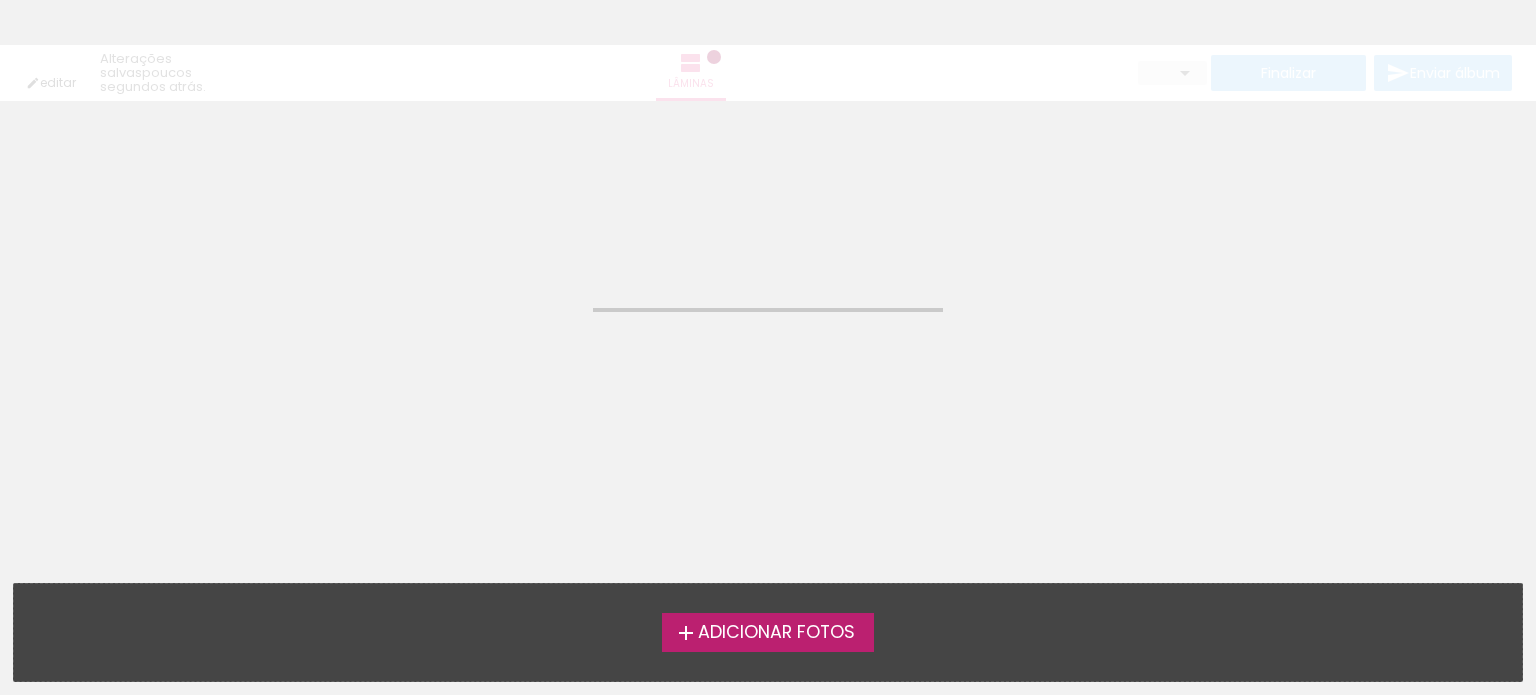 scroll, scrollTop: 0, scrollLeft: 0, axis: both 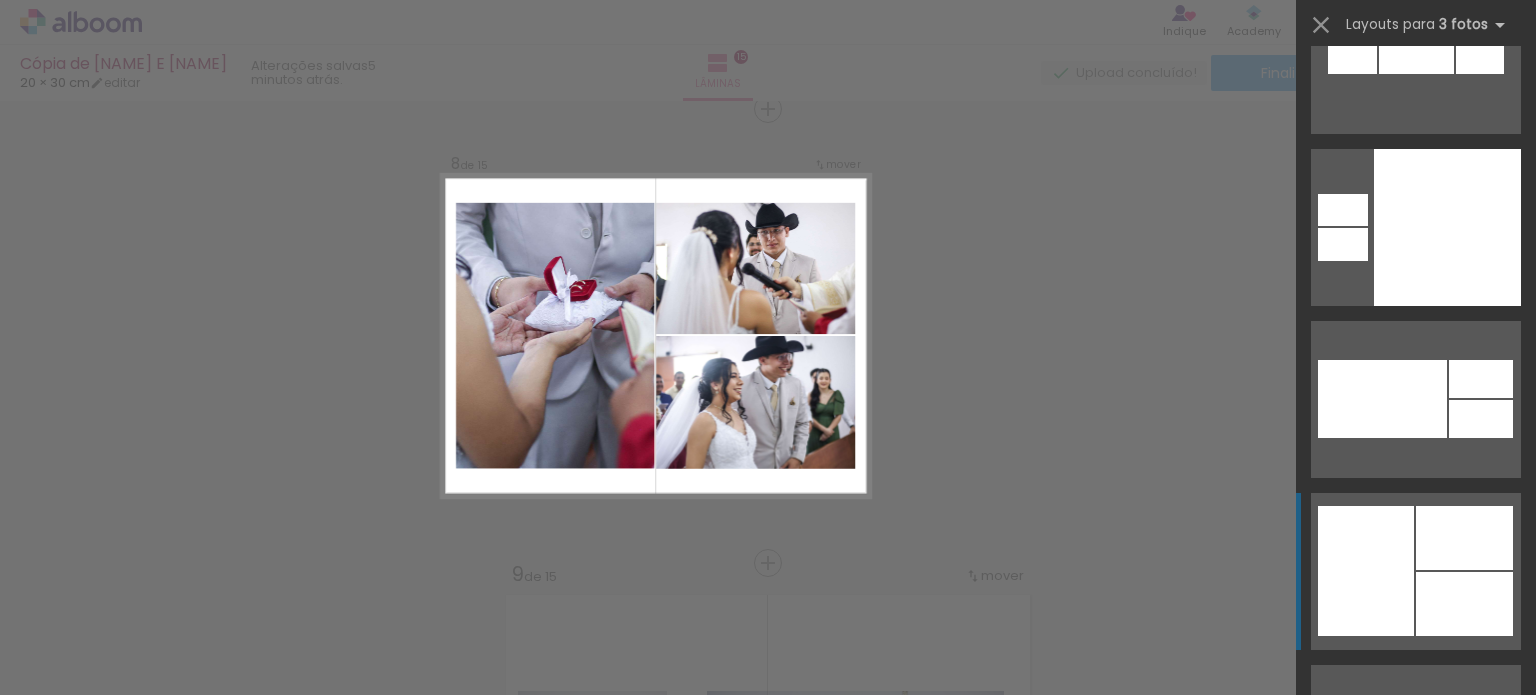 click at bounding box center [1399, 743] 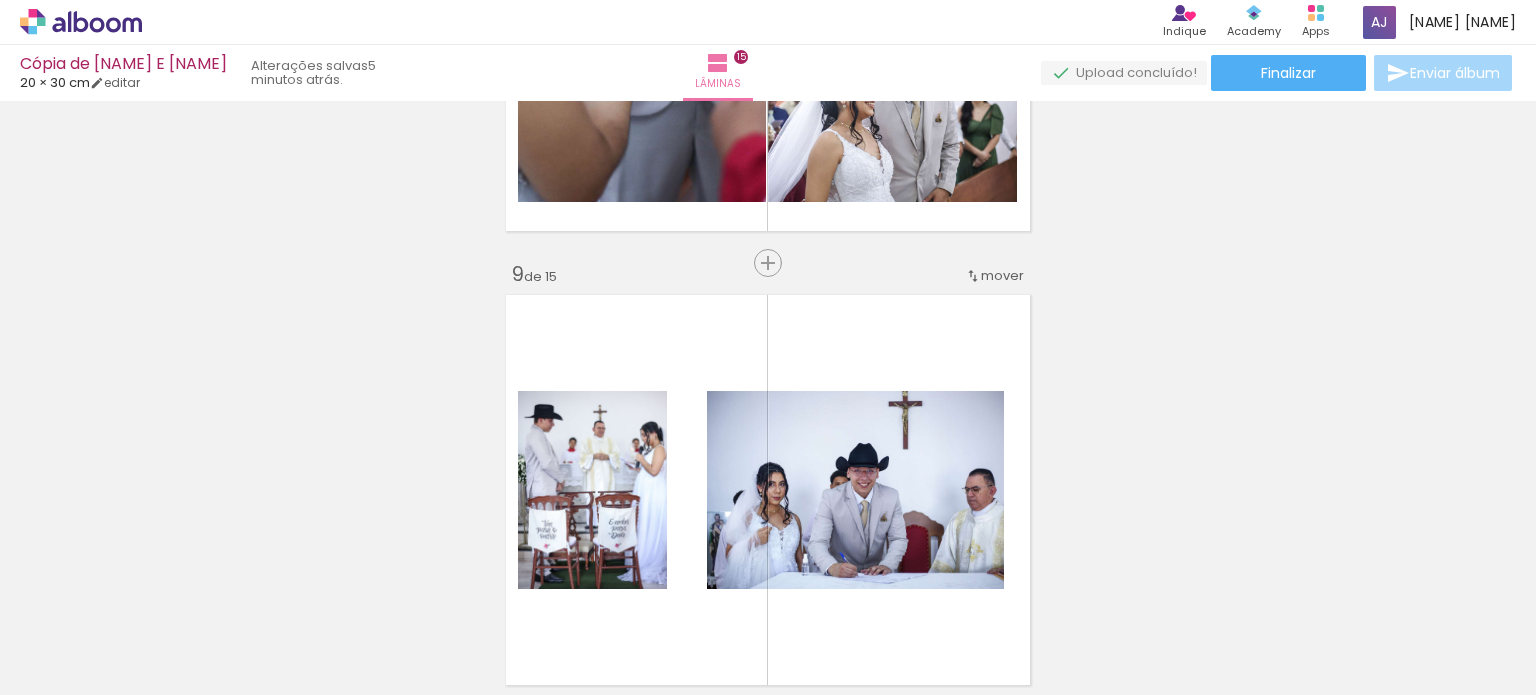 scroll, scrollTop: 3703, scrollLeft: 0, axis: vertical 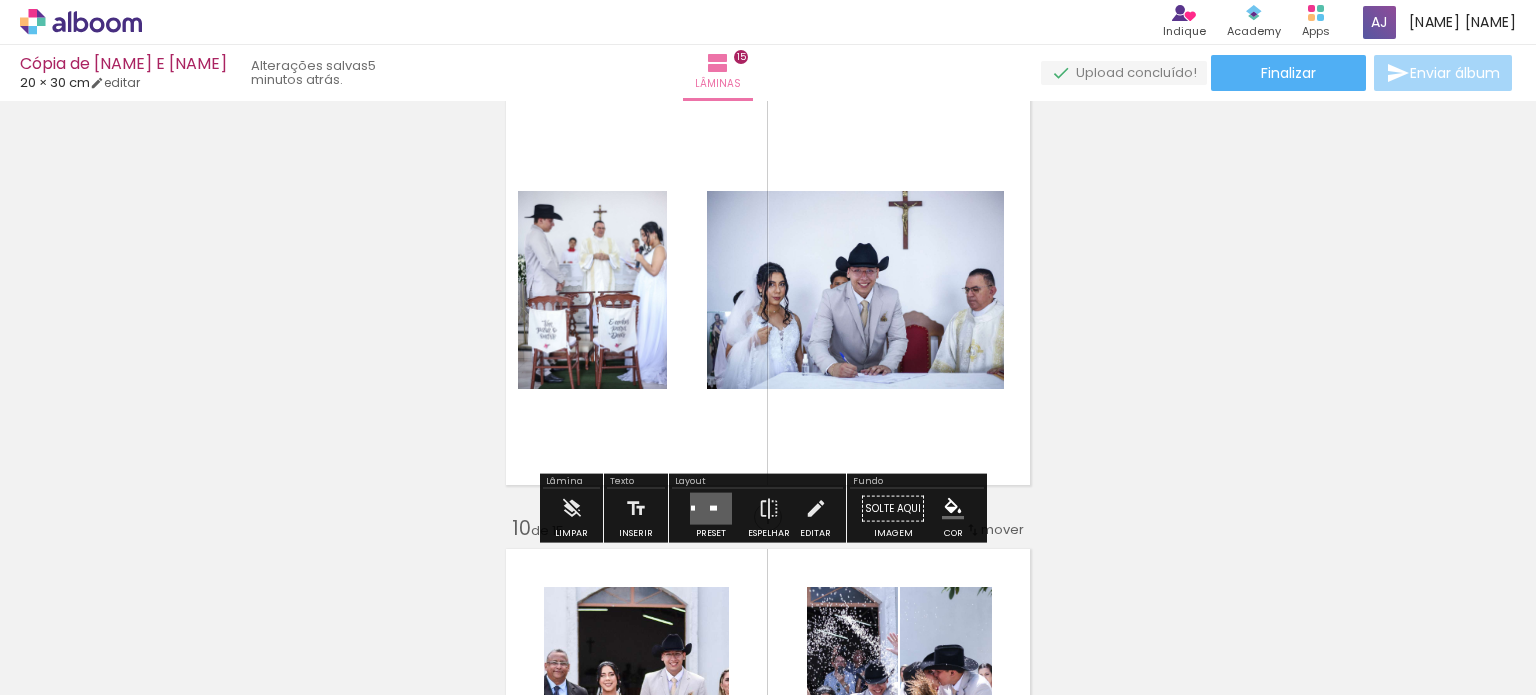 click at bounding box center (711, 509) 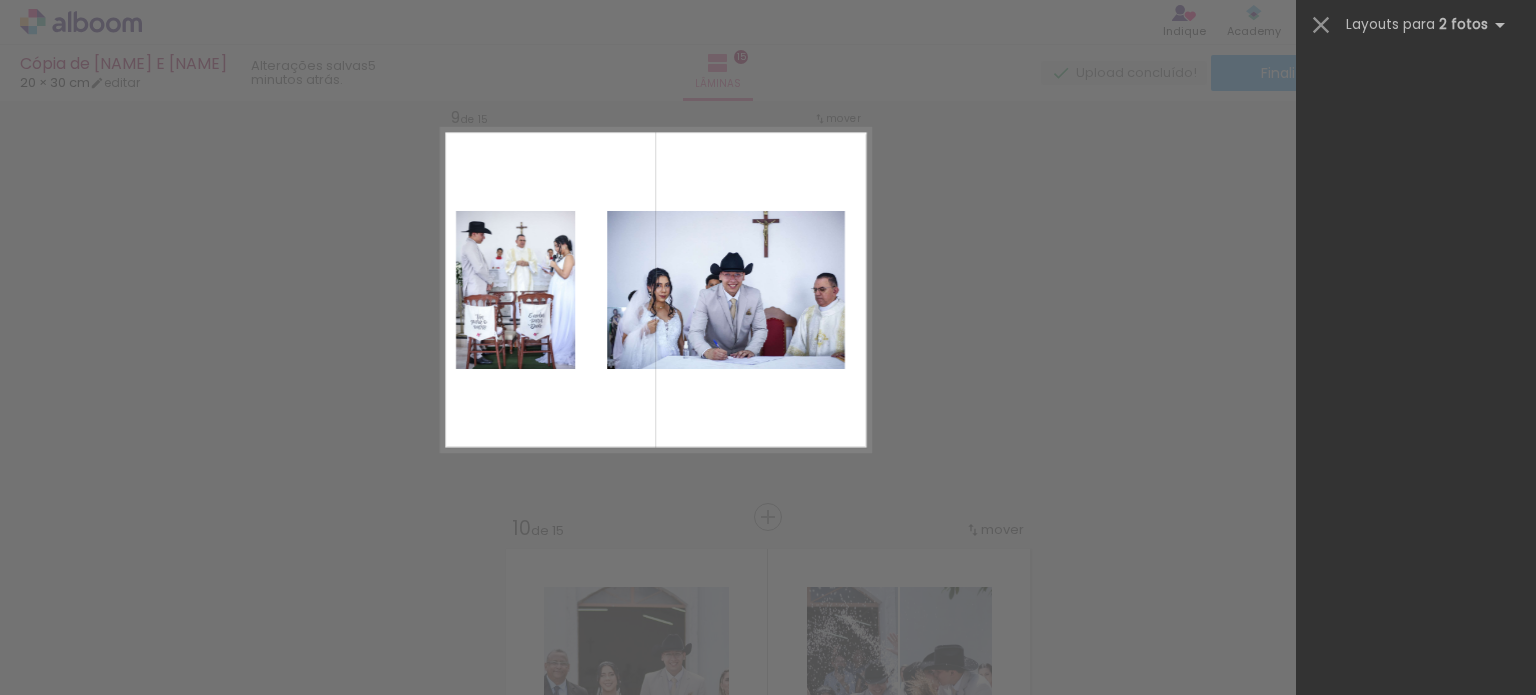 scroll, scrollTop: 0, scrollLeft: 0, axis: both 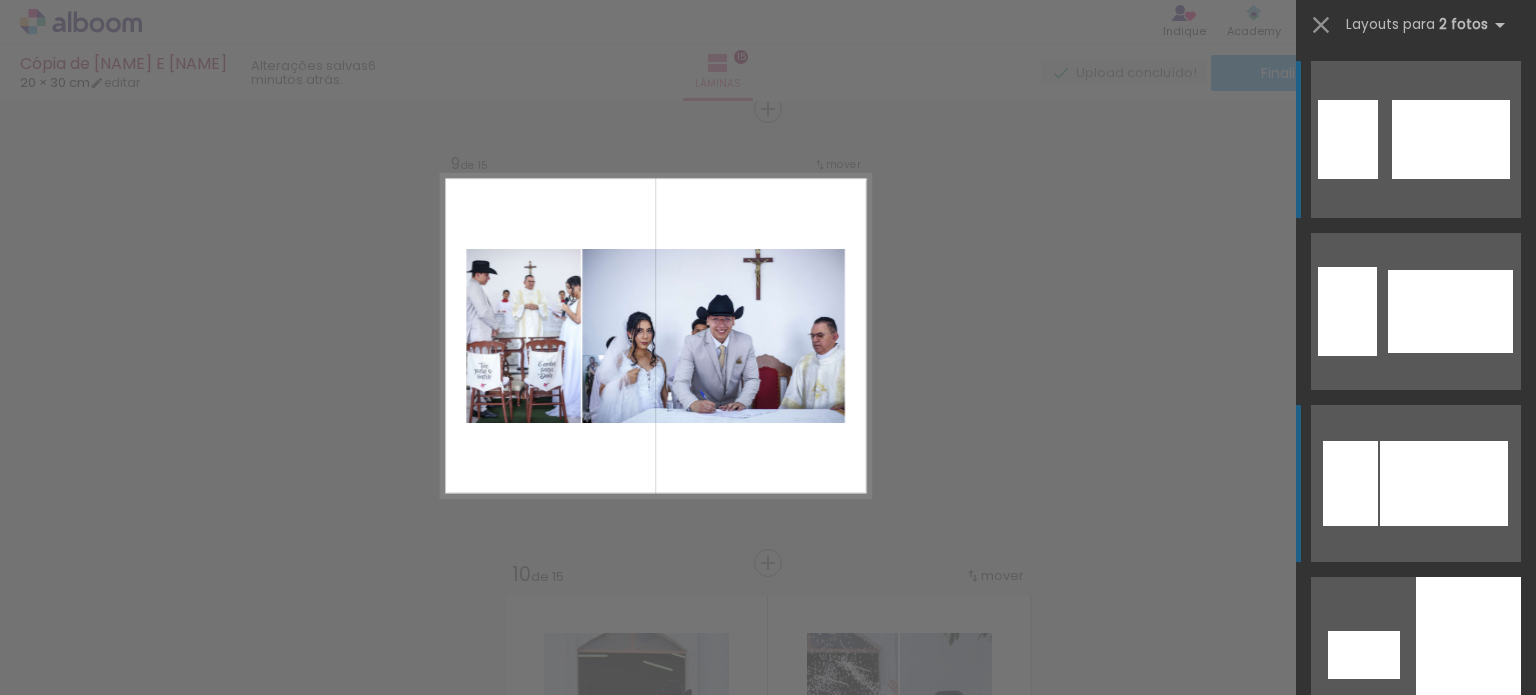 click at bounding box center (1450, 311) 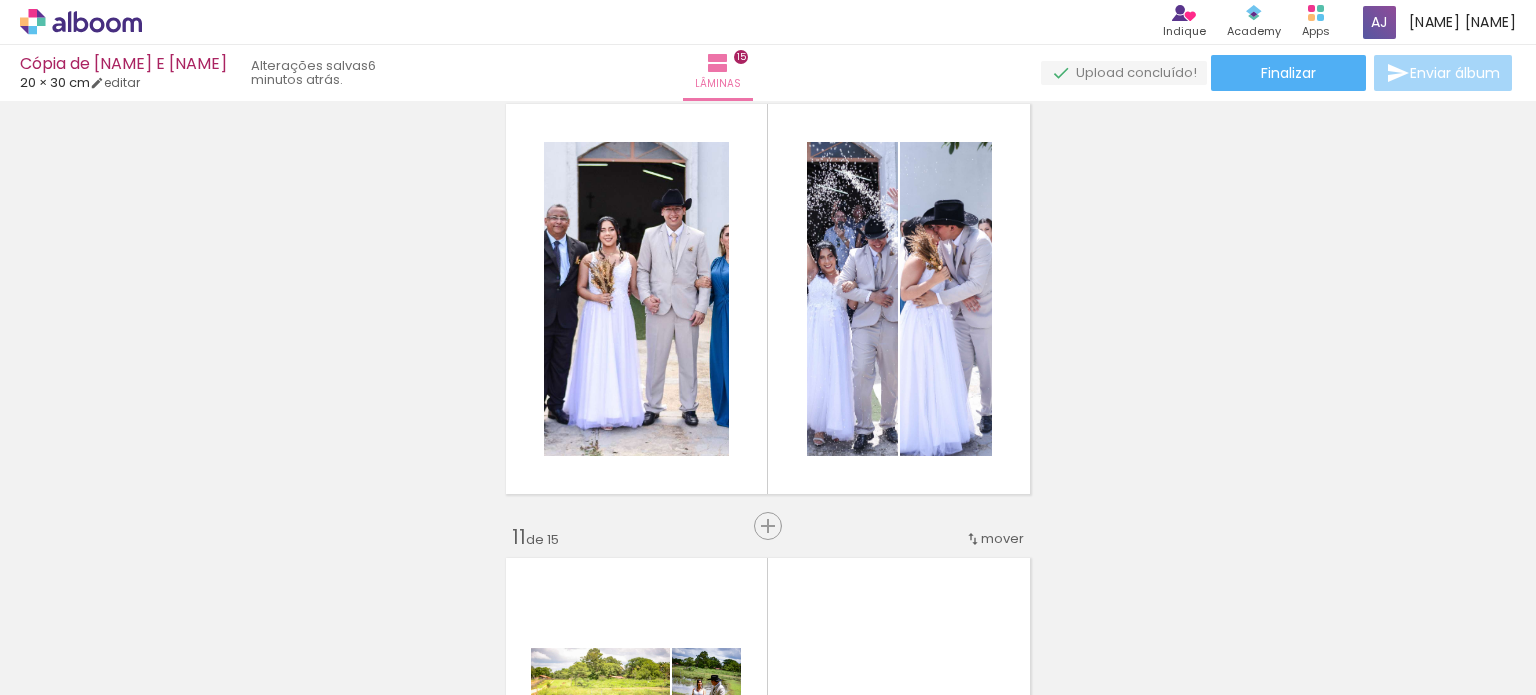 scroll, scrollTop: 4157, scrollLeft: 0, axis: vertical 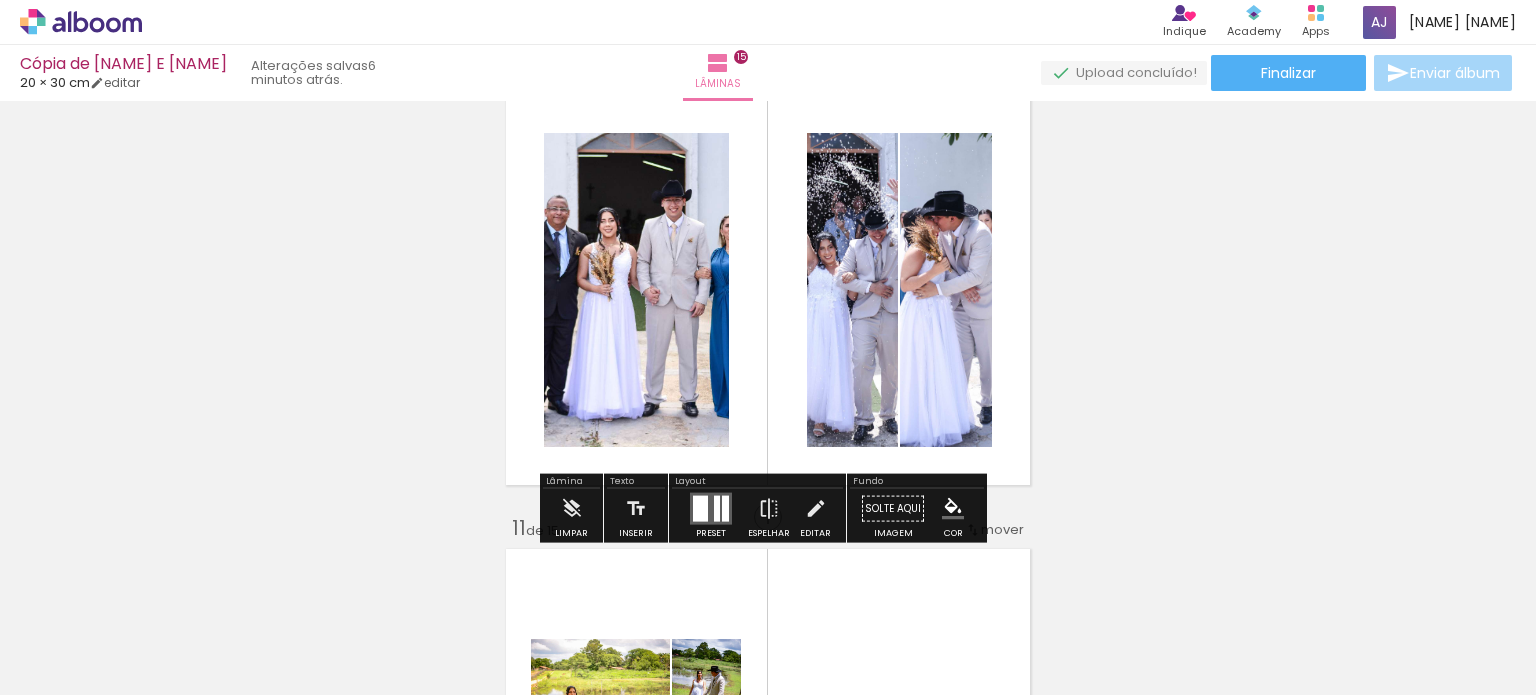 click at bounding box center (725, 509) 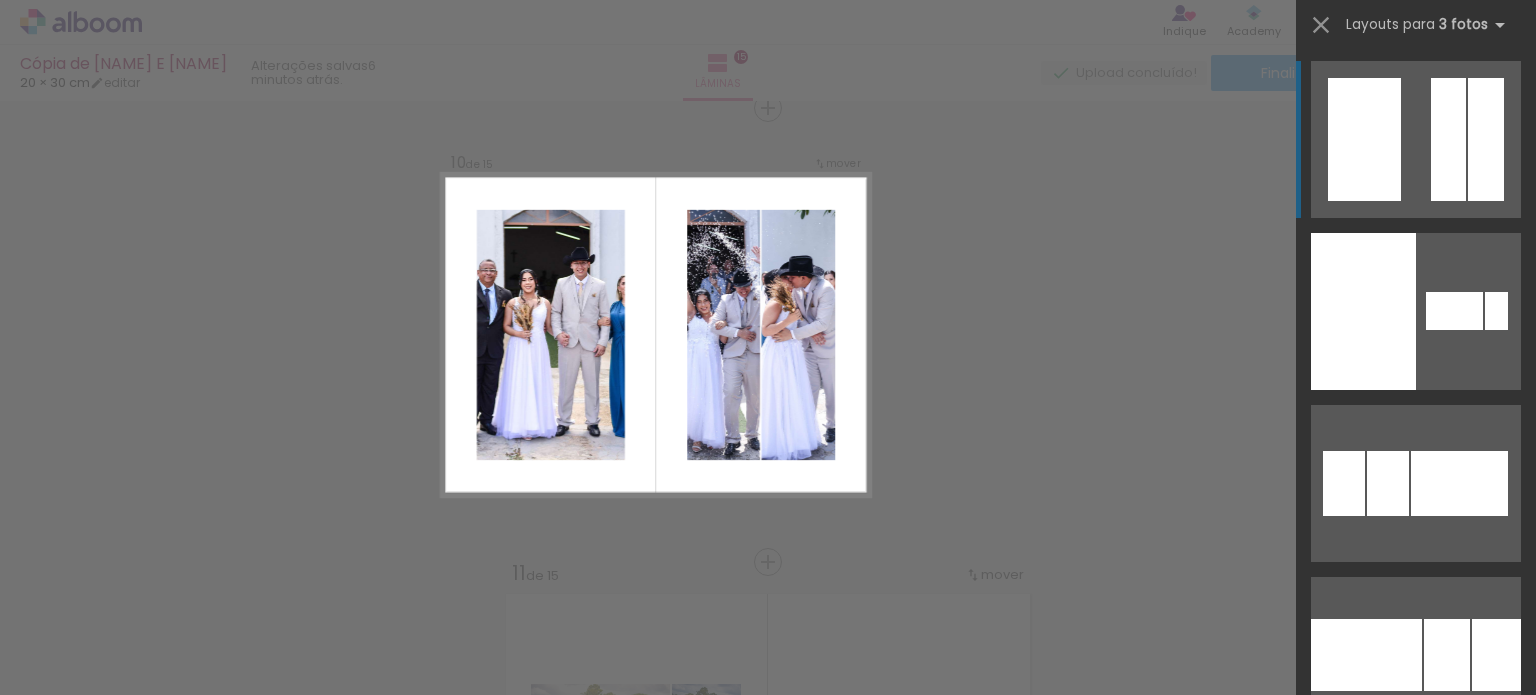 scroll, scrollTop: 4111, scrollLeft: 0, axis: vertical 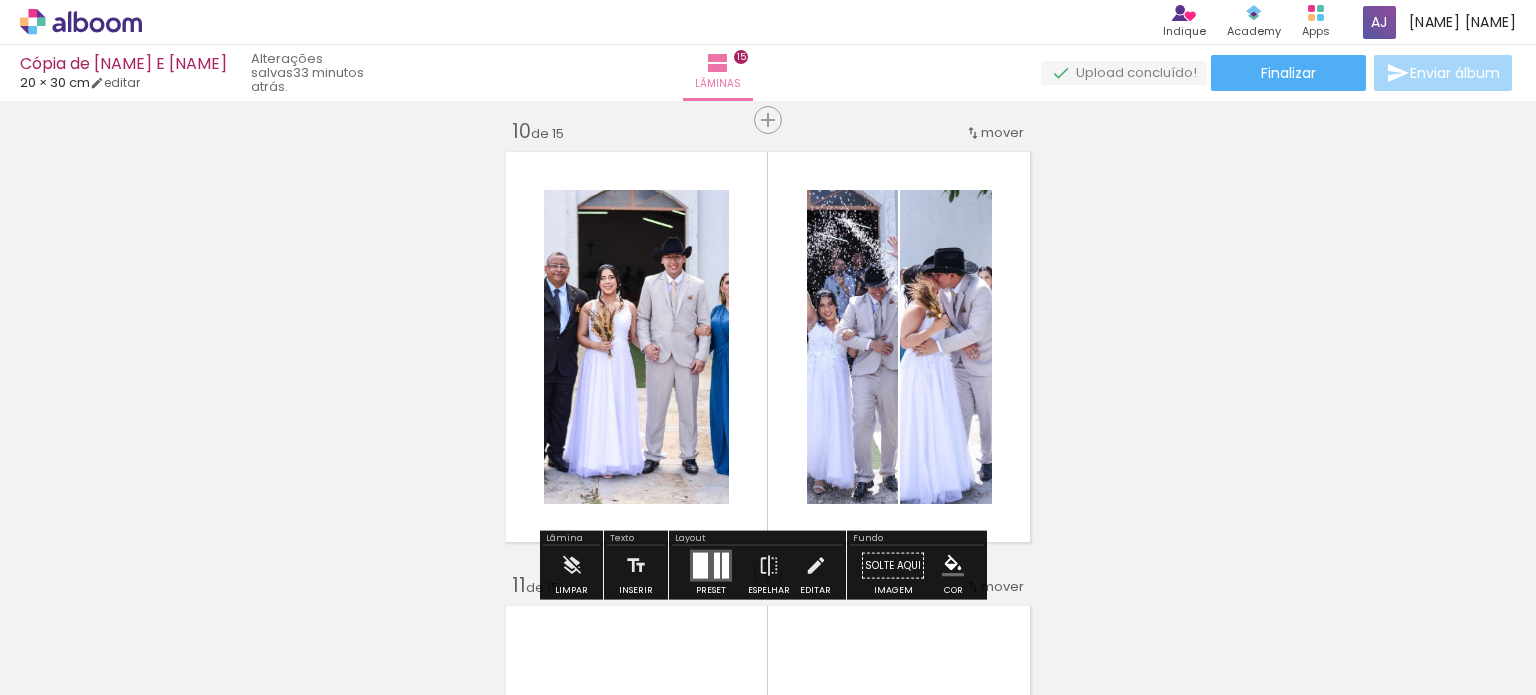 click at bounding box center (700, 566) 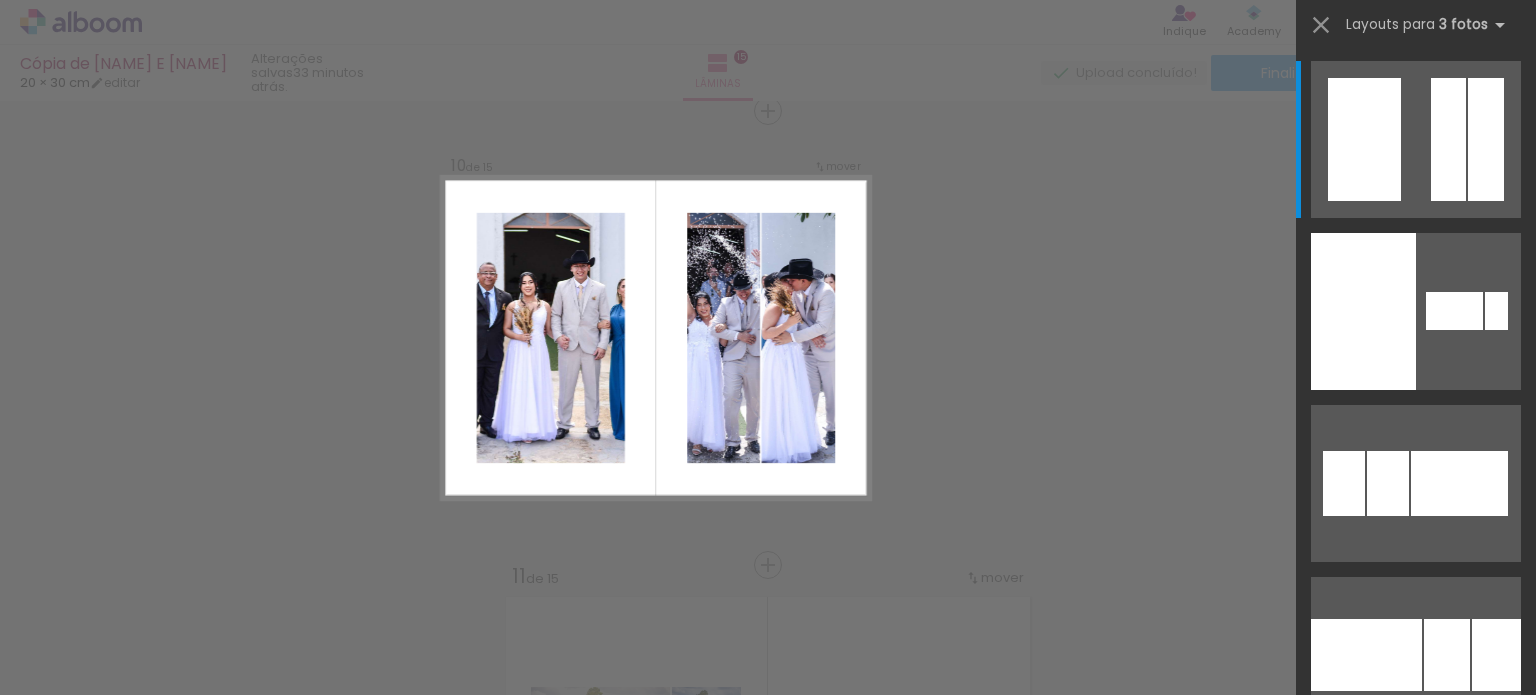 scroll, scrollTop: 4111, scrollLeft: 0, axis: vertical 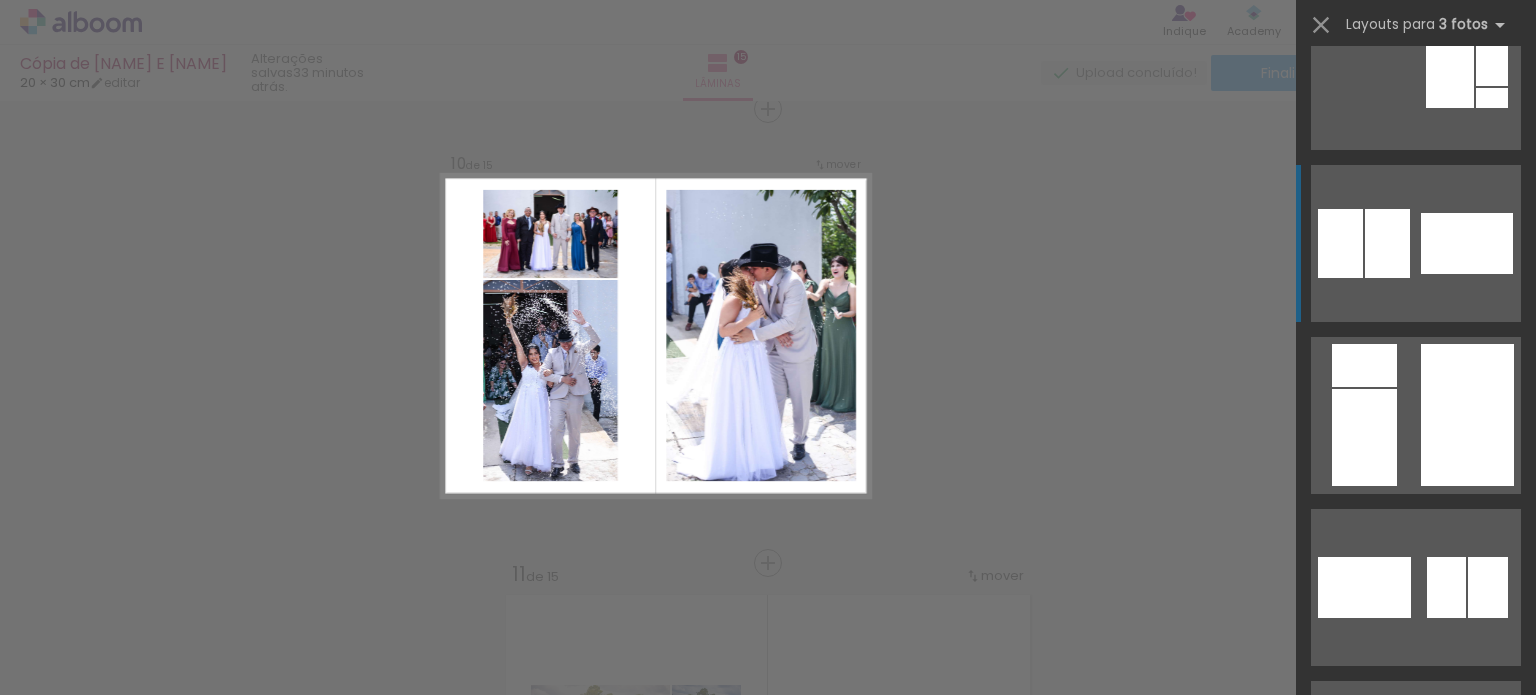 click at bounding box center (1486, -10961) 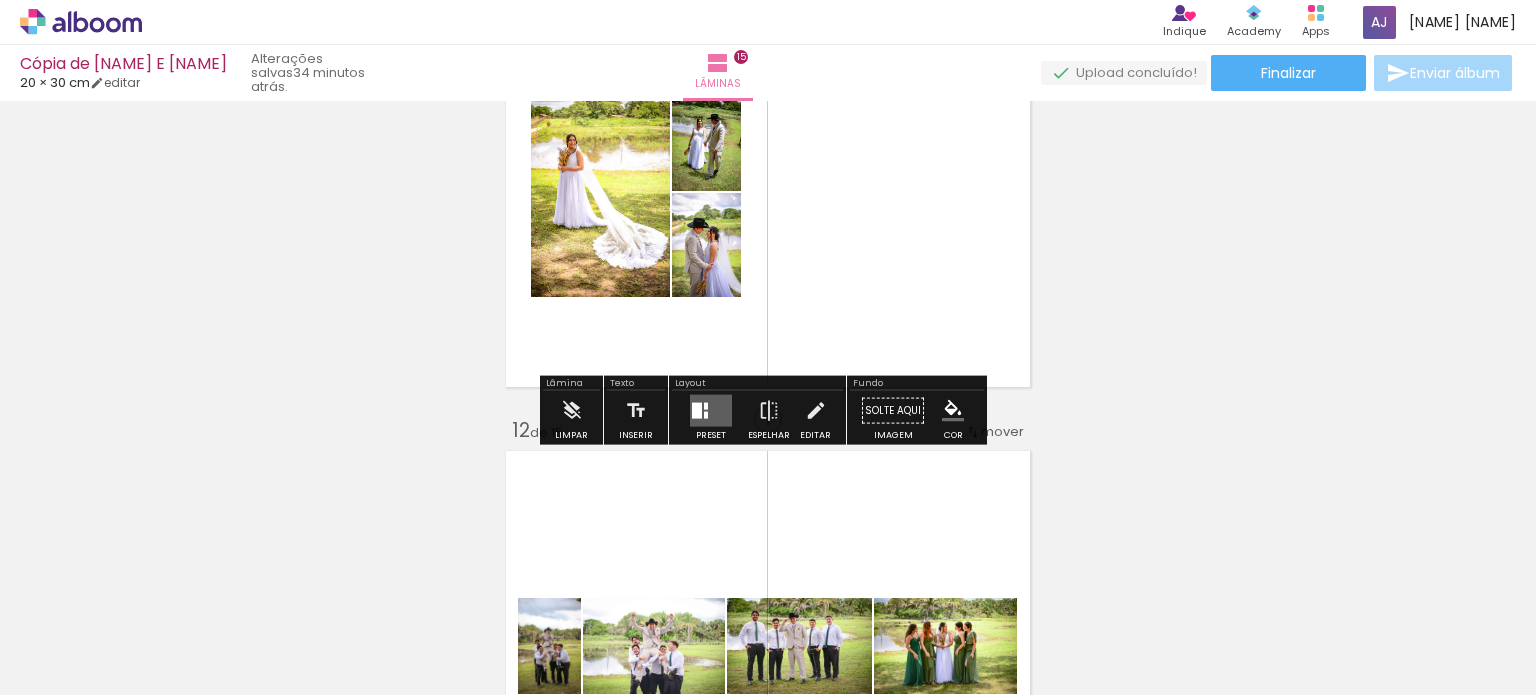 scroll, scrollTop: 4711, scrollLeft: 0, axis: vertical 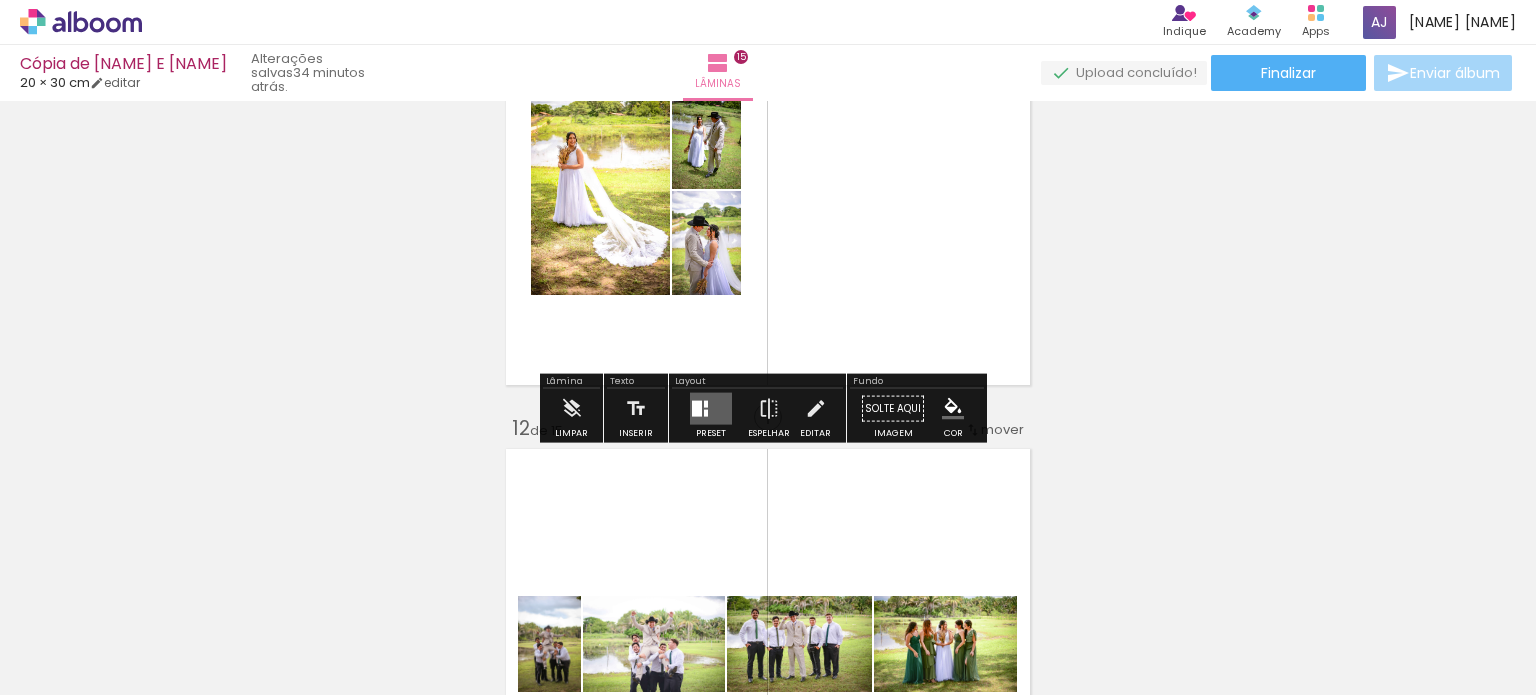click at bounding box center [711, 409] 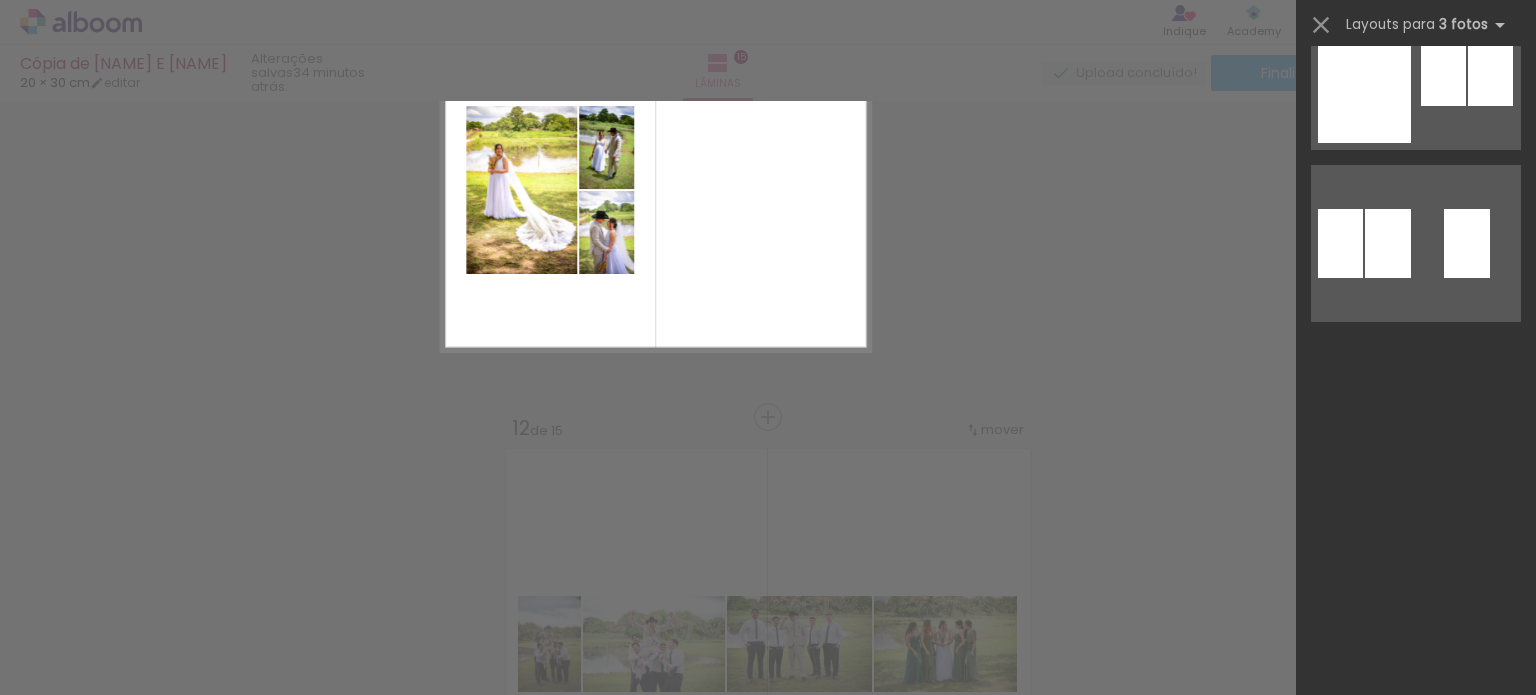 scroll, scrollTop: 0, scrollLeft: 0, axis: both 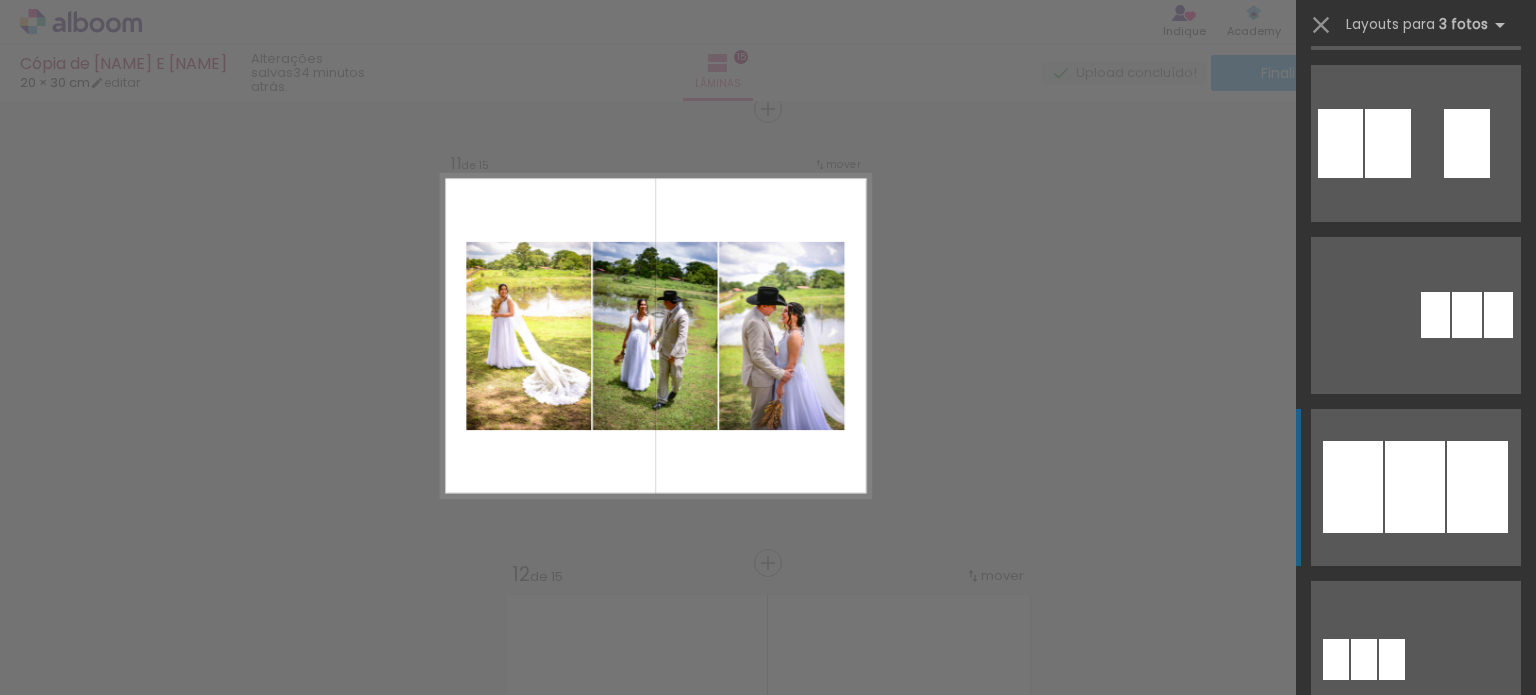 click at bounding box center [1415, 487] 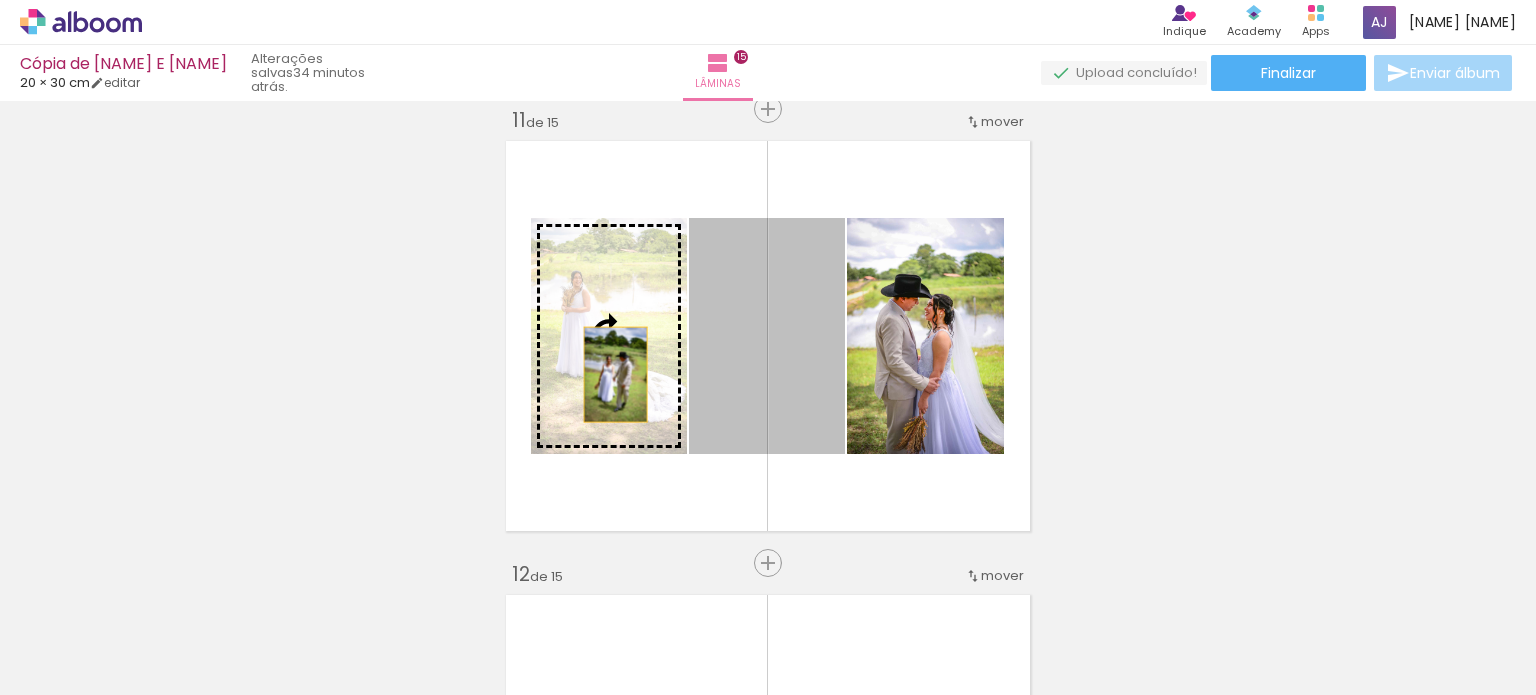 drag, startPoint x: 722, startPoint y: 371, endPoint x: 608, endPoint y: 374, distance: 114.03947 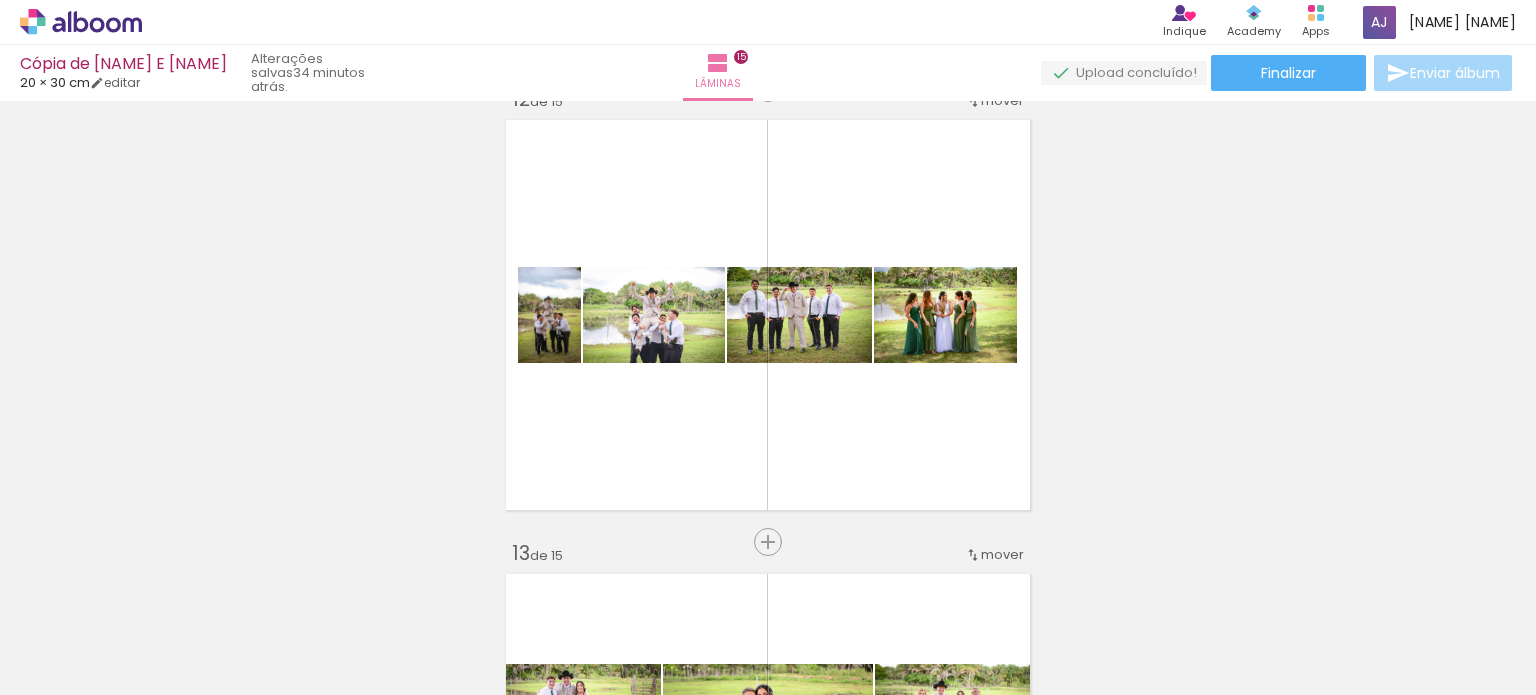 scroll, scrollTop: 5165, scrollLeft: 0, axis: vertical 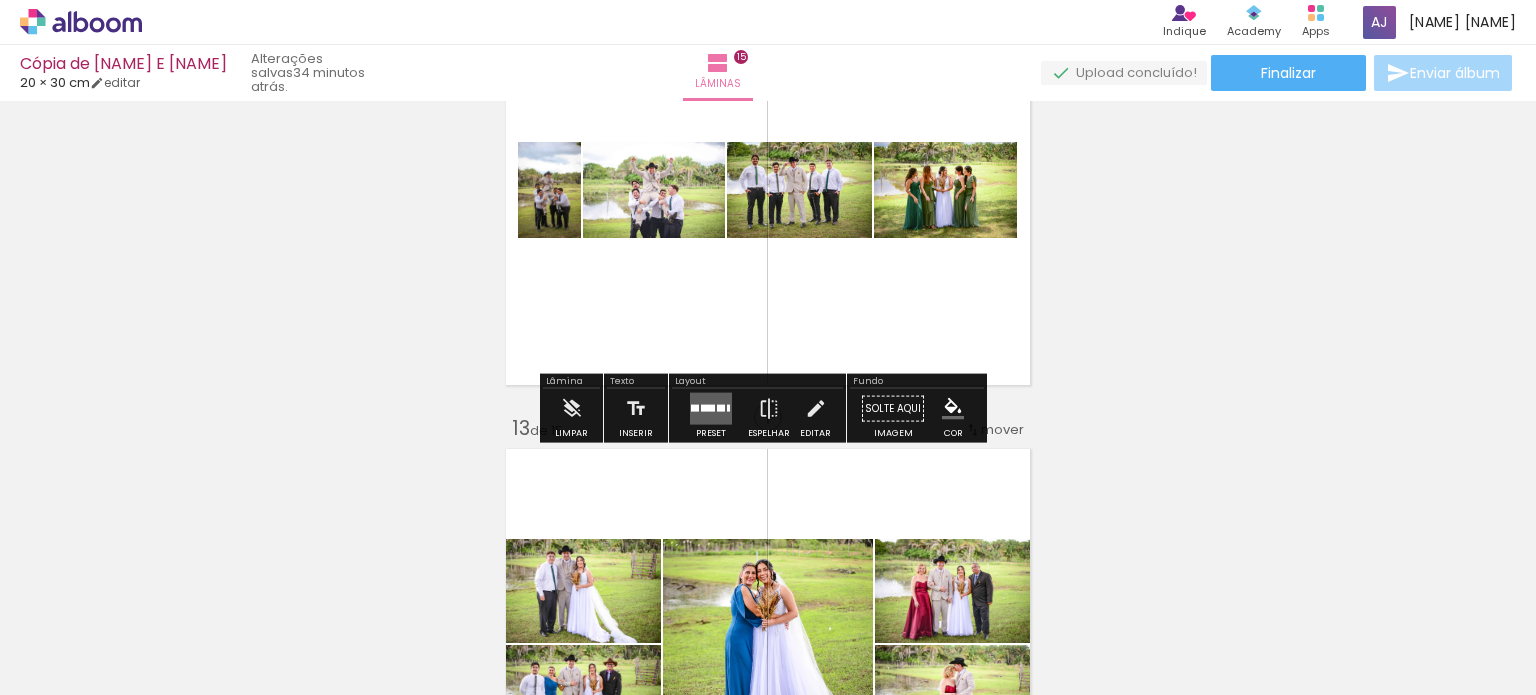 click at bounding box center (711, 409) 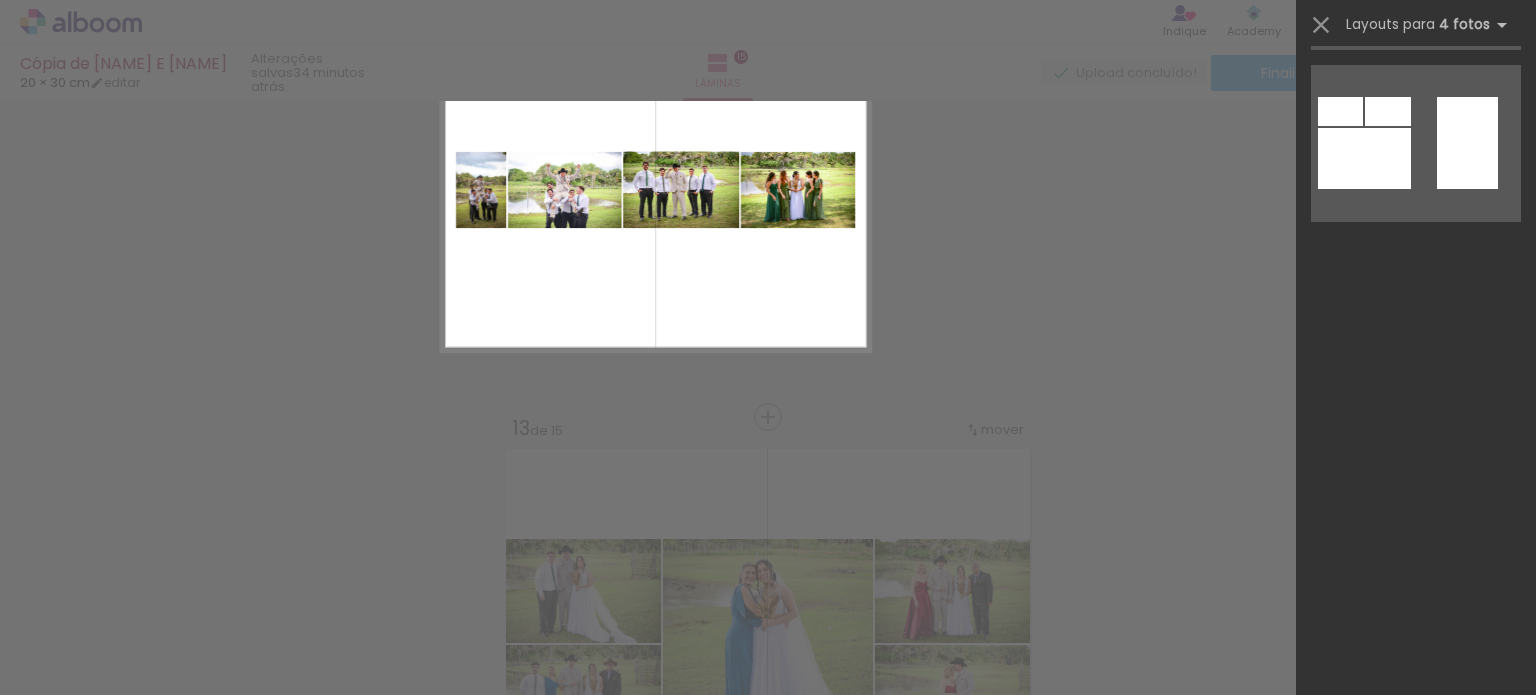 scroll, scrollTop: 0, scrollLeft: 0, axis: both 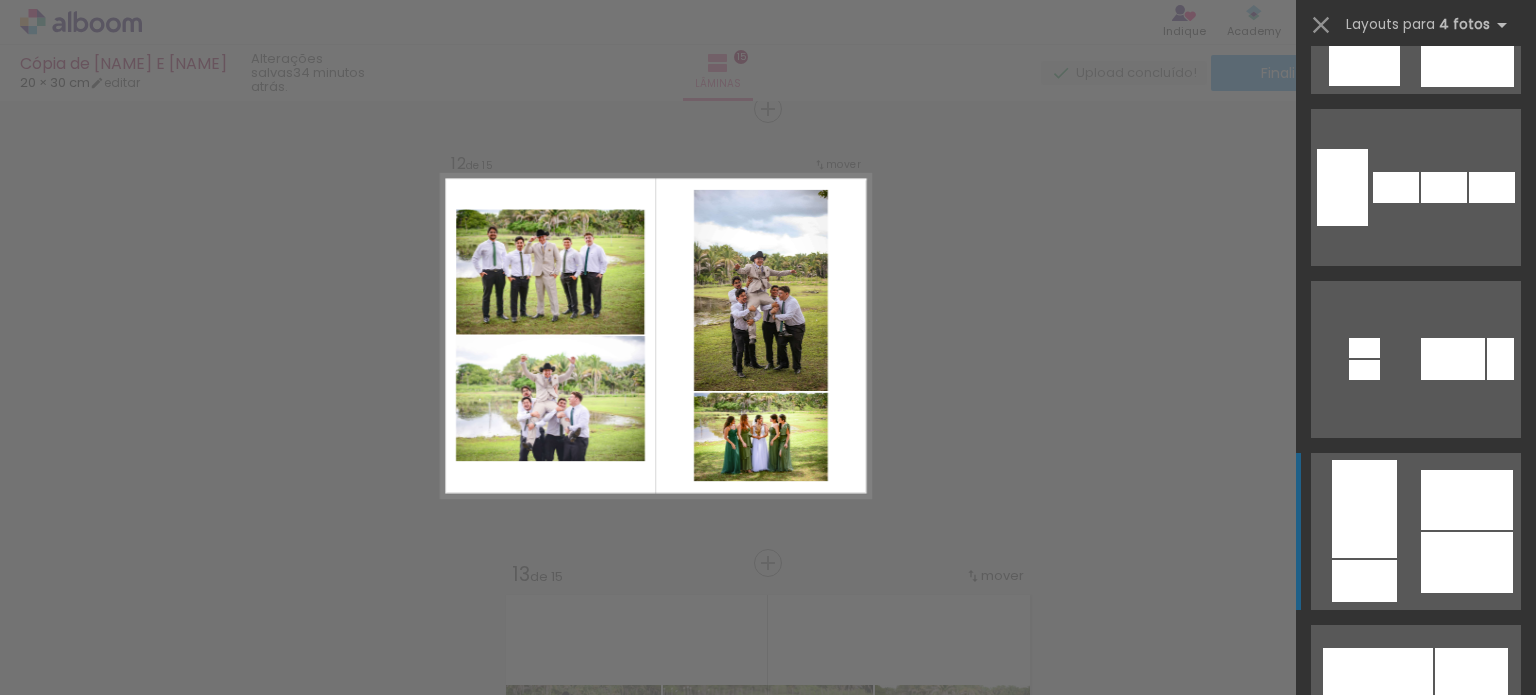 click at bounding box center (1416, 187) 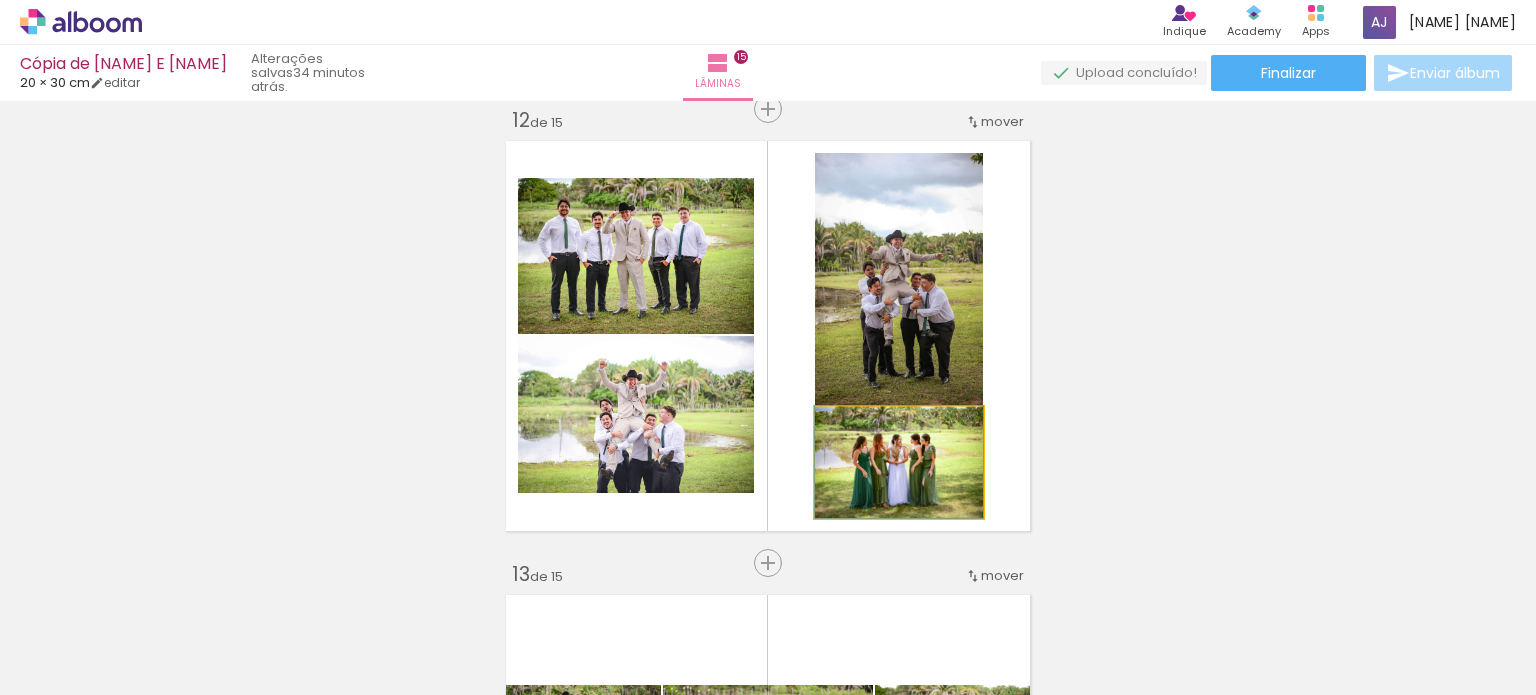 drag, startPoint x: 908, startPoint y: 484, endPoint x: 824, endPoint y: 463, distance: 86.58522 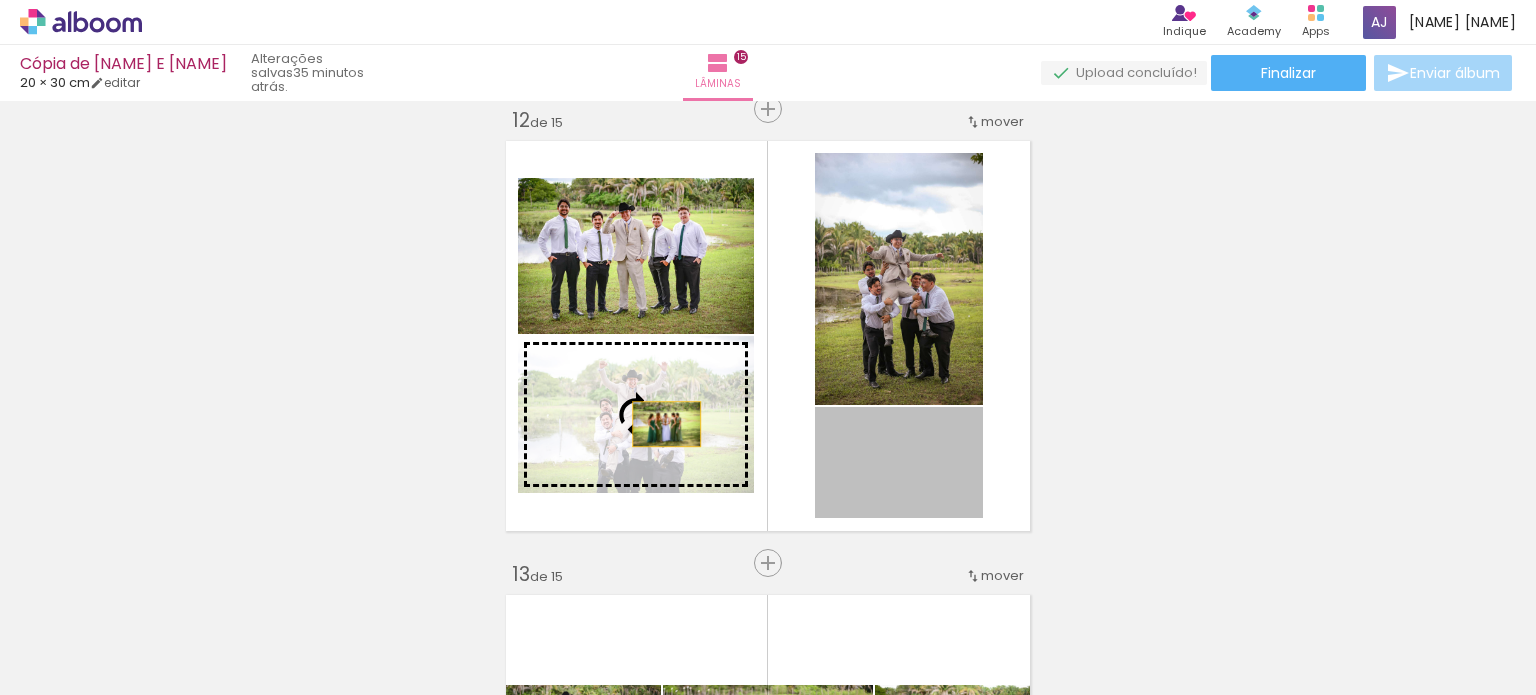 drag, startPoint x: 910, startPoint y: 461, endPoint x: 659, endPoint y: 424, distance: 253.71243 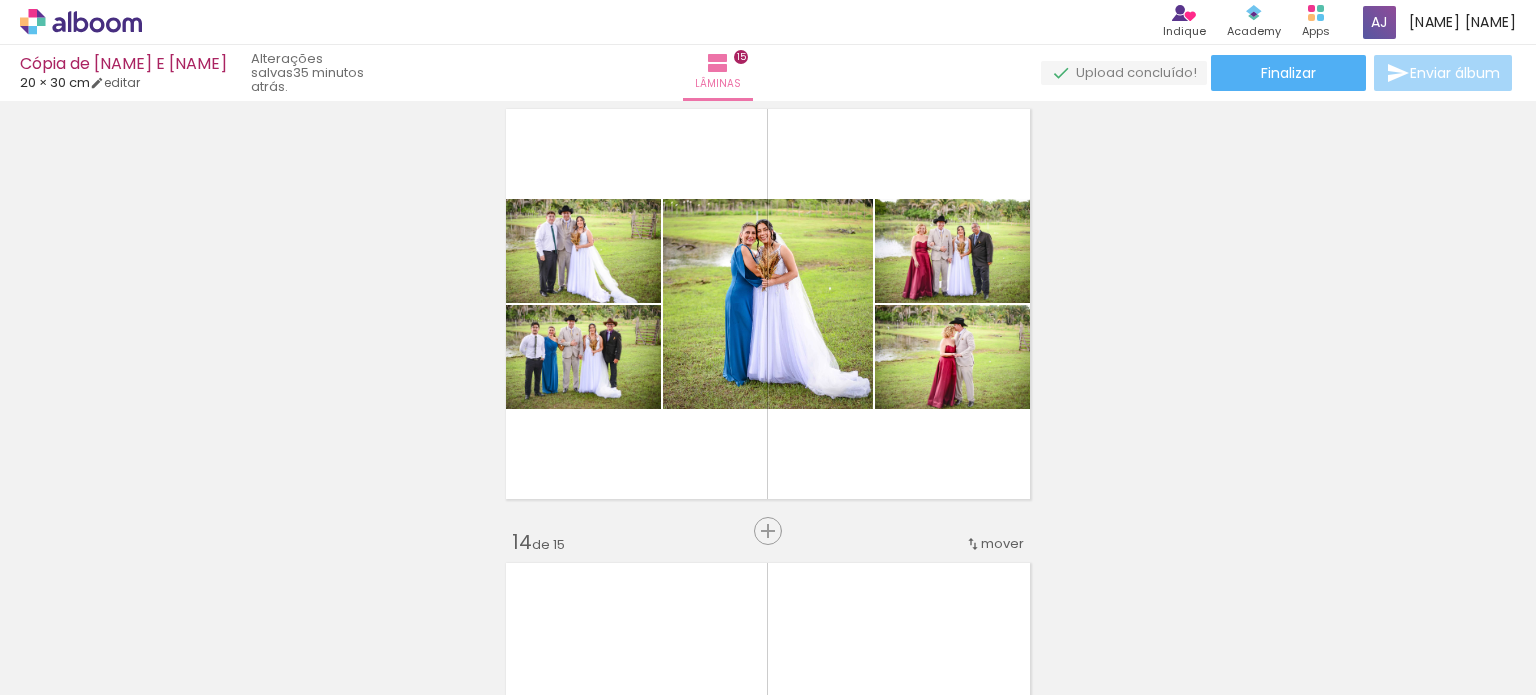 scroll, scrollTop: 5619, scrollLeft: 0, axis: vertical 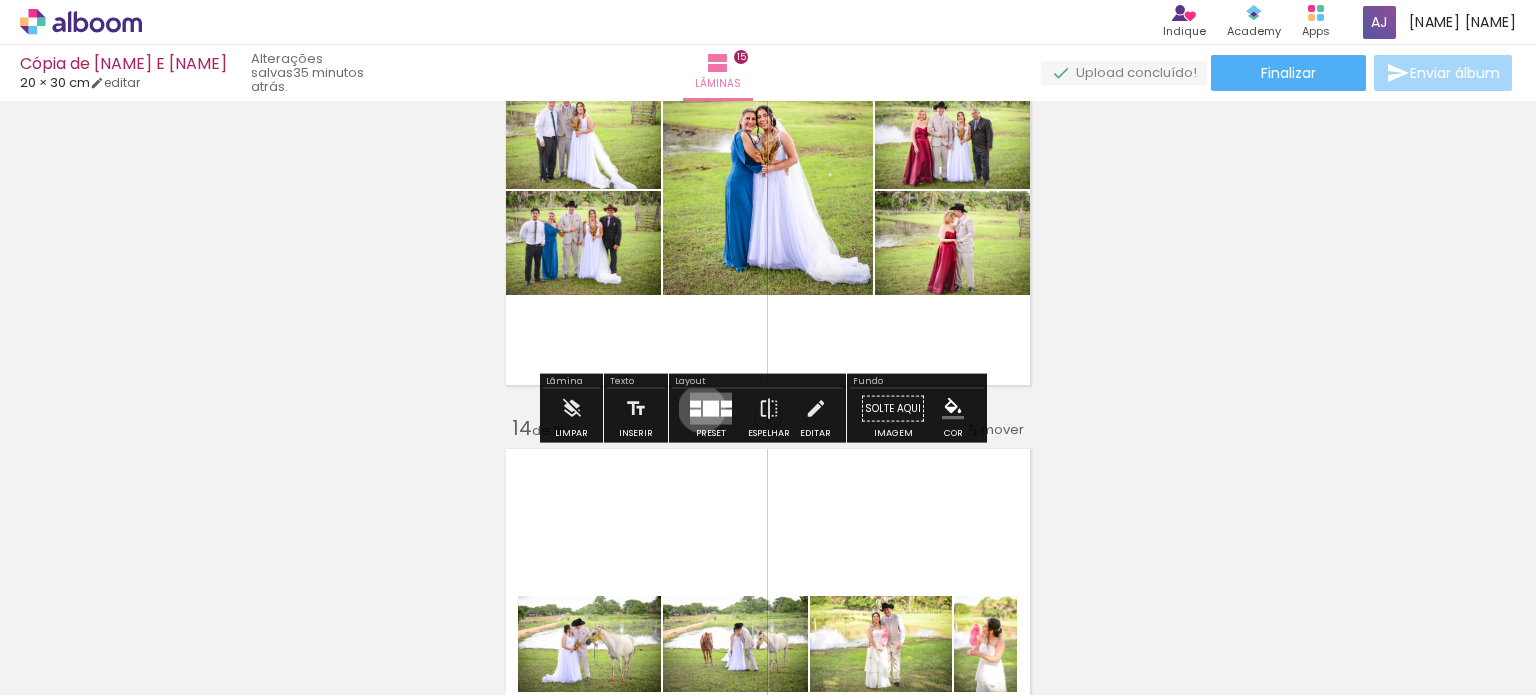 click at bounding box center [711, 409] 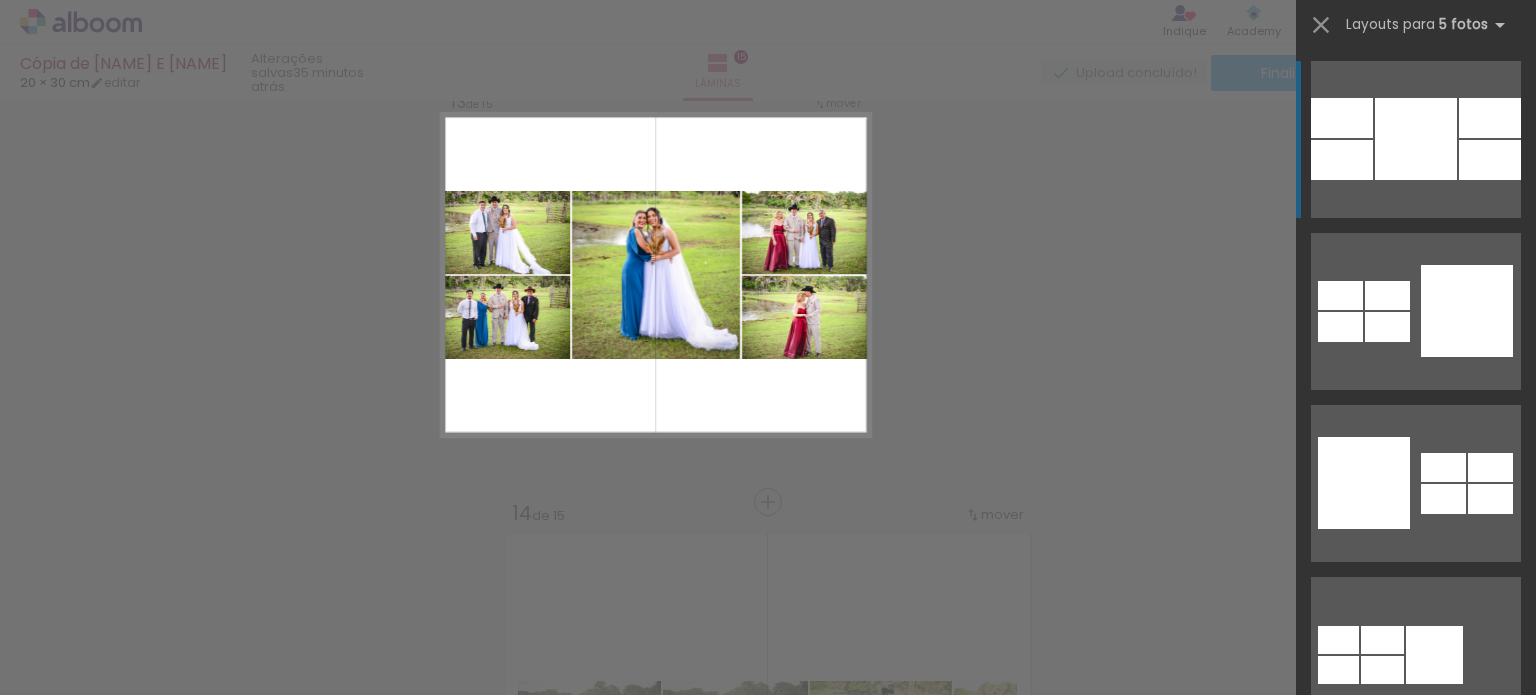 scroll, scrollTop: 5473, scrollLeft: 0, axis: vertical 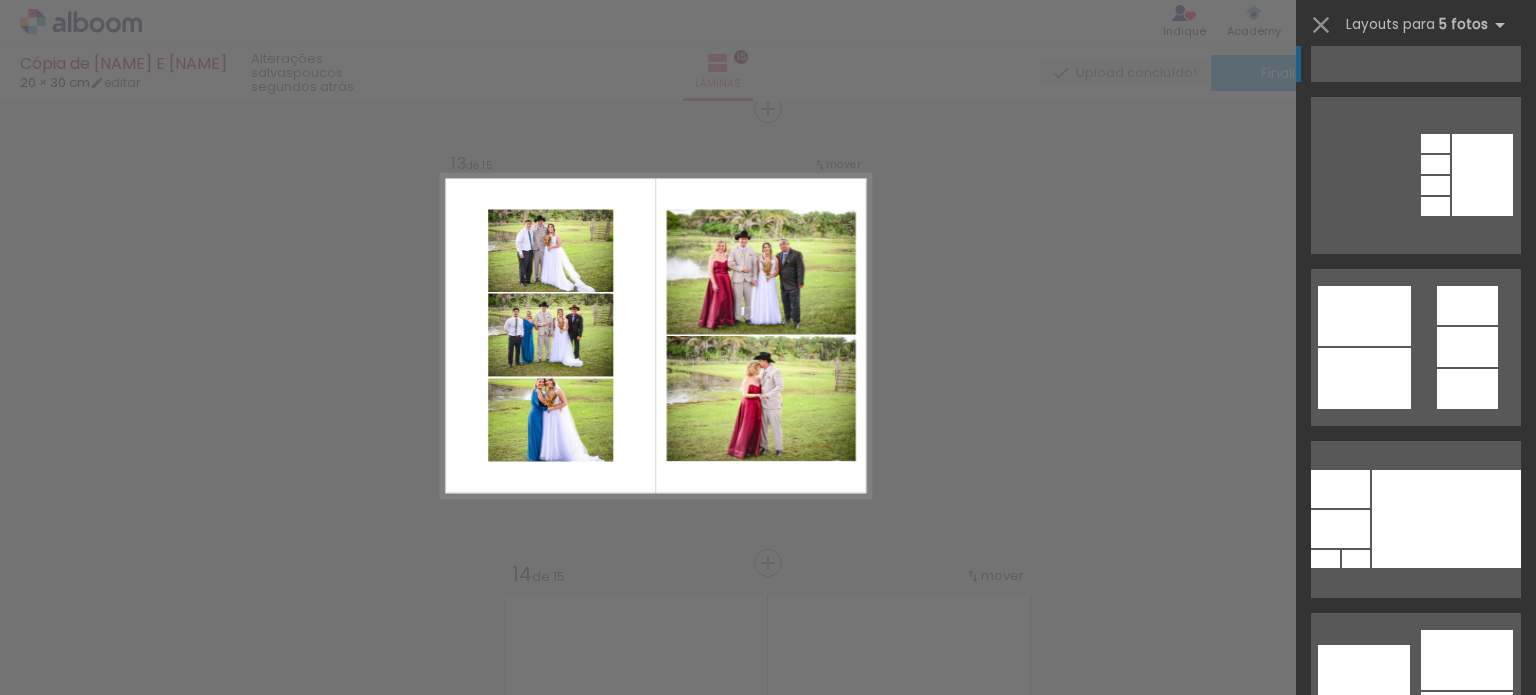 click at bounding box center [1416, -169] 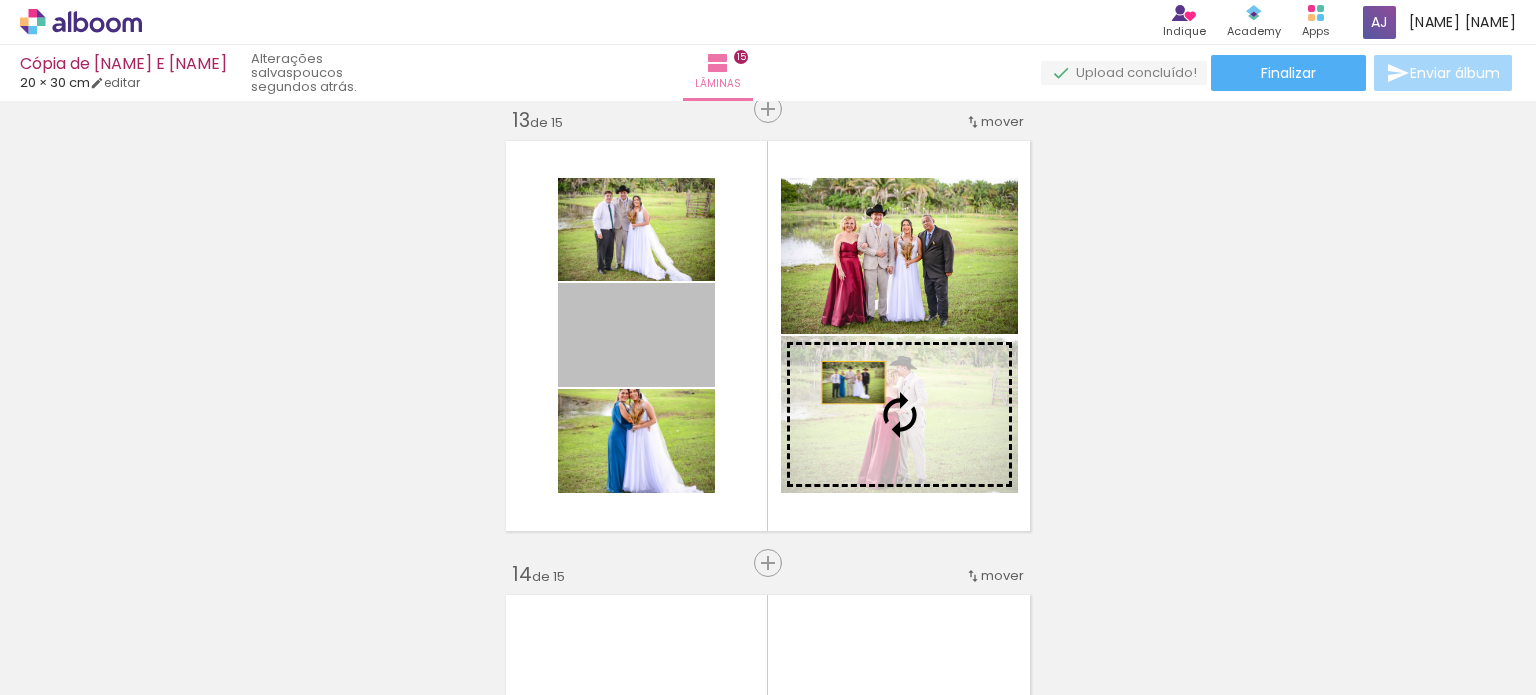 drag, startPoint x: 637, startPoint y: 364, endPoint x: 846, endPoint y: 382, distance: 209.77368 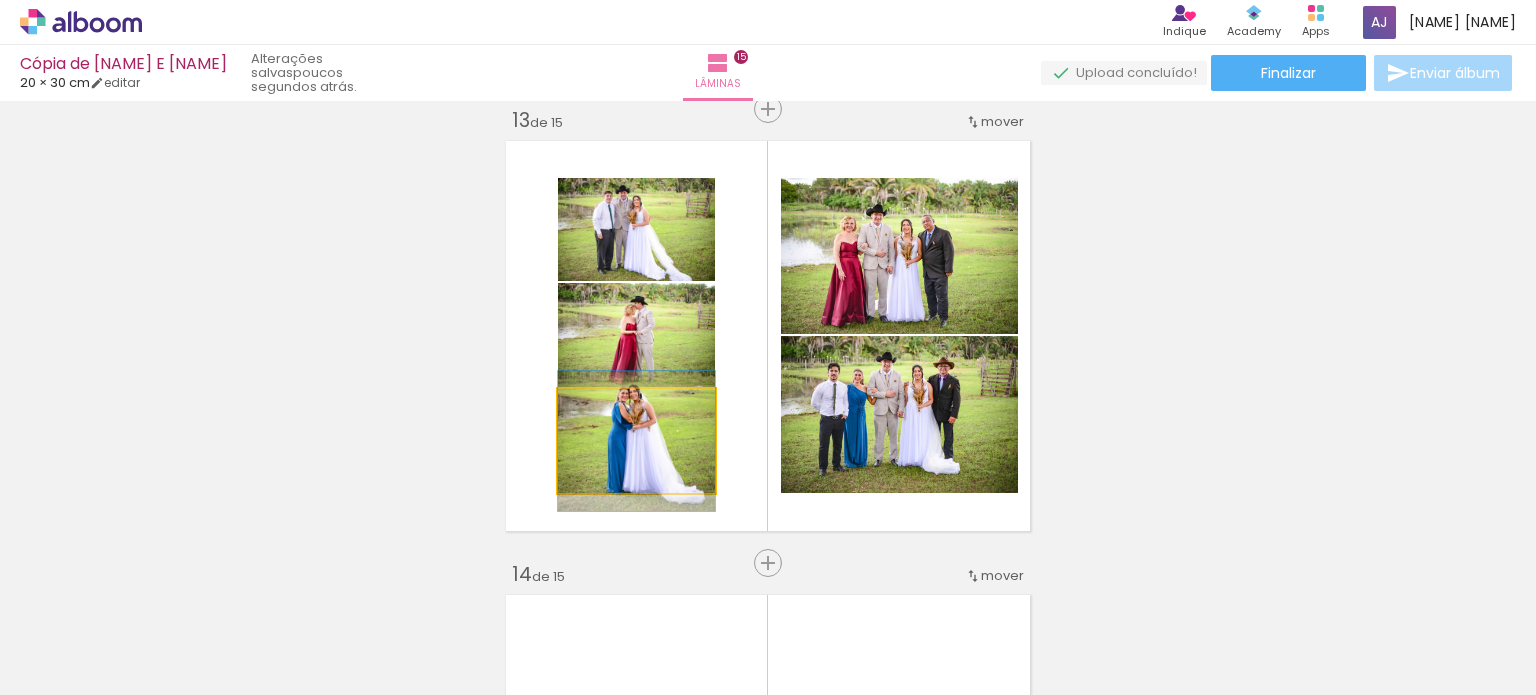 click 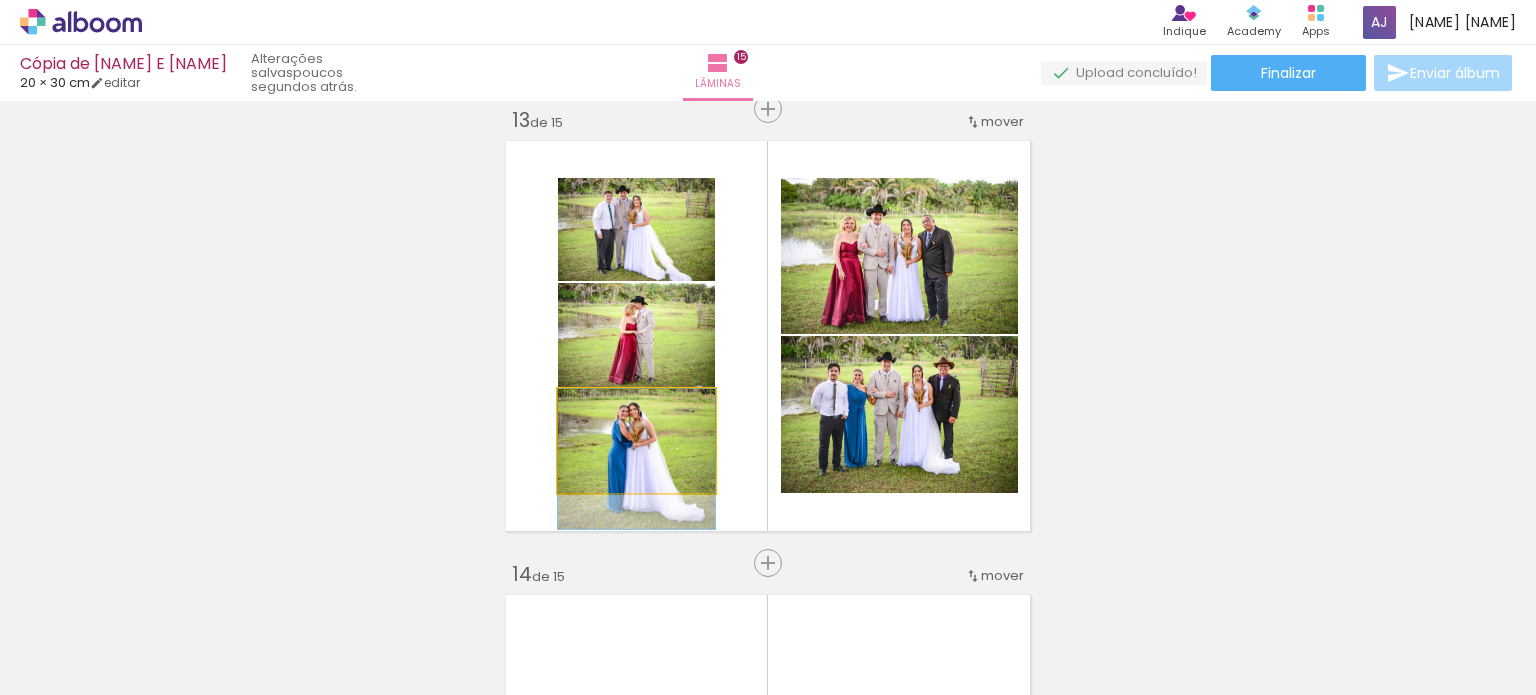 drag, startPoint x: 667, startPoint y: 457, endPoint x: 660, endPoint y: 479, distance: 23.086792 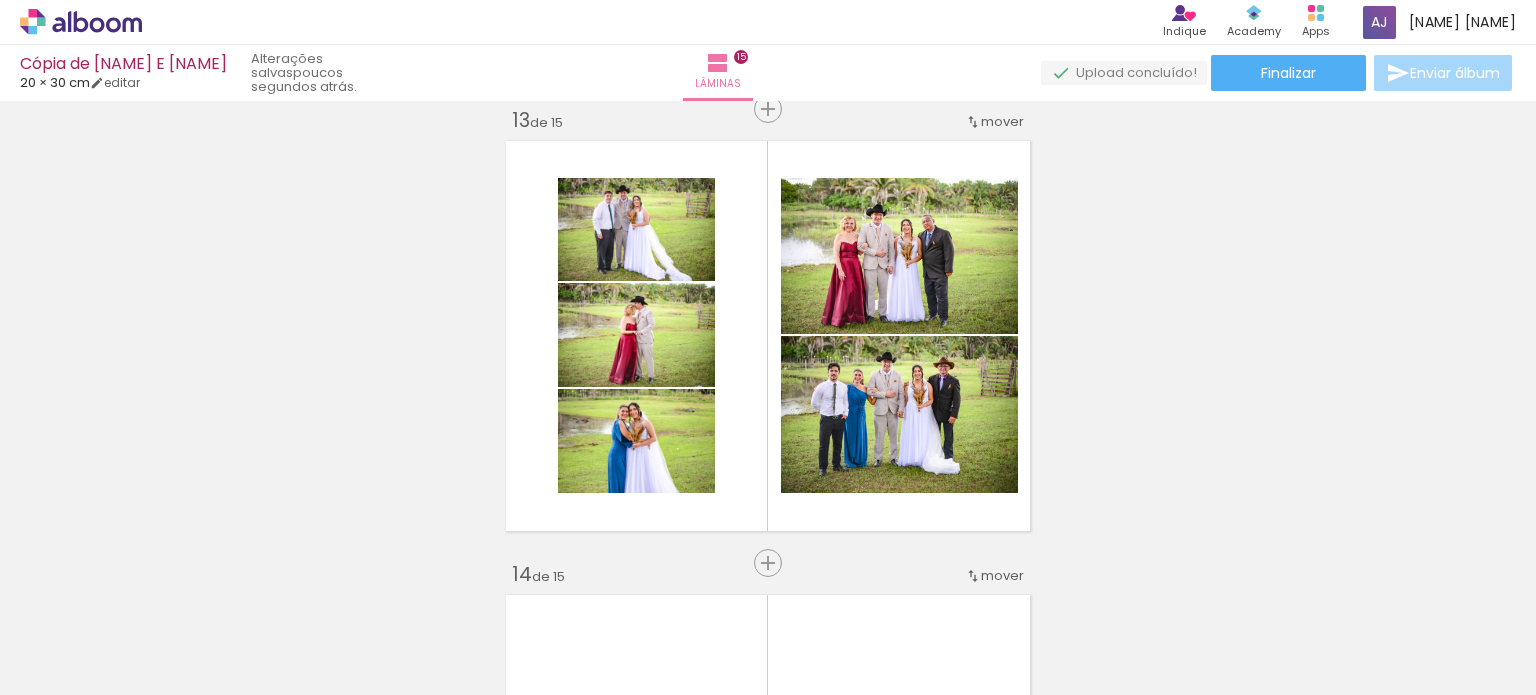 click on "Inserir lâmina 1  de 15  Inserir lâmina 2  de 15  Inserir lâmina 3  de 15  Inserir lâmina 4  de 15  Inserir lâmina 5  de 15  Inserir lâmina 6  de 15  Inserir lâmina 7  de 15  Inserir lâmina 8  de 15  Inserir lâmina 9  de 15  Inserir lâmina 10  de 15  Inserir lâmina 11  de 15  Inserir lâmina 12  de 15  Inserir lâmina 13  de 15  Inserir lâmina 14  de 15  Inserir lâmina 15  de 15" at bounding box center (768, -1733) 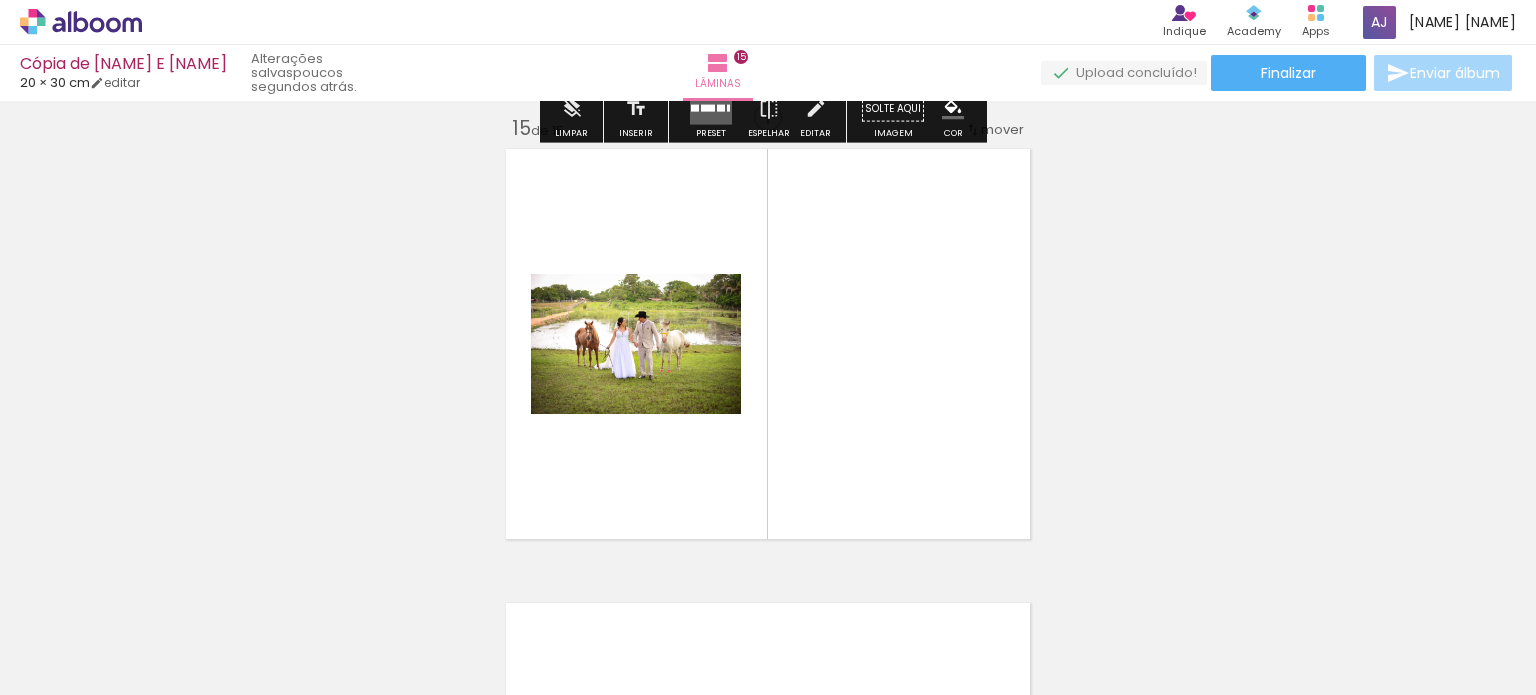 scroll, scrollTop: 6073, scrollLeft: 0, axis: vertical 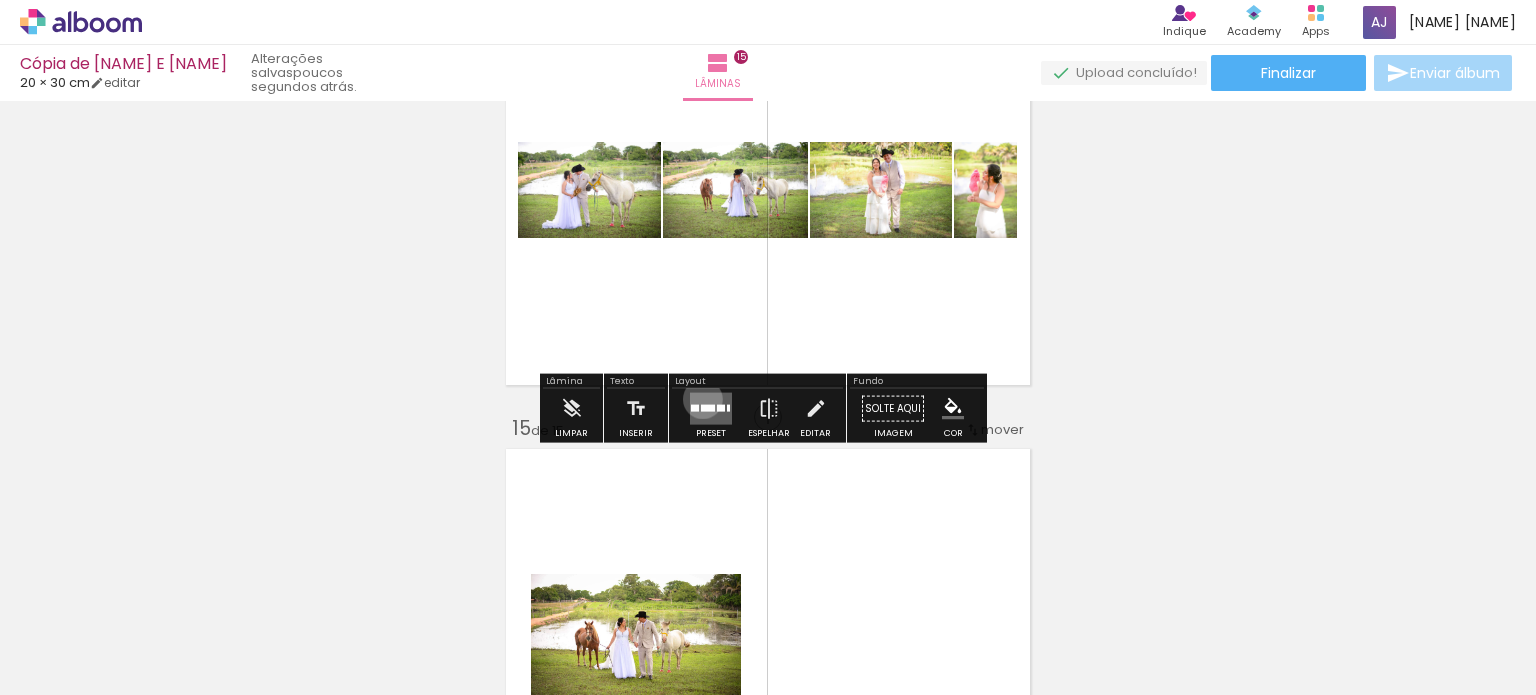 click at bounding box center (711, 409) 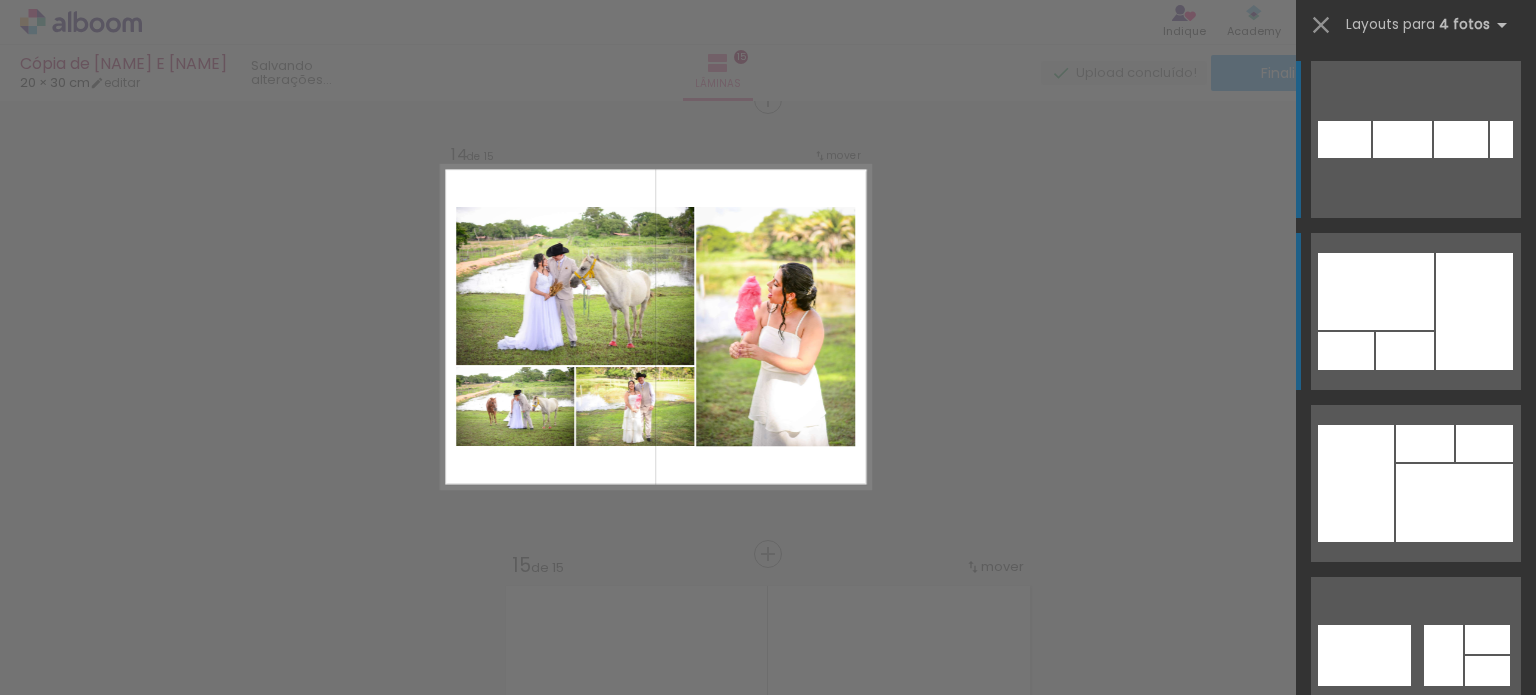 scroll, scrollTop: 5927, scrollLeft: 0, axis: vertical 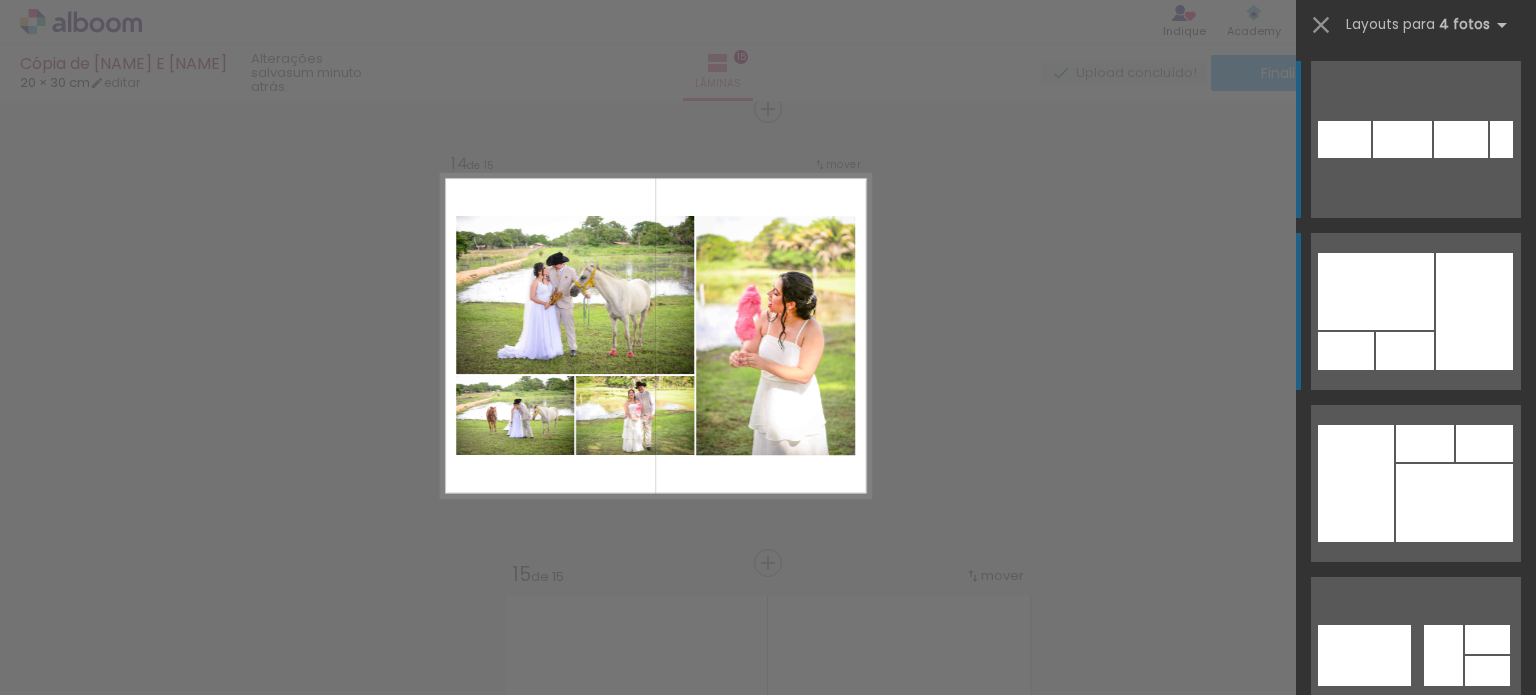 click at bounding box center [1376, 291] 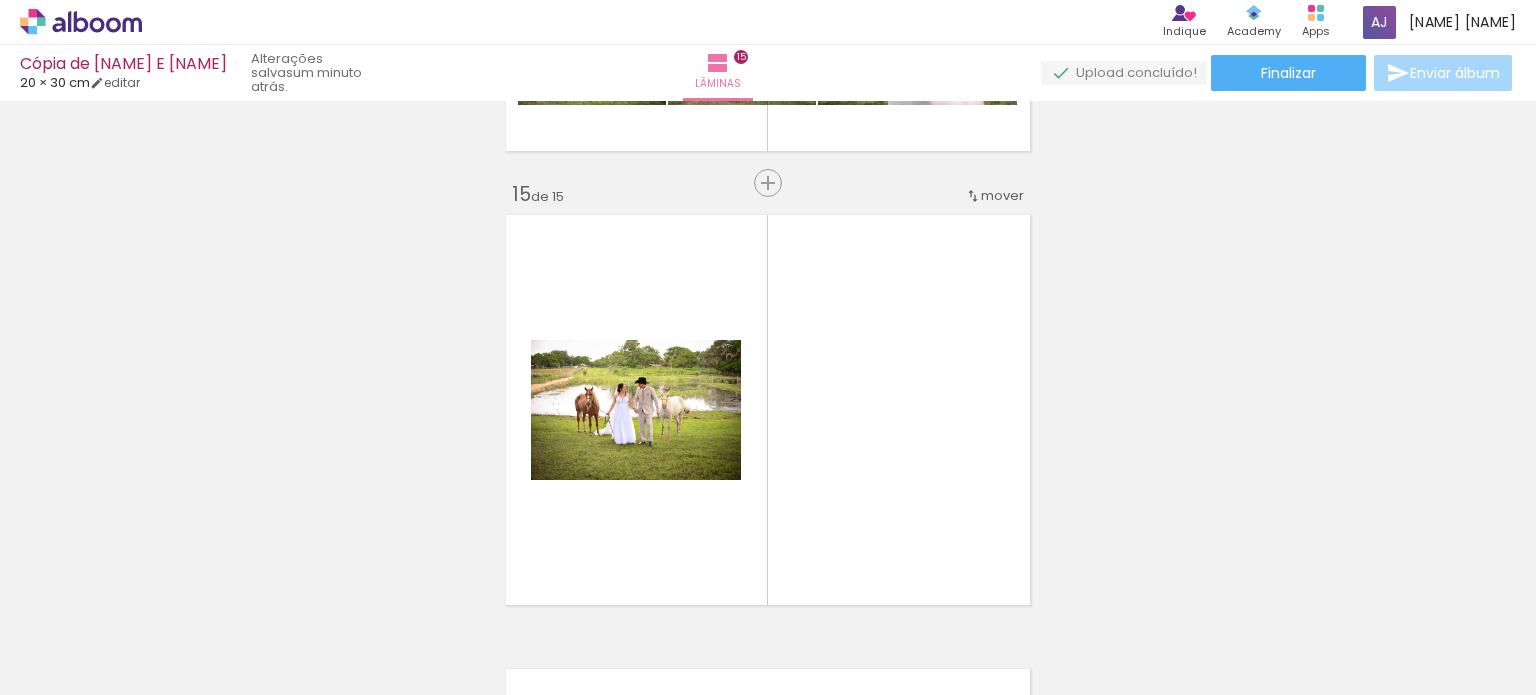 scroll, scrollTop: 6327, scrollLeft: 0, axis: vertical 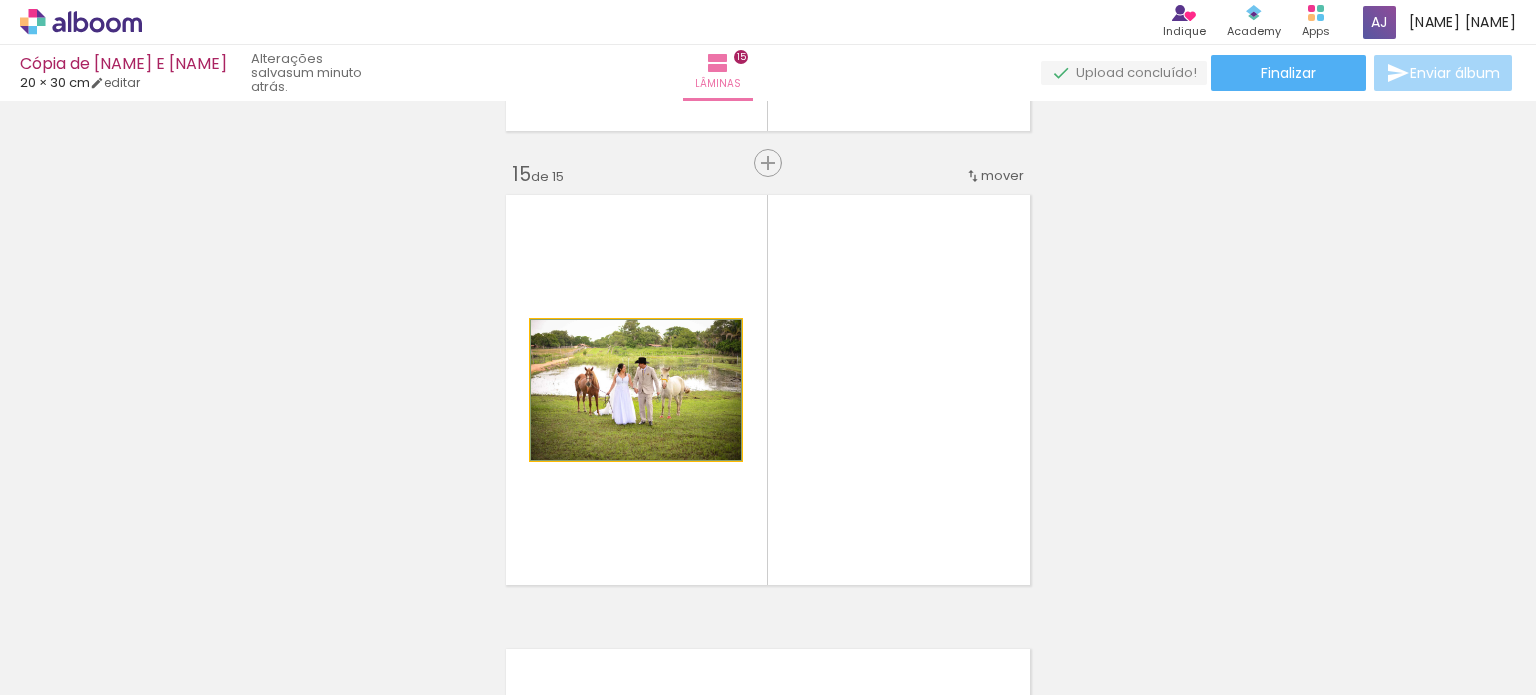 click 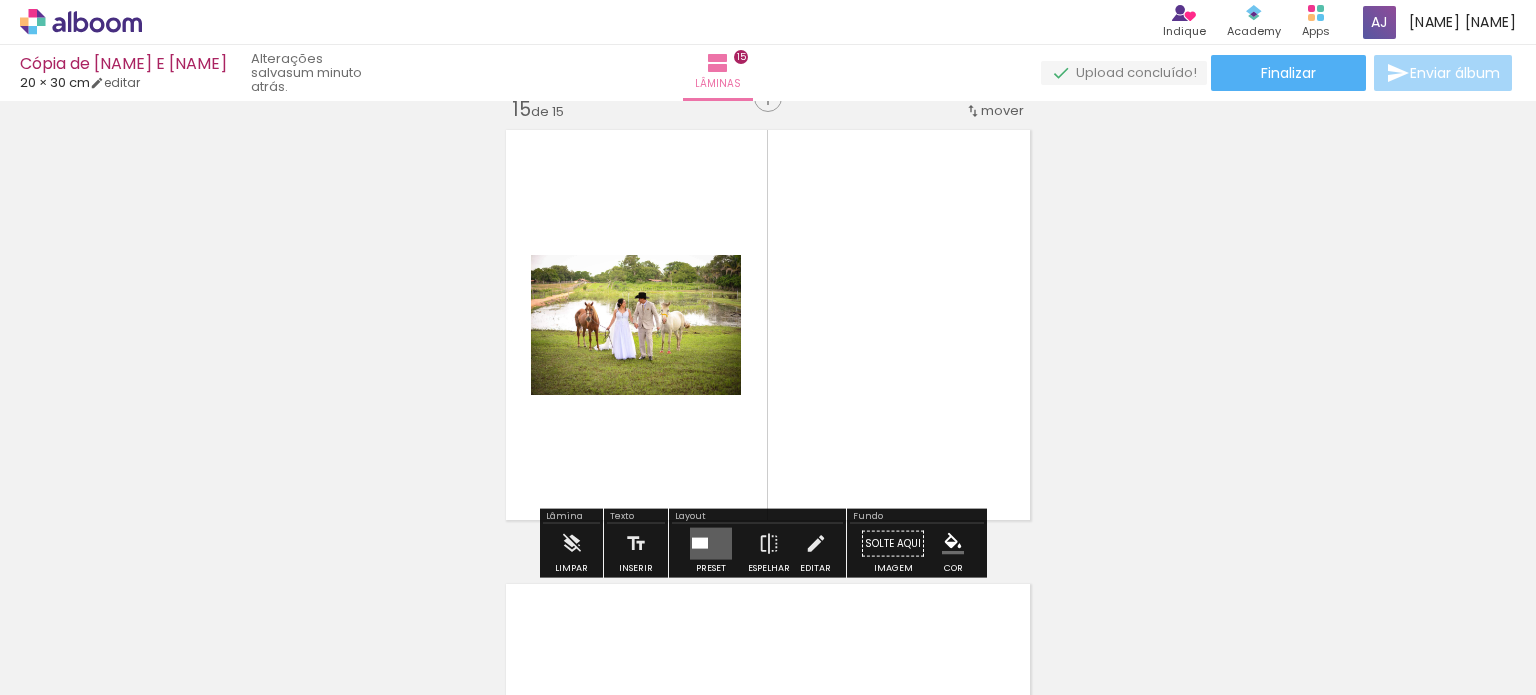 scroll, scrollTop: 6427, scrollLeft: 0, axis: vertical 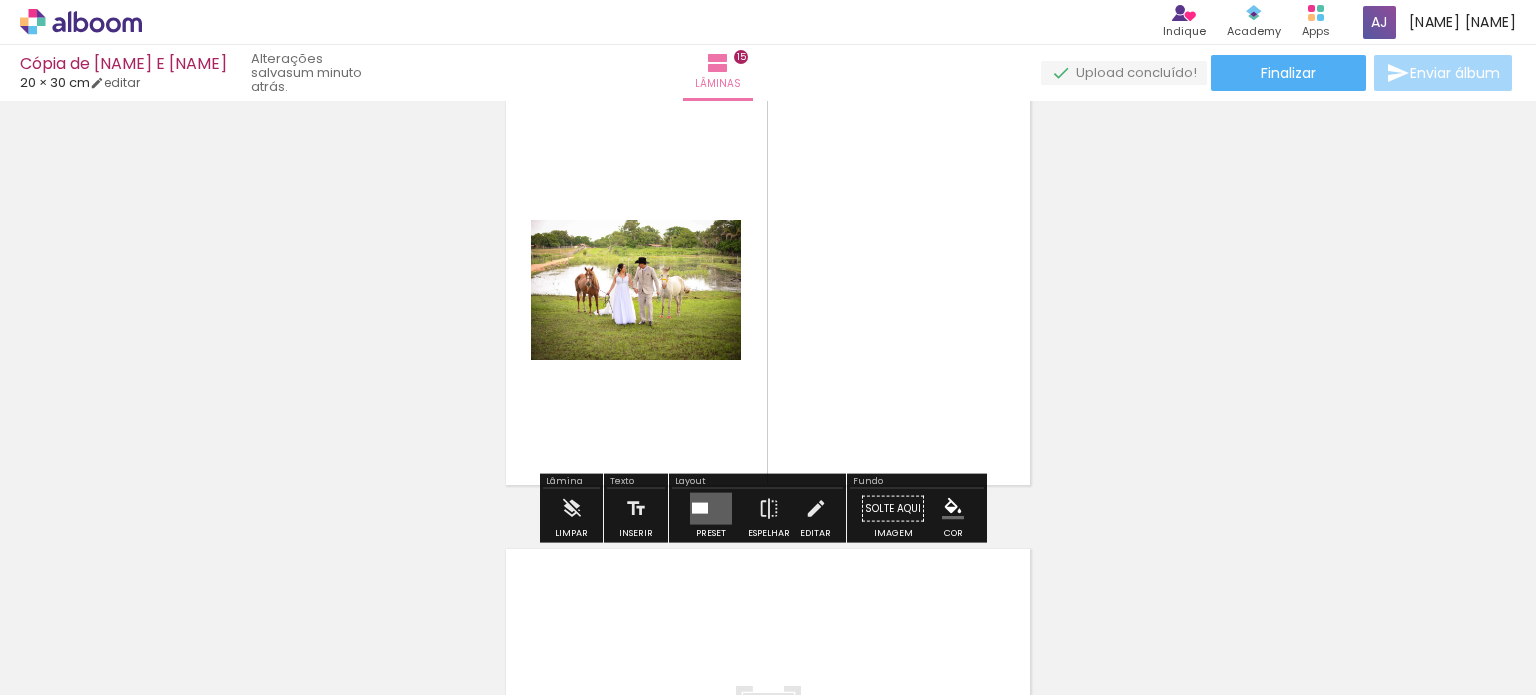 click at bounding box center (711, 509) 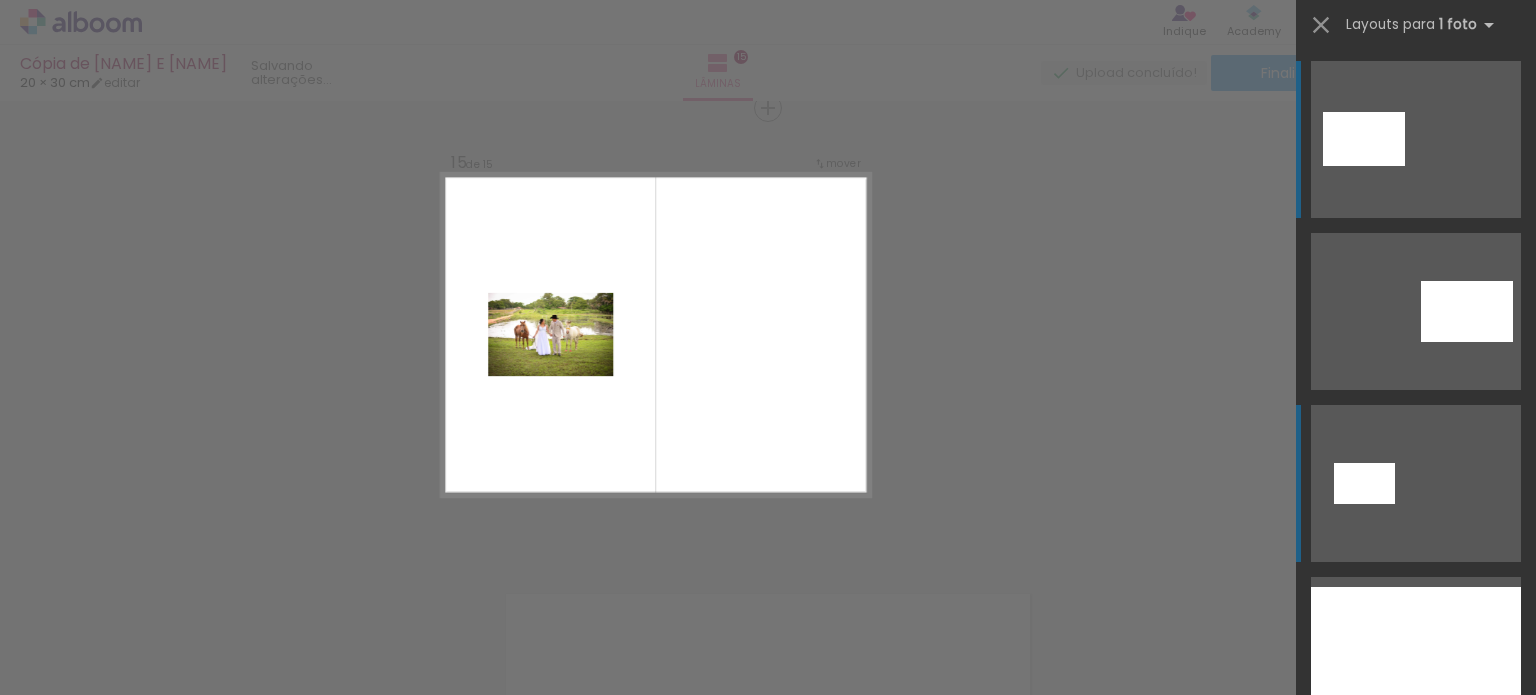 scroll, scrollTop: 6381, scrollLeft: 0, axis: vertical 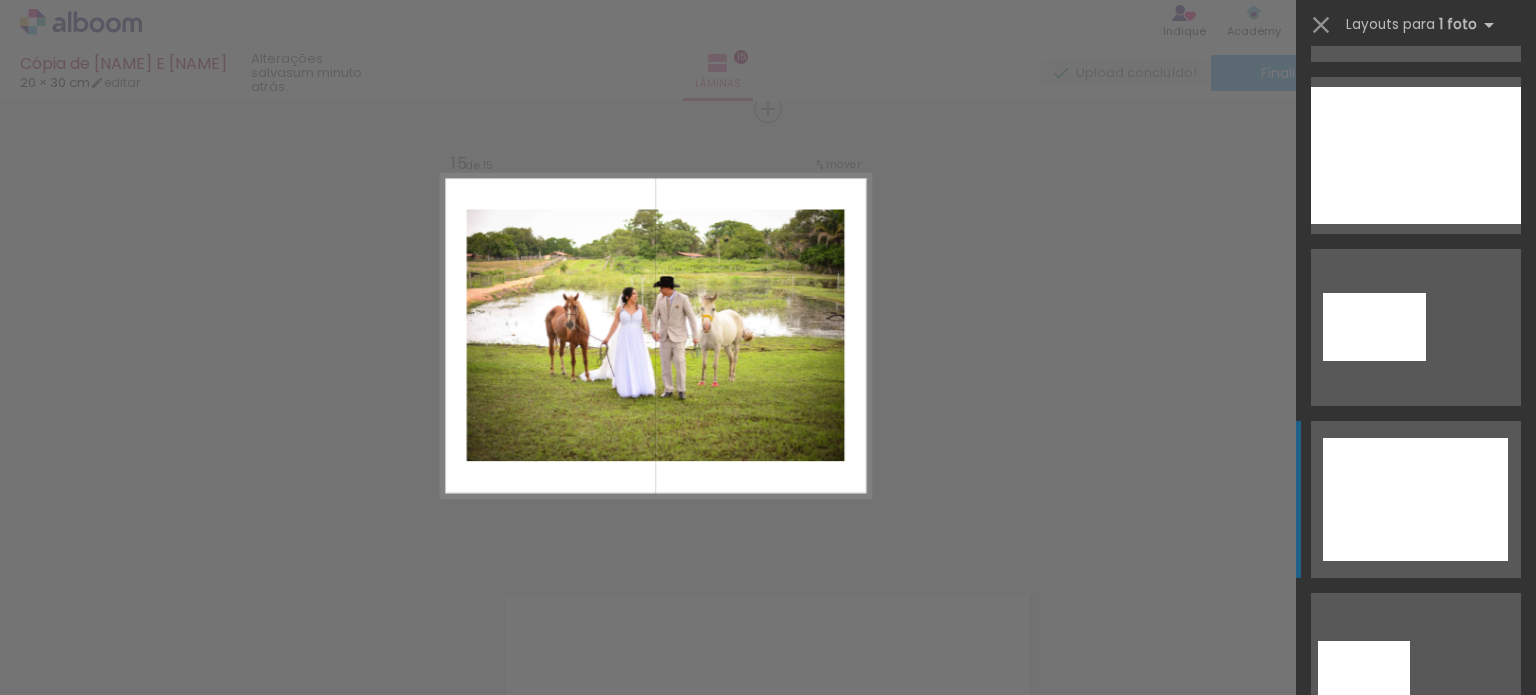 click at bounding box center [1416, 155] 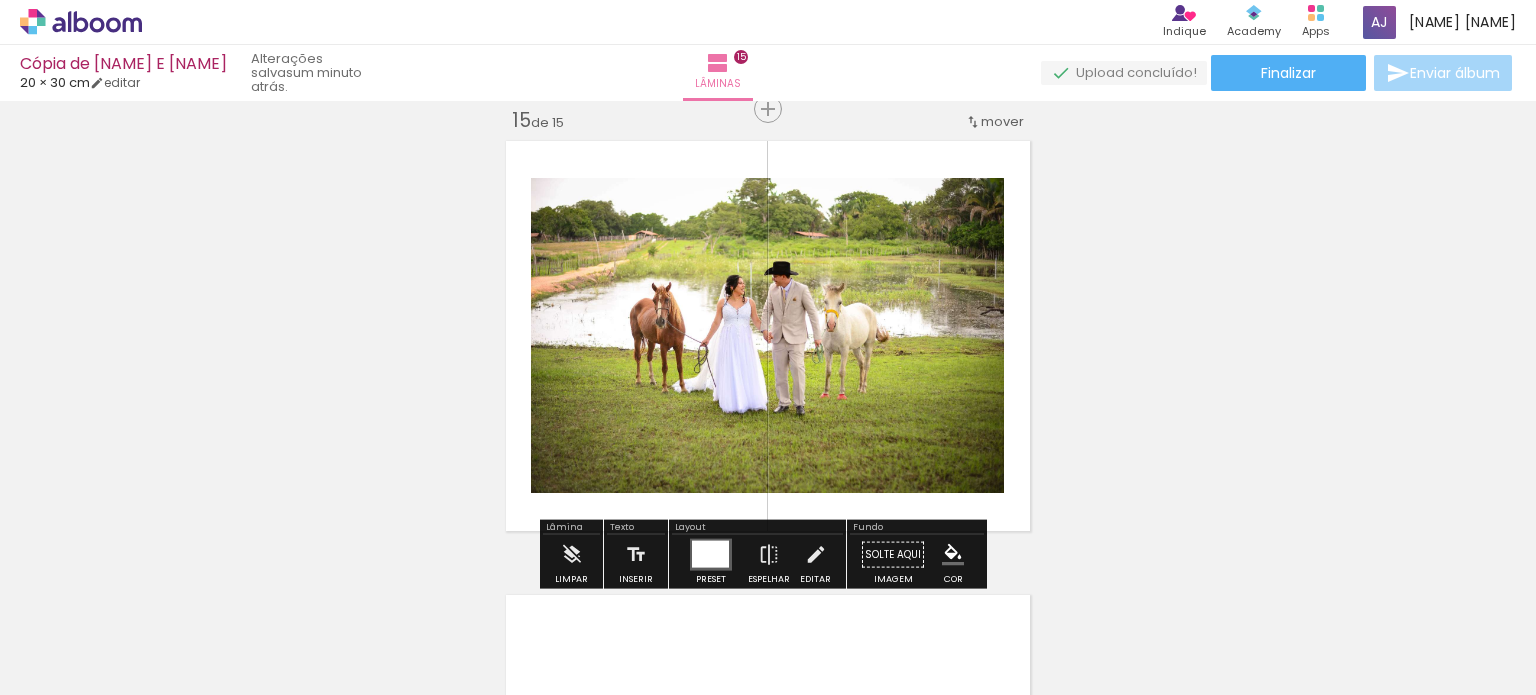 click at bounding box center [710, 554] 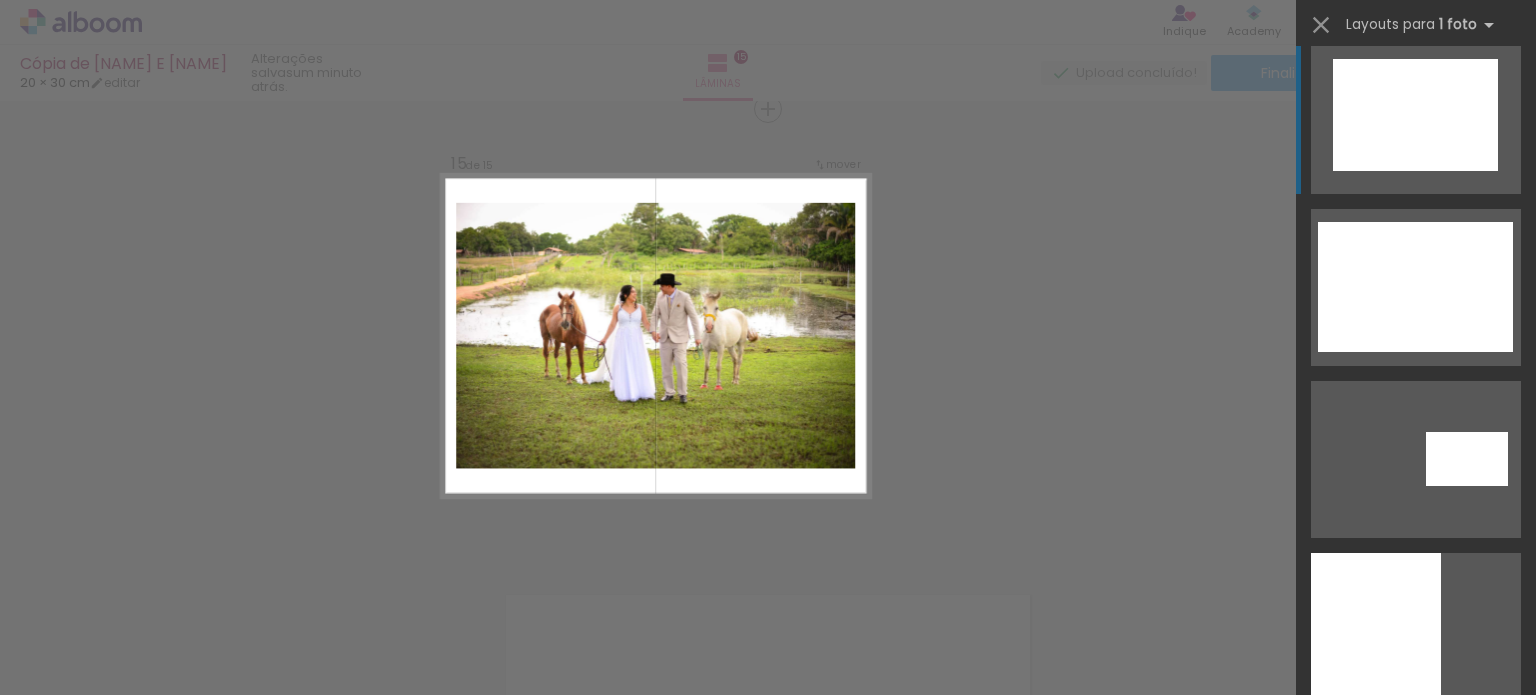 scroll, scrollTop: 1260, scrollLeft: 0, axis: vertical 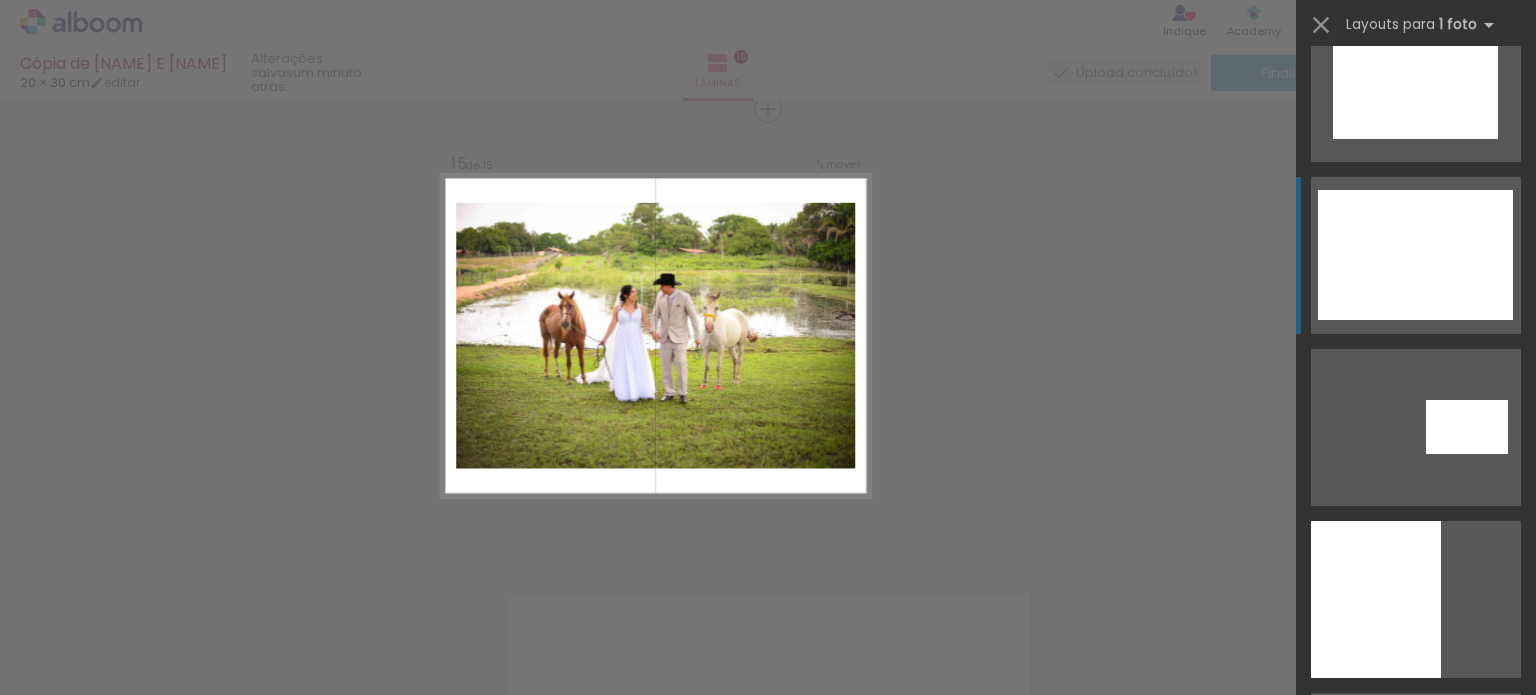 click at bounding box center [1416, -605] 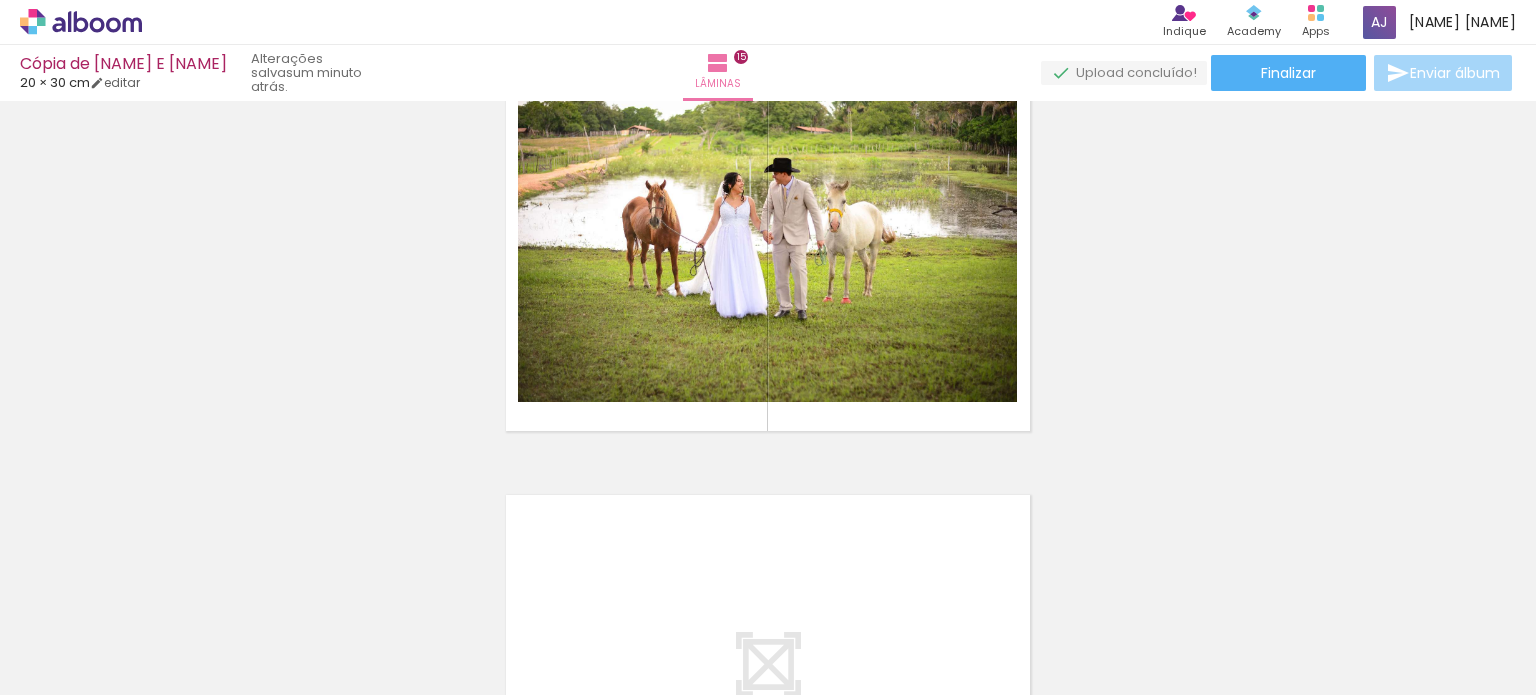 scroll, scrollTop: 6281, scrollLeft: 0, axis: vertical 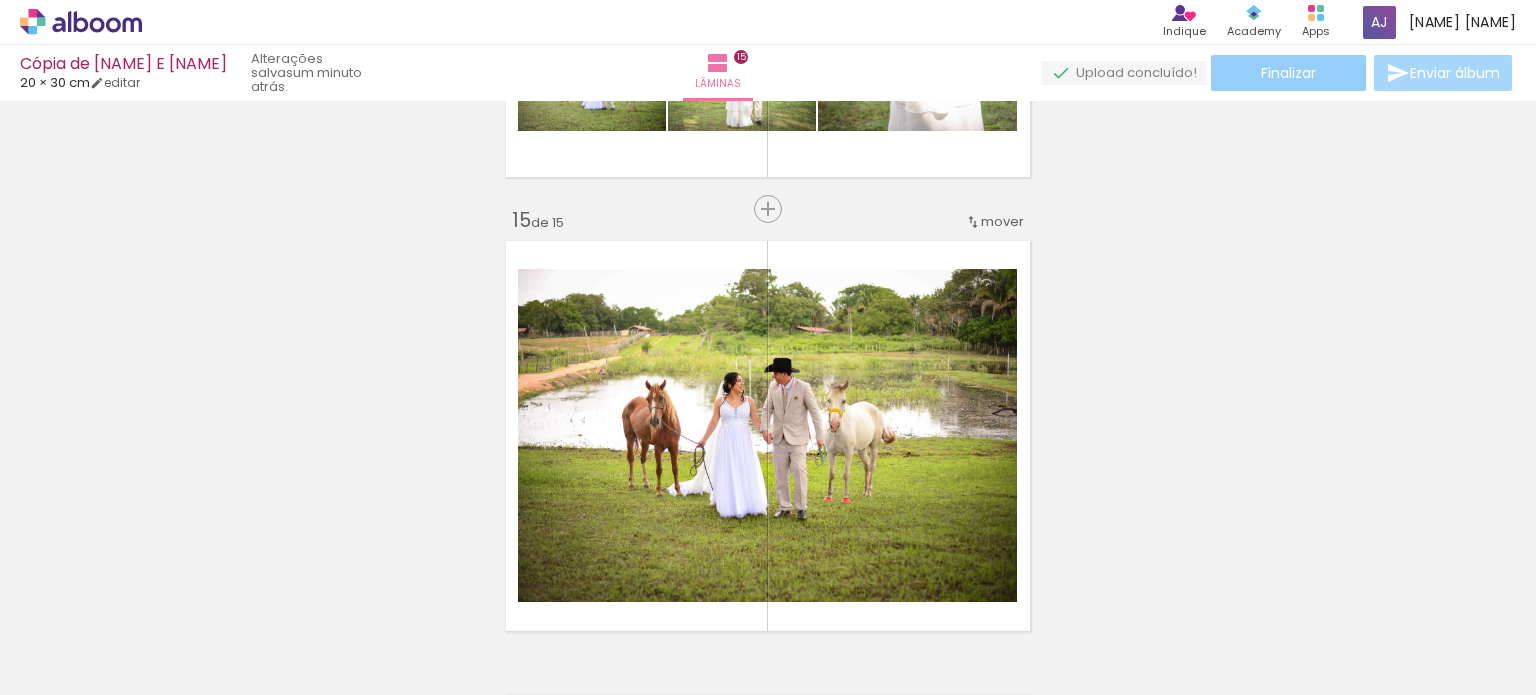 click on "Finalizar" 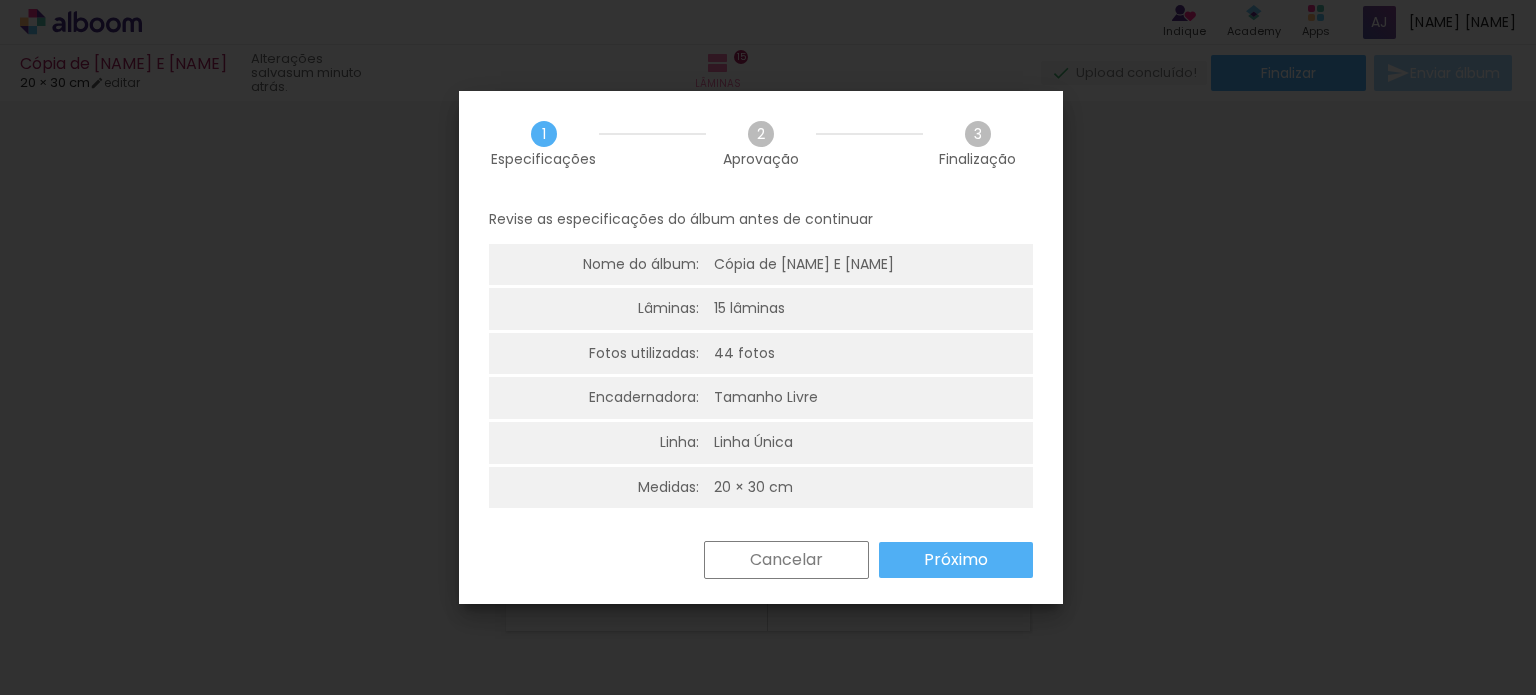 click on "Próximo" at bounding box center (0, 0) 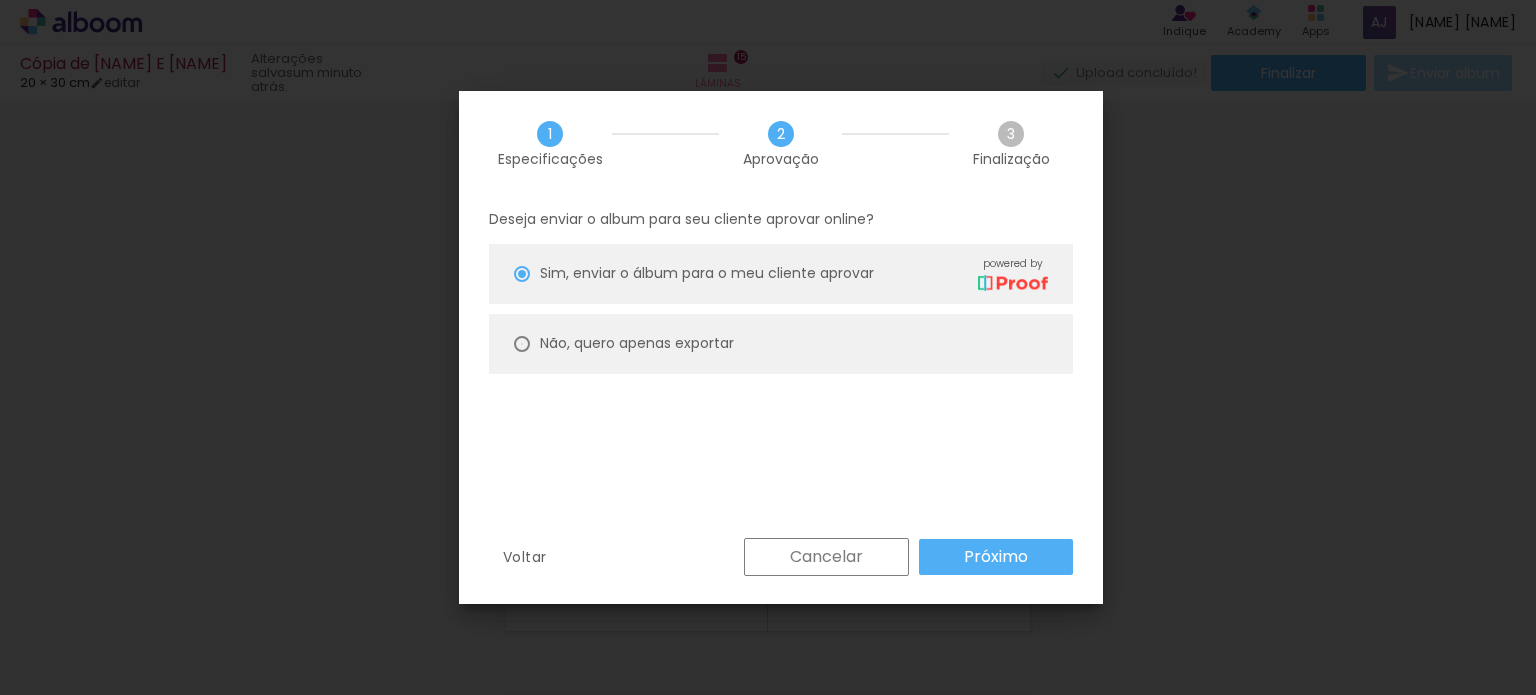 click at bounding box center (522, 274) 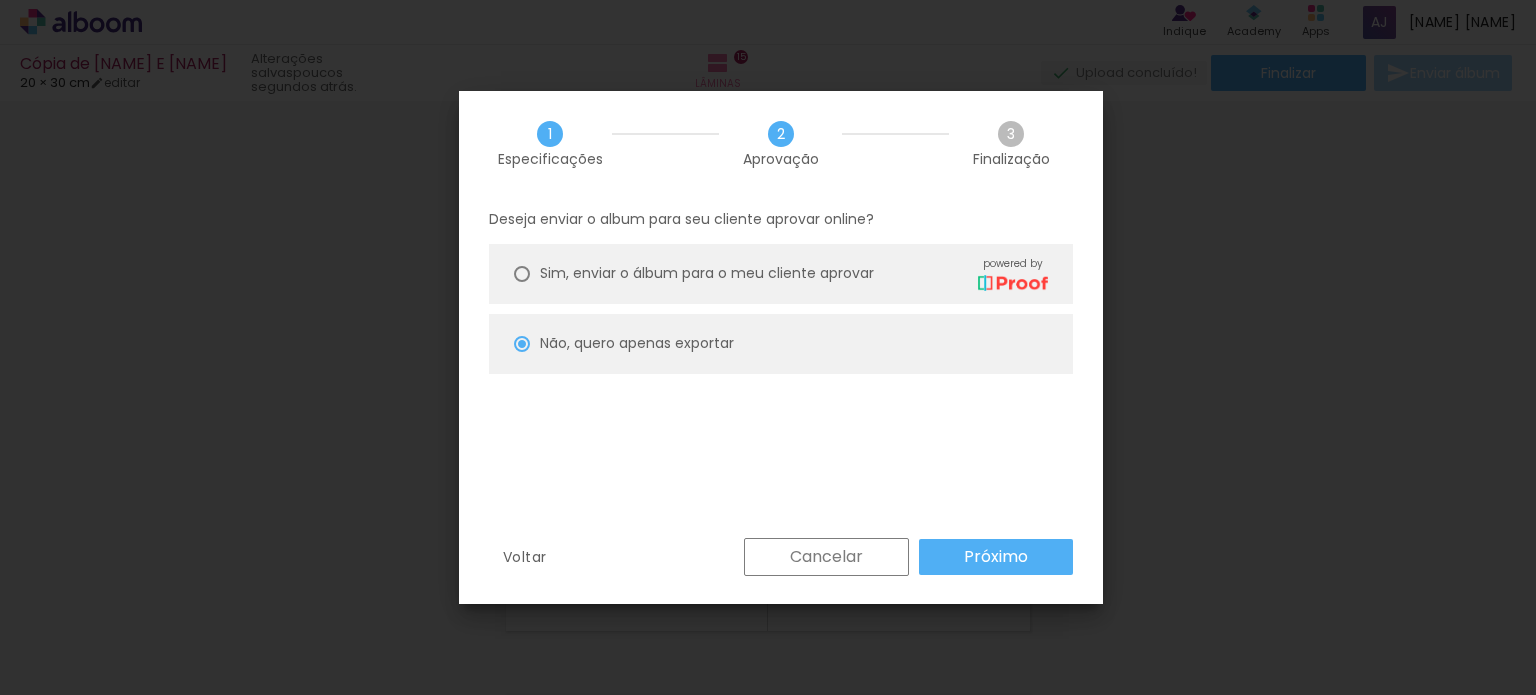 click on "Próximo" at bounding box center (0, 0) 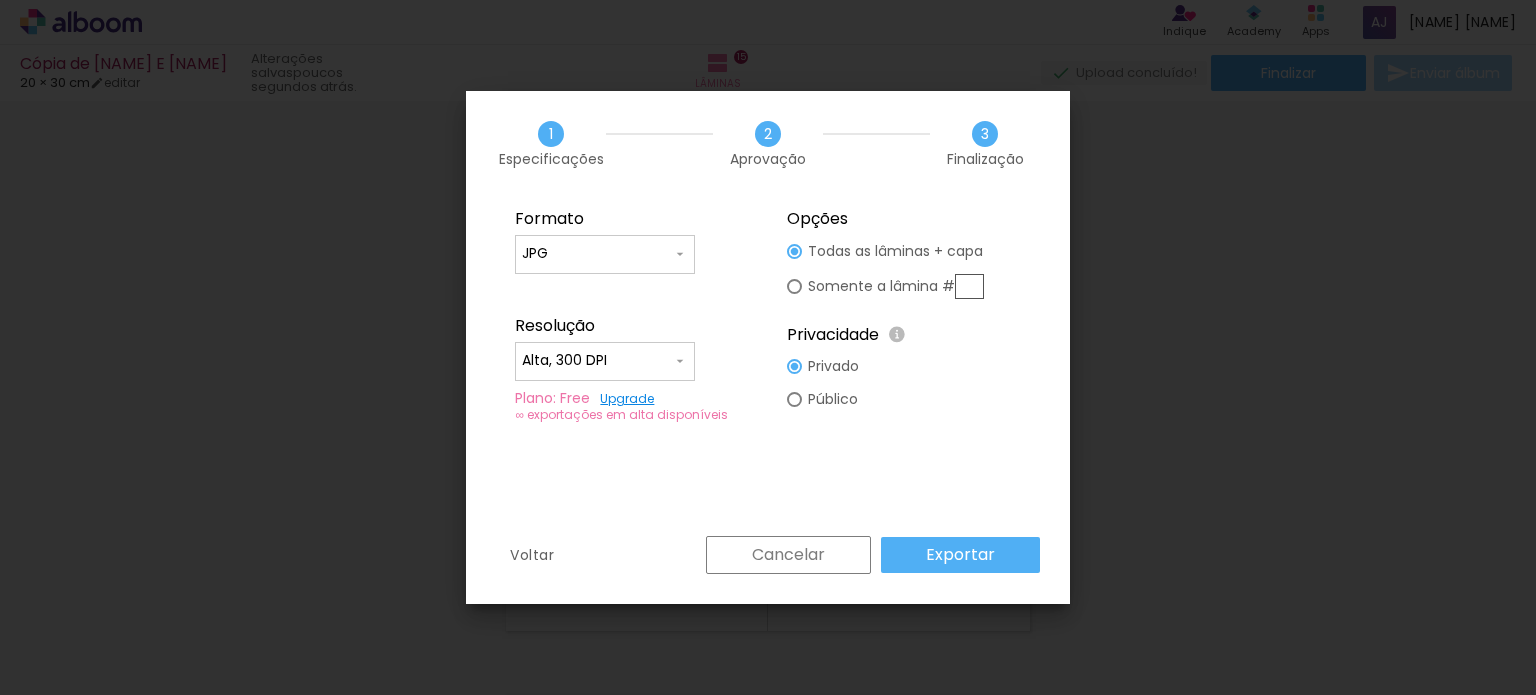 click on "Upgrade" at bounding box center [627, 398] 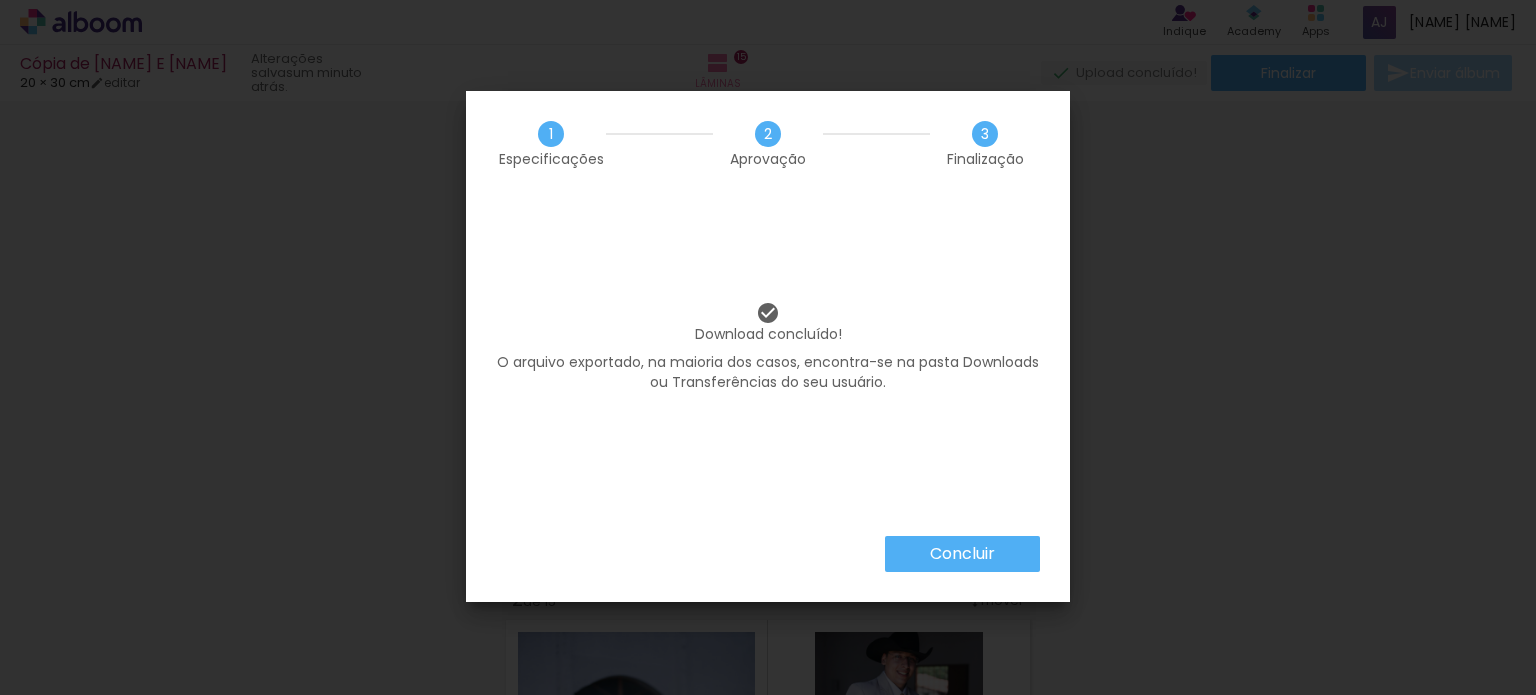 scroll, scrollTop: 0, scrollLeft: 0, axis: both 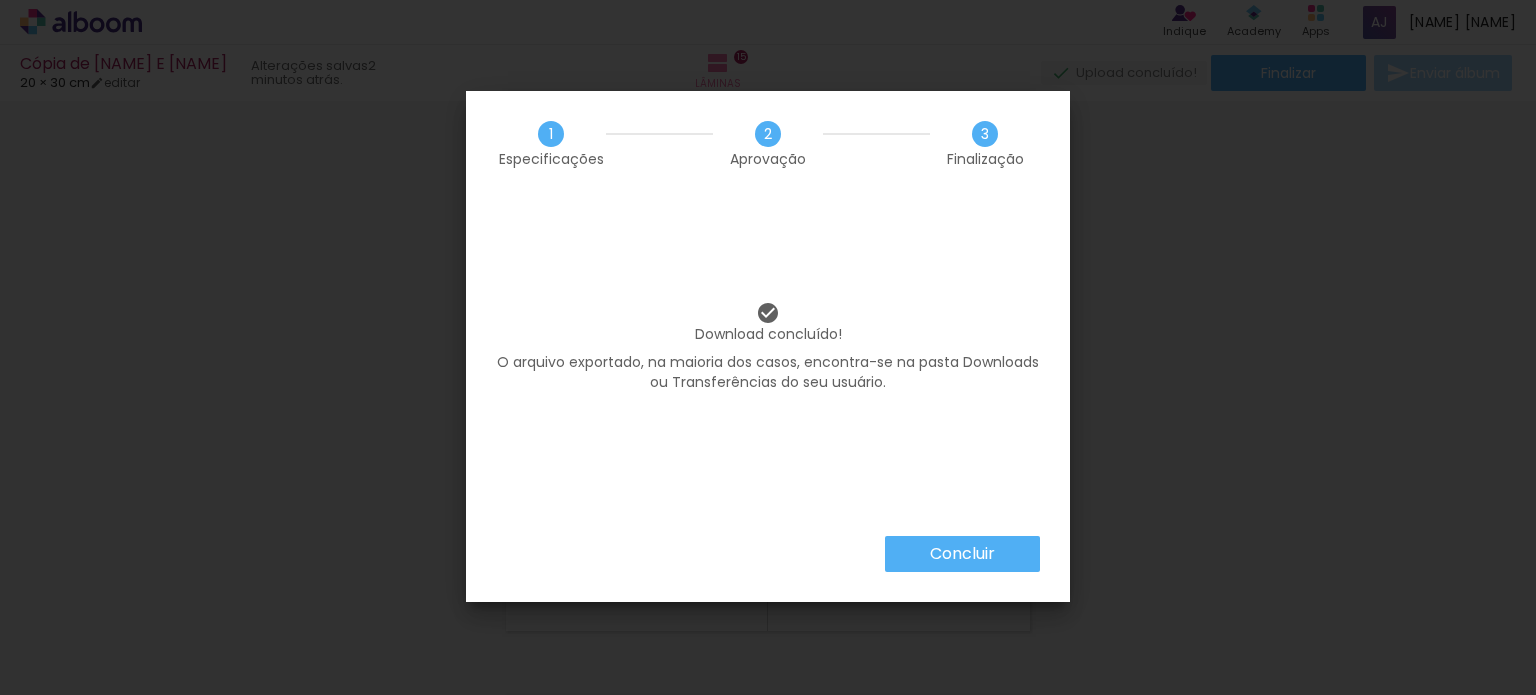 click on "Concluir" at bounding box center [962, 554] 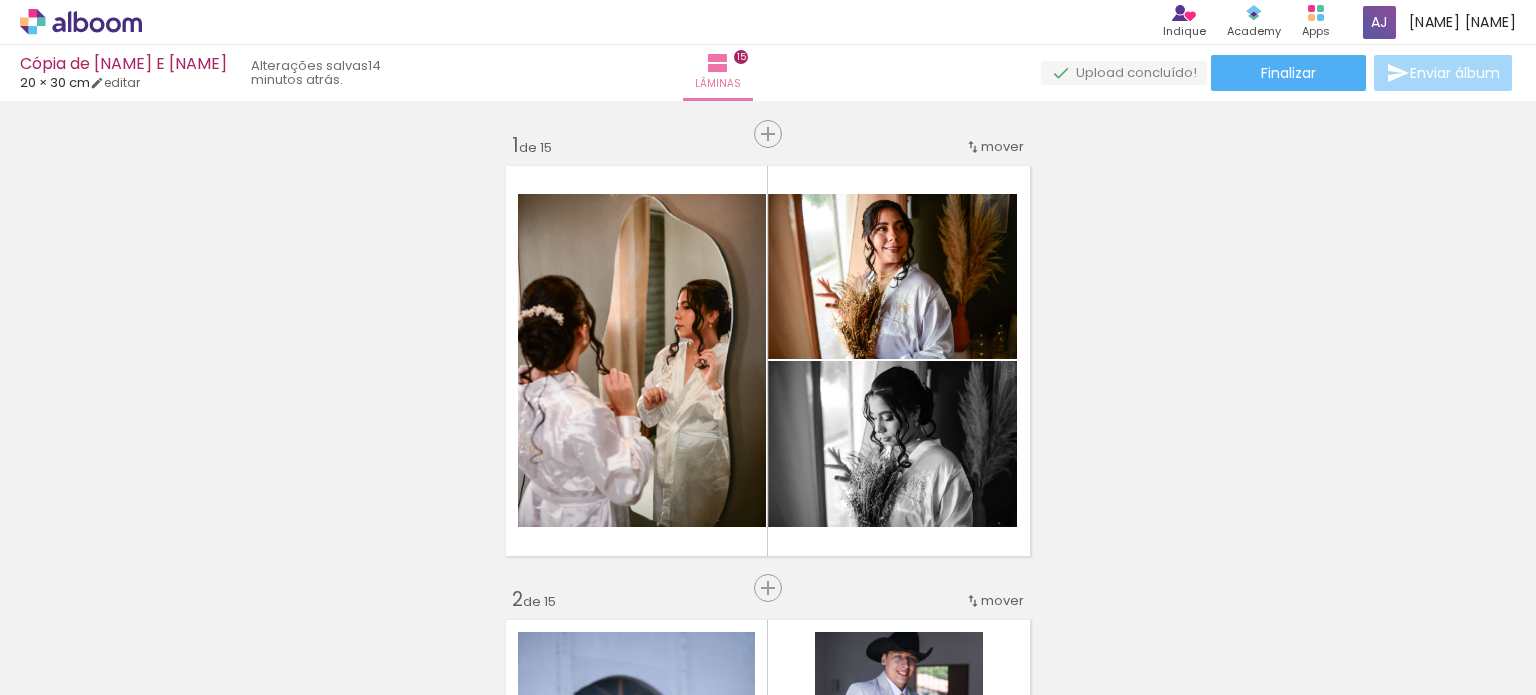 scroll, scrollTop: 0, scrollLeft: 0, axis: both 